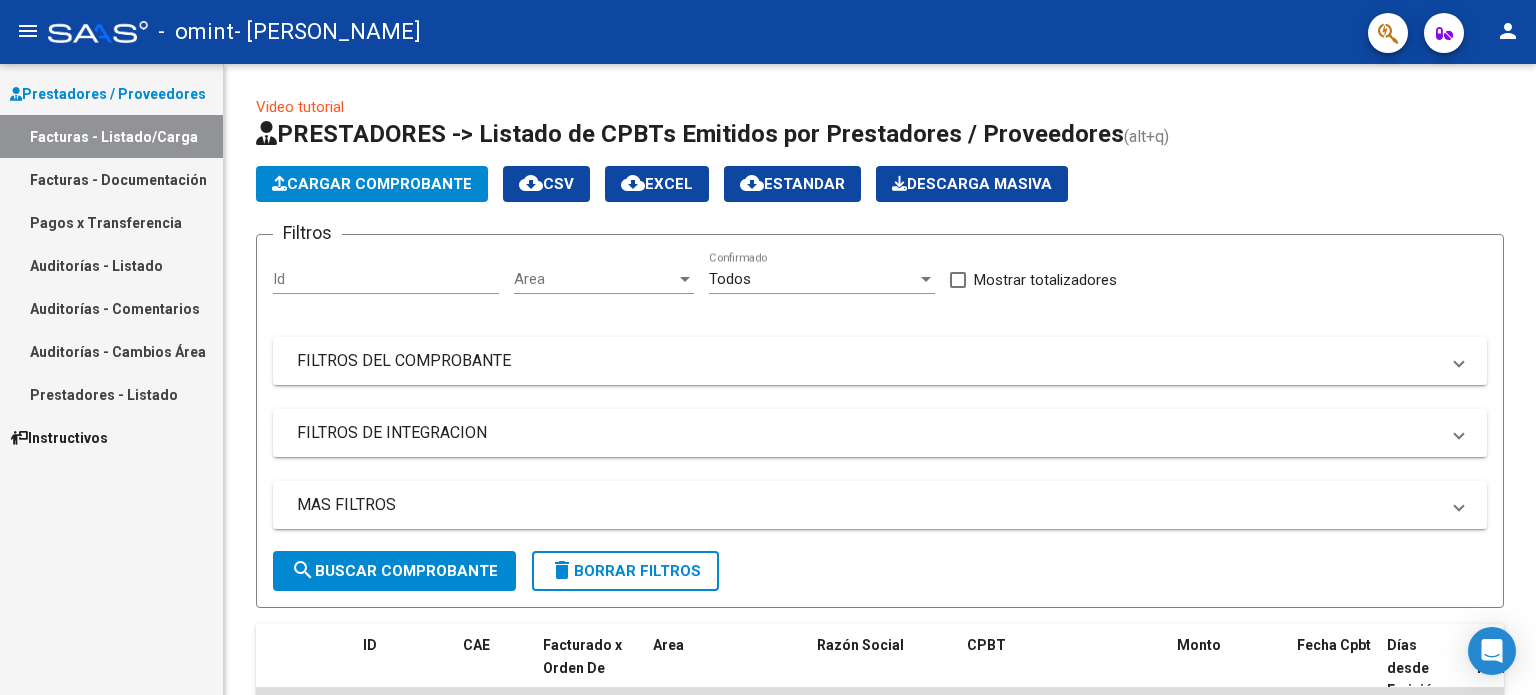 scroll, scrollTop: 0, scrollLeft: 0, axis: both 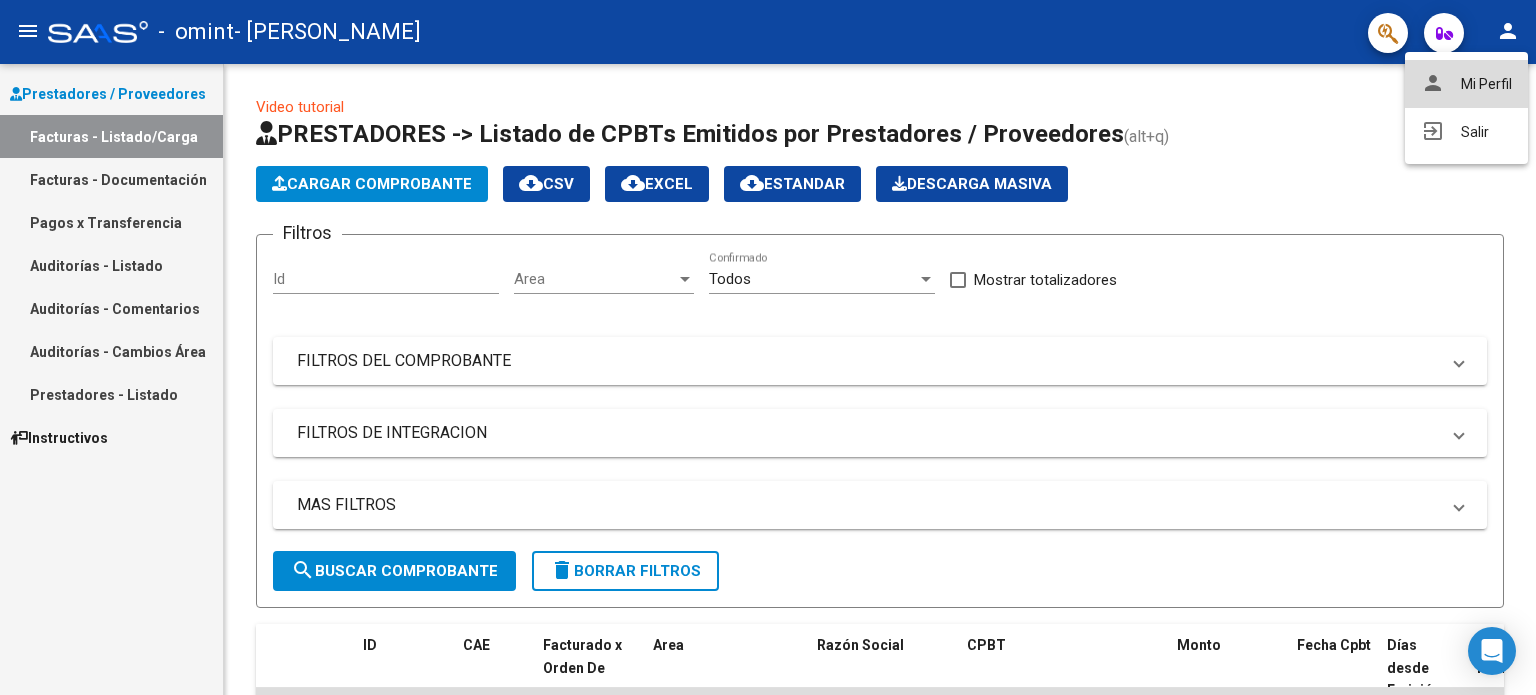 click on "person  Mi Perfil" at bounding box center (1466, 84) 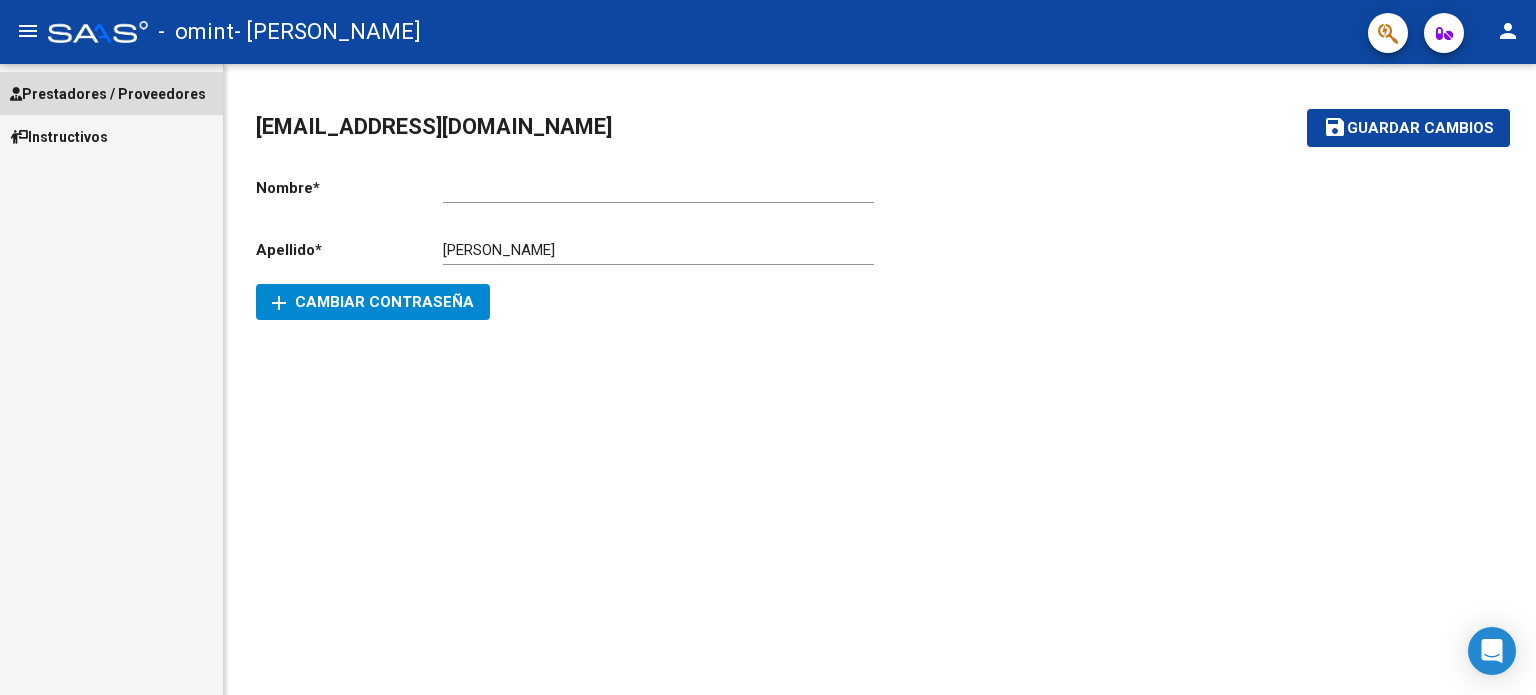 click on "Prestadores / Proveedores" at bounding box center (108, 94) 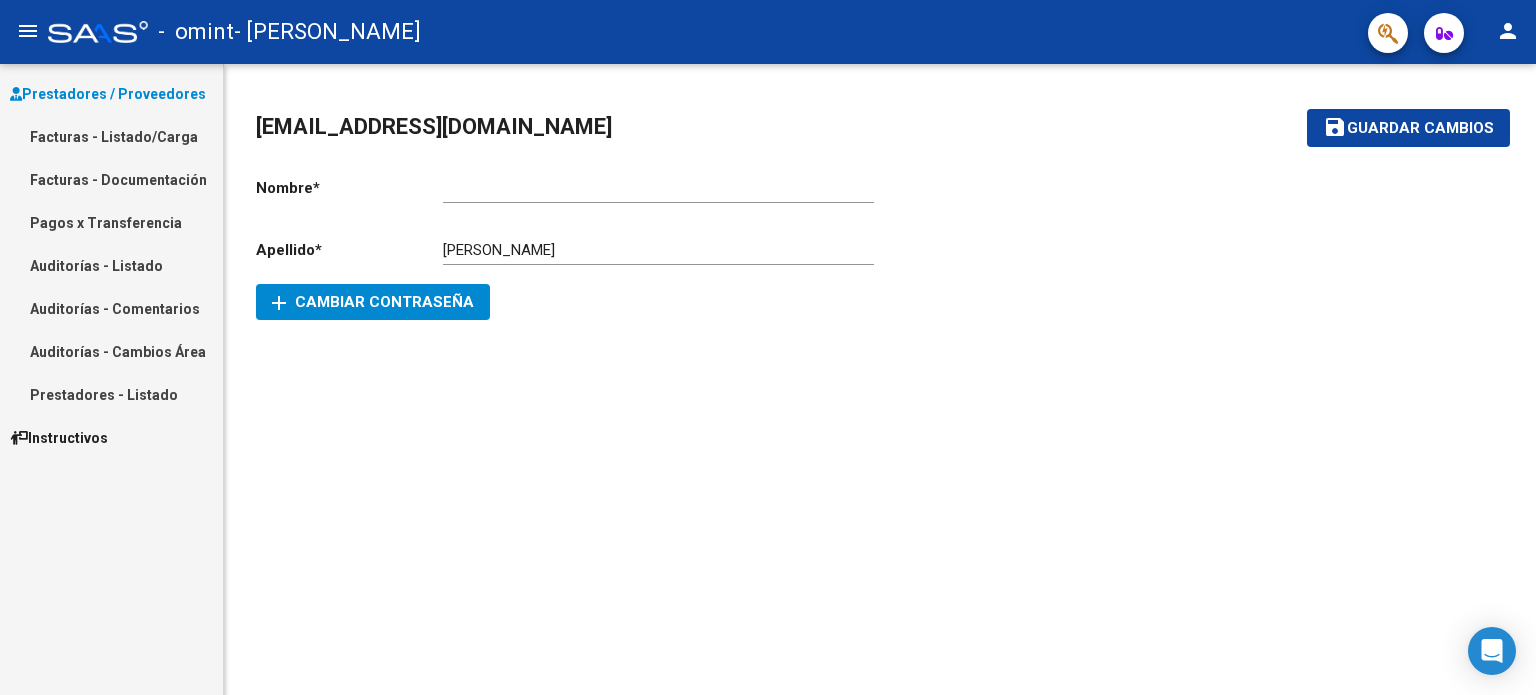 click on "Facturas - Listado/Carga" at bounding box center (111, 136) 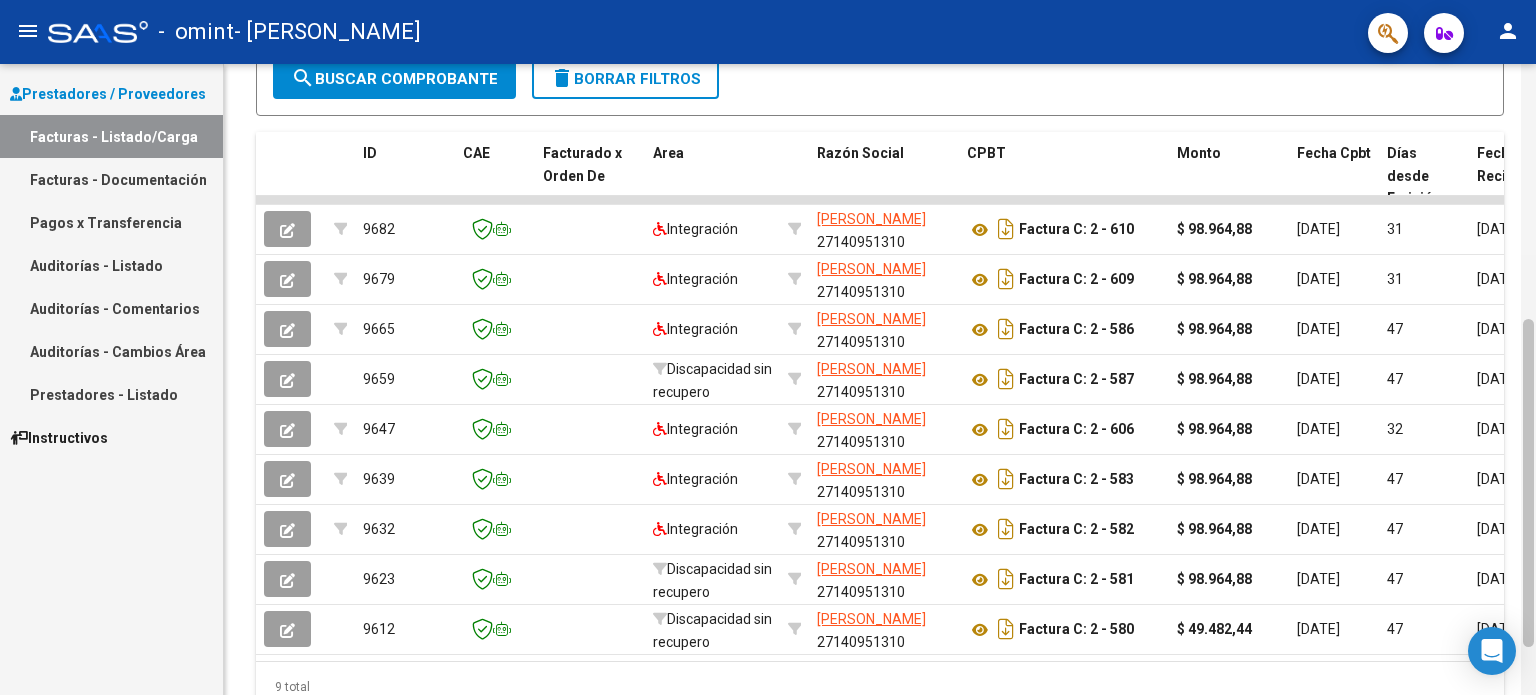 scroll, scrollTop: 493, scrollLeft: 0, axis: vertical 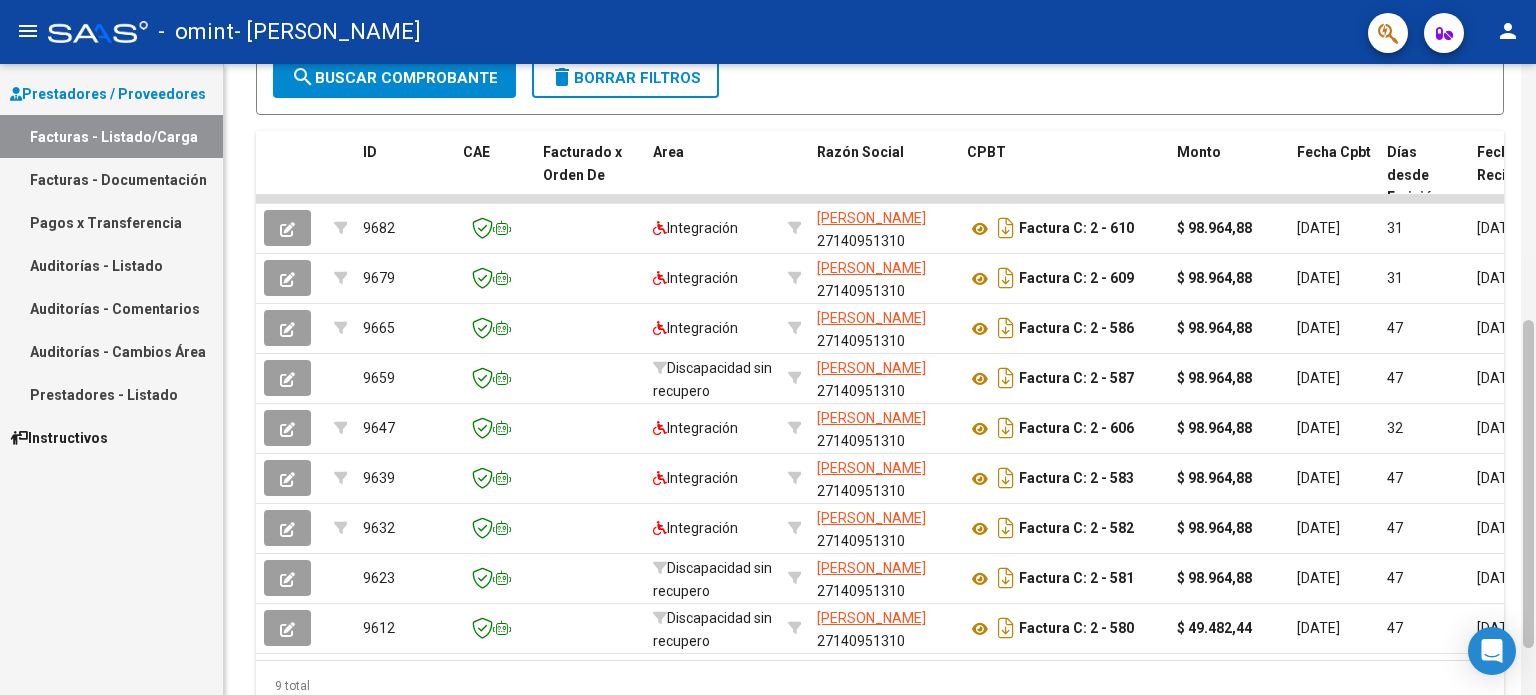drag, startPoint x: 1530, startPoint y: 213, endPoint x: 1533, endPoint y: 635, distance: 422.01065 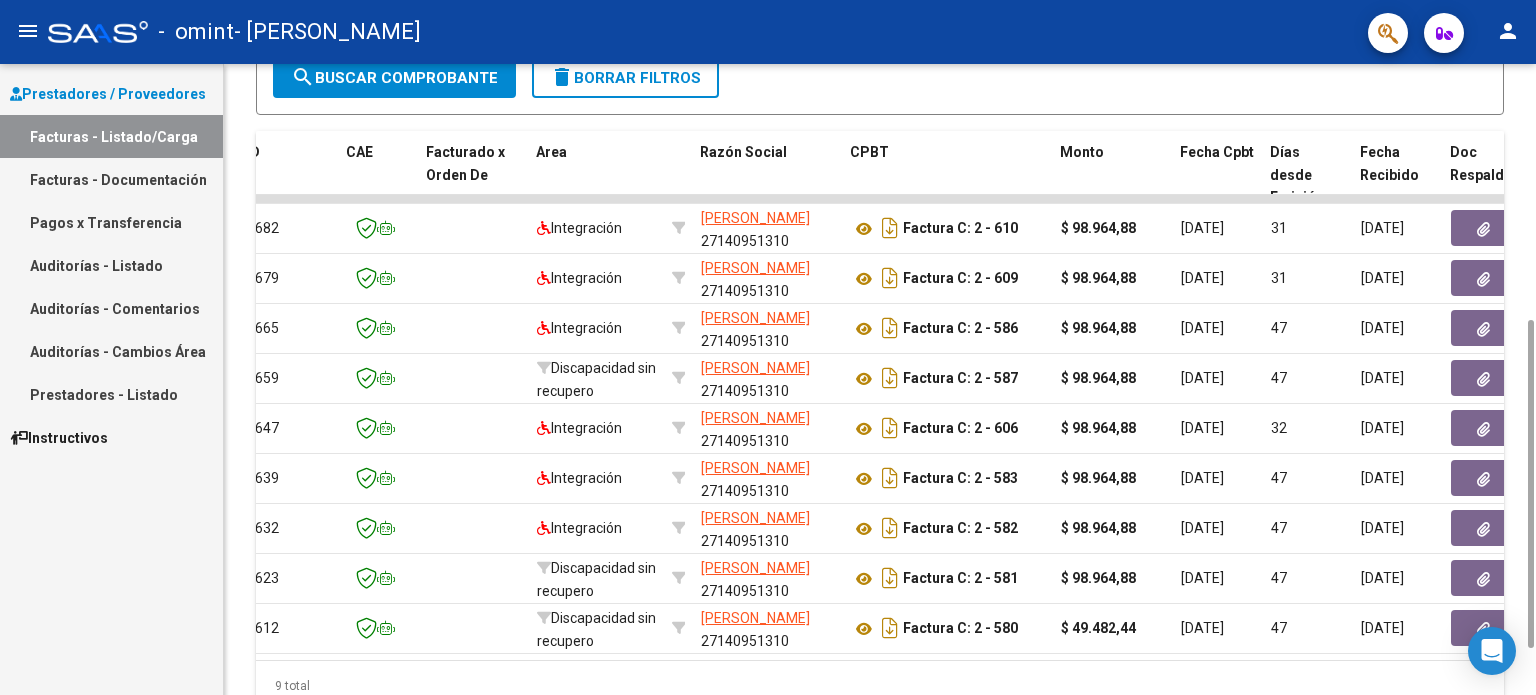 scroll, scrollTop: 0, scrollLeft: 122, axis: horizontal 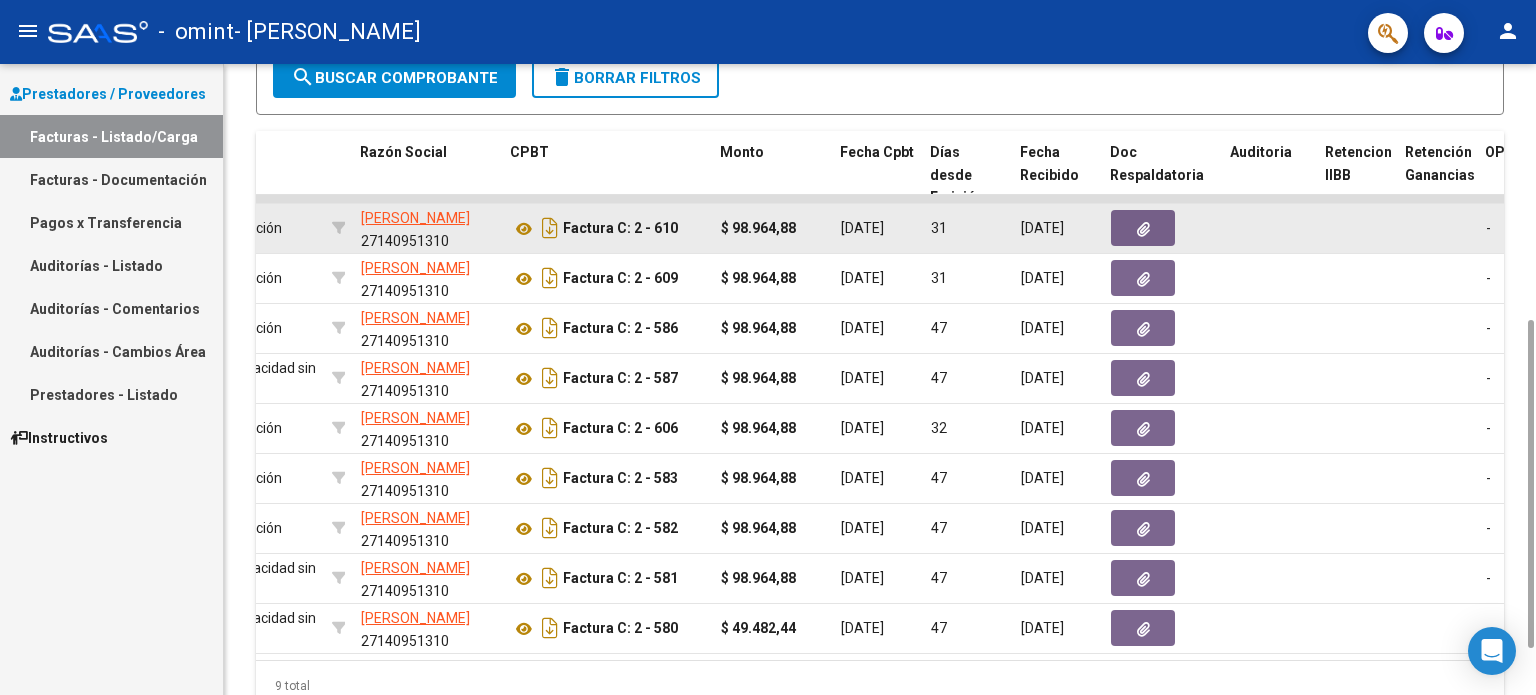 click 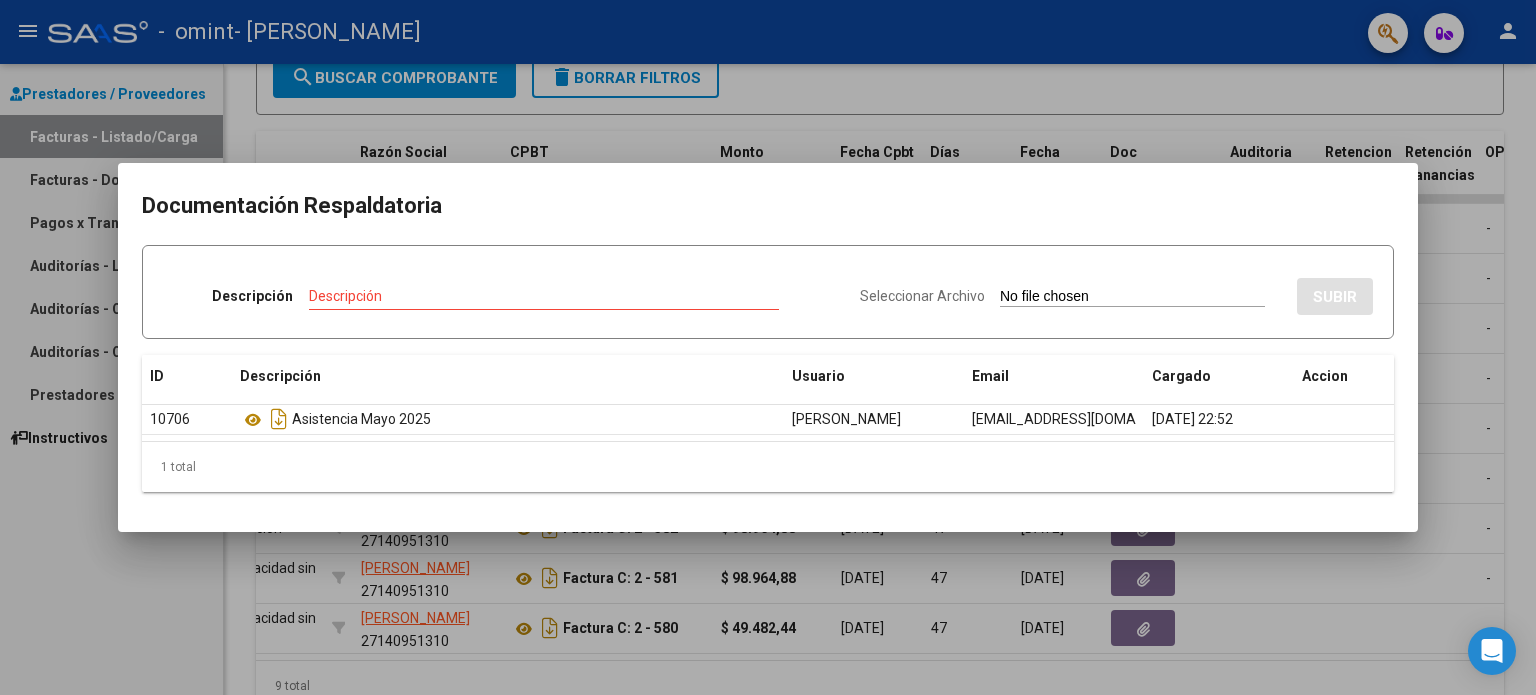 click at bounding box center [768, 347] 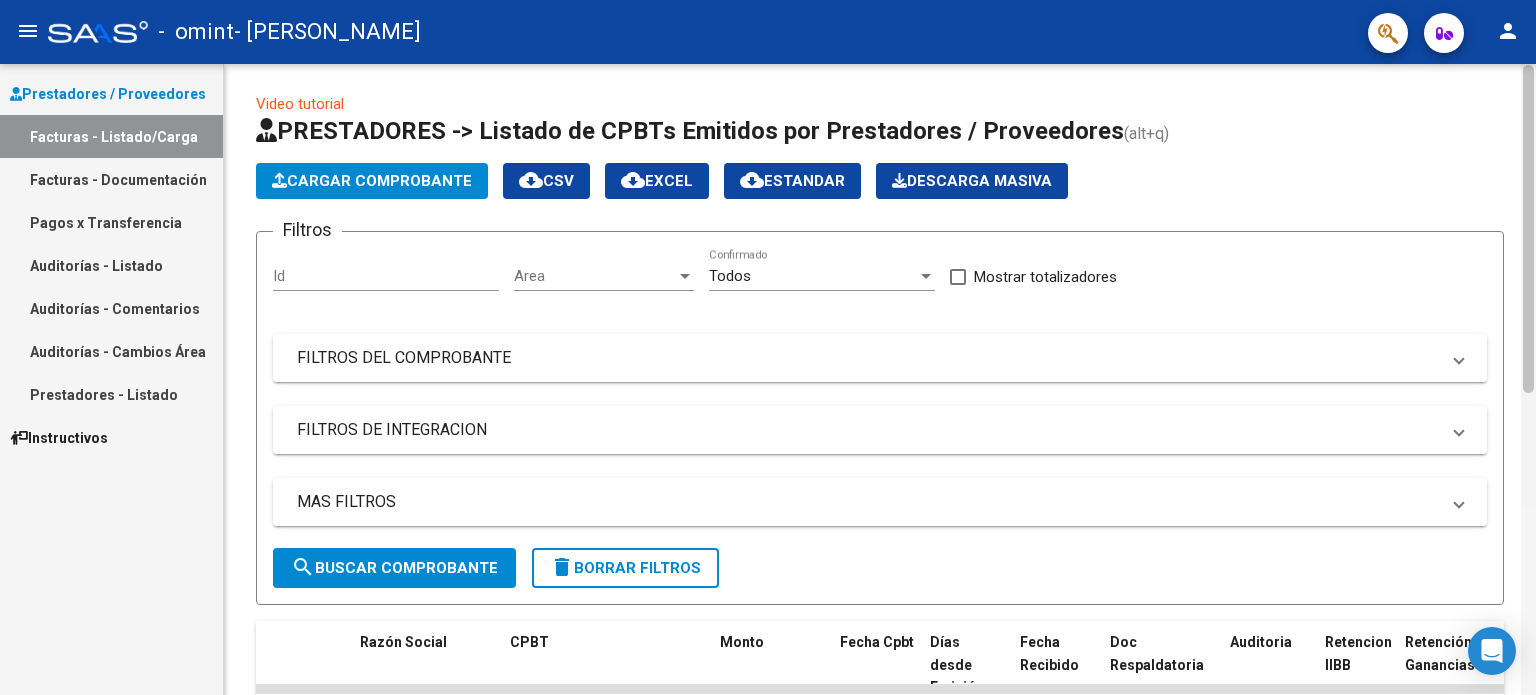 scroll, scrollTop: 0, scrollLeft: 0, axis: both 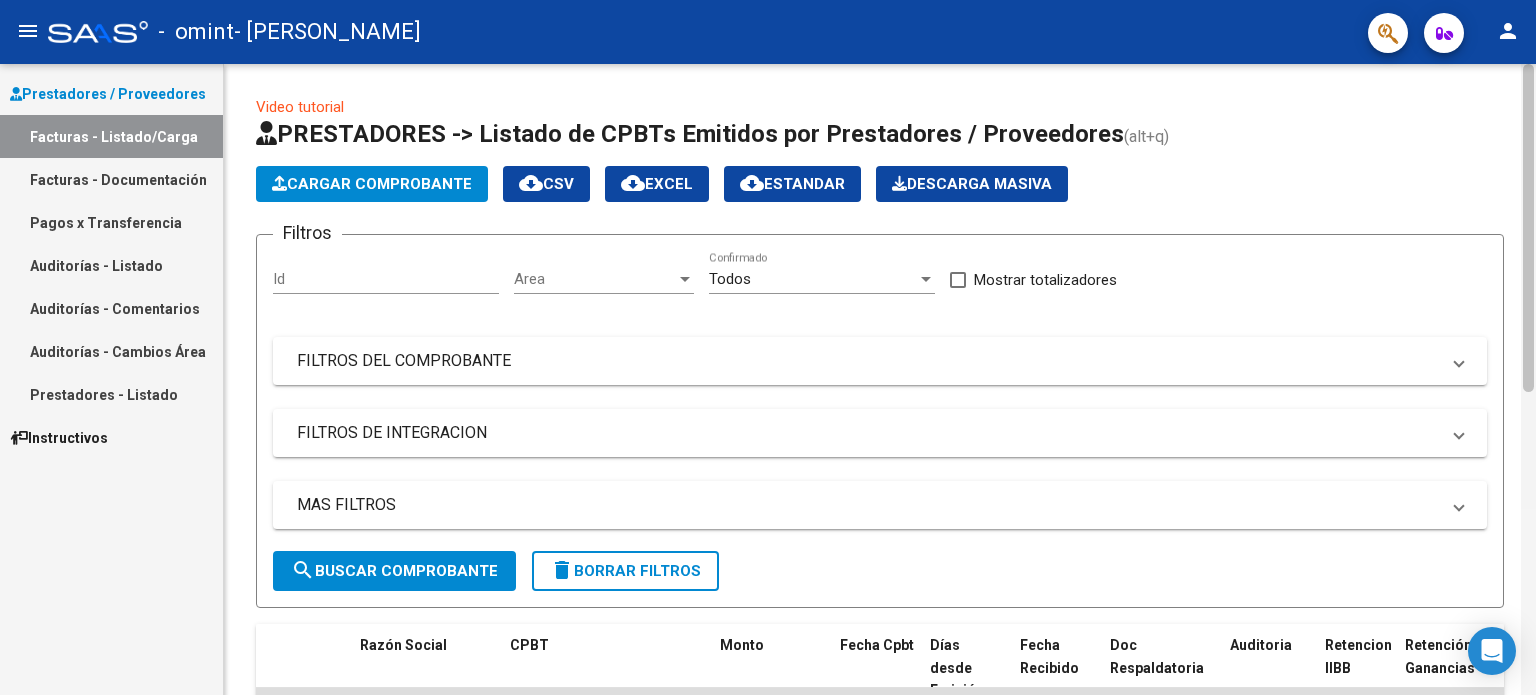drag, startPoint x: 1524, startPoint y: 358, endPoint x: 1535, endPoint y: 102, distance: 256.2362 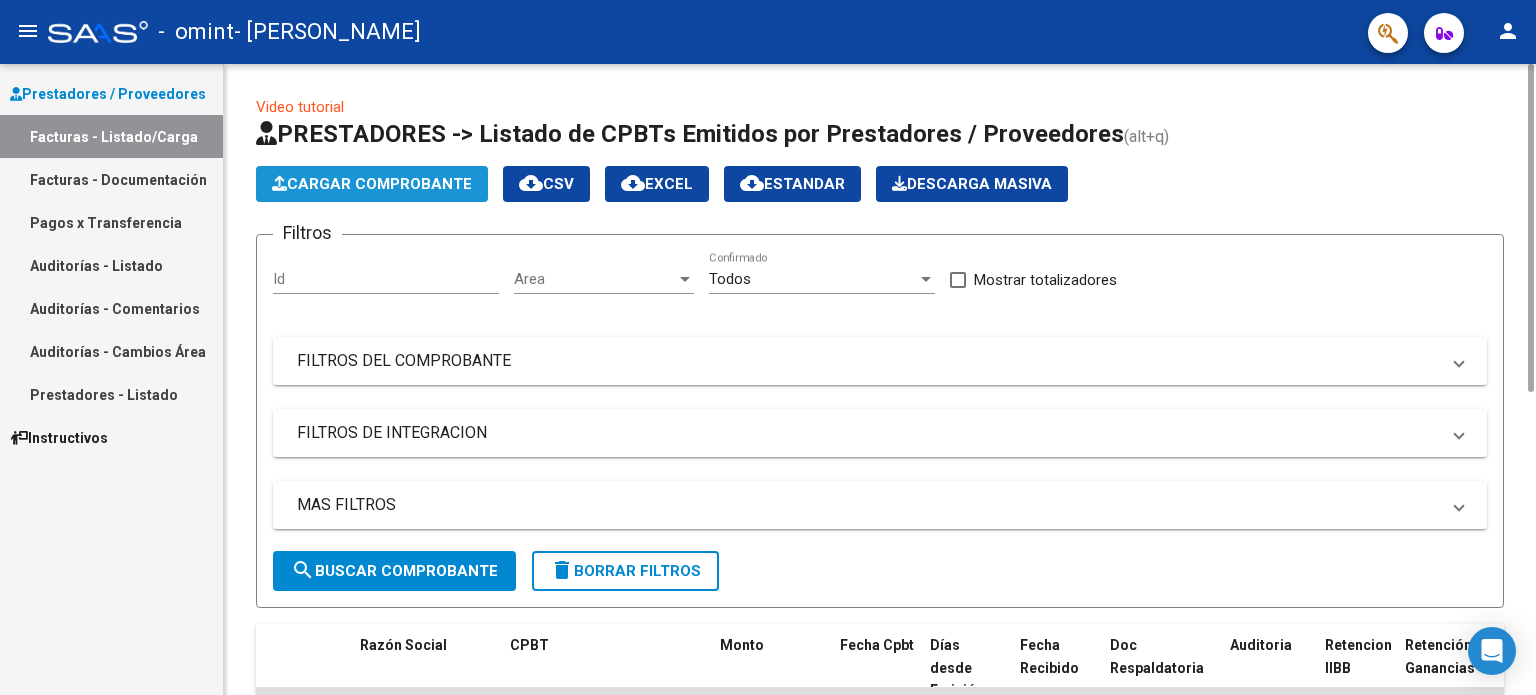 click on "Cargar Comprobante" 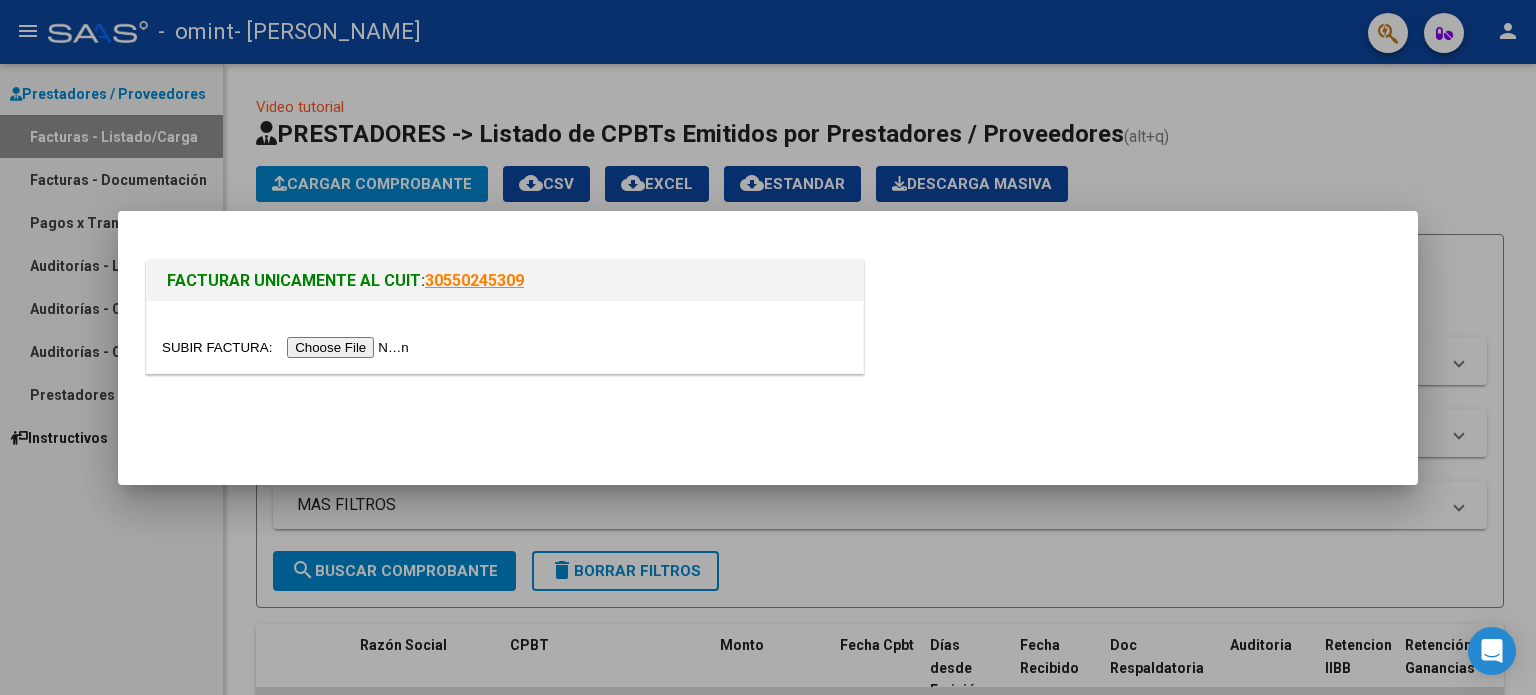 click at bounding box center (288, 347) 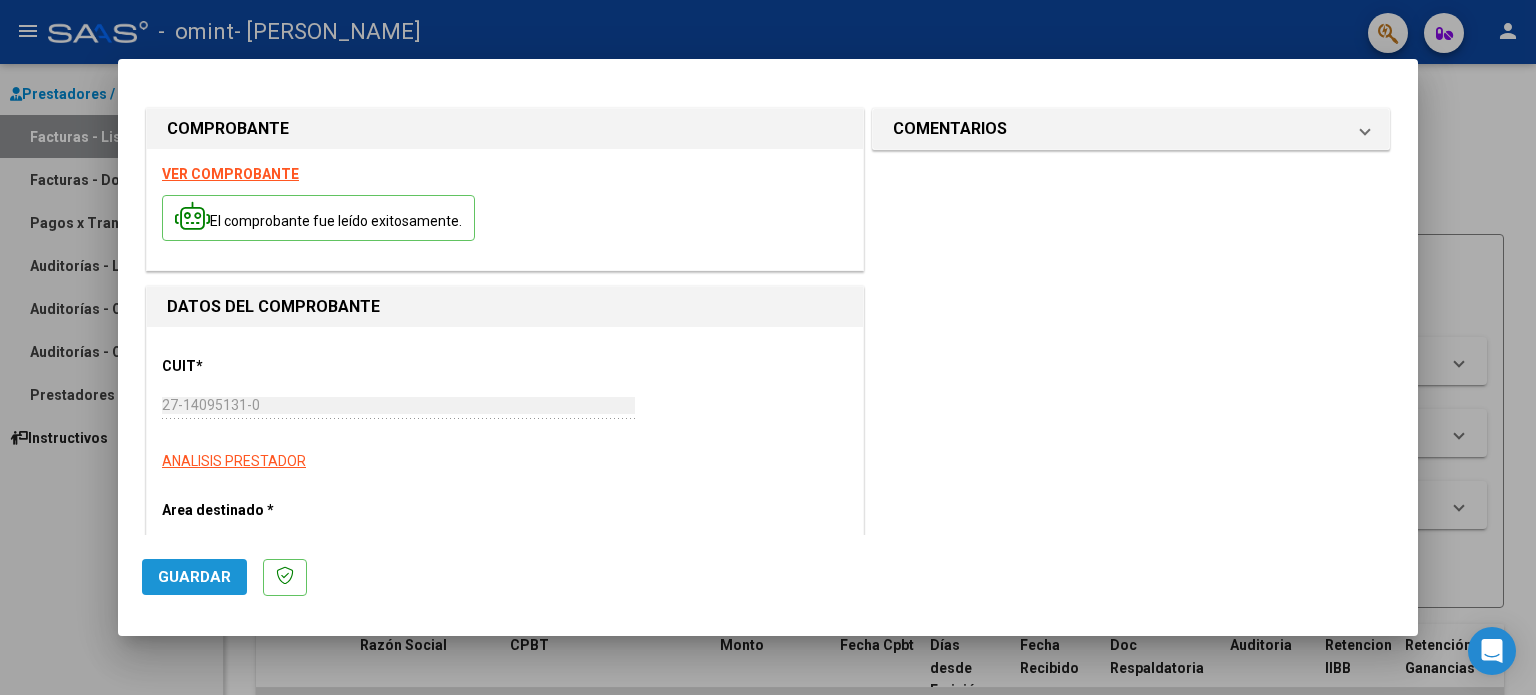click on "Guardar" 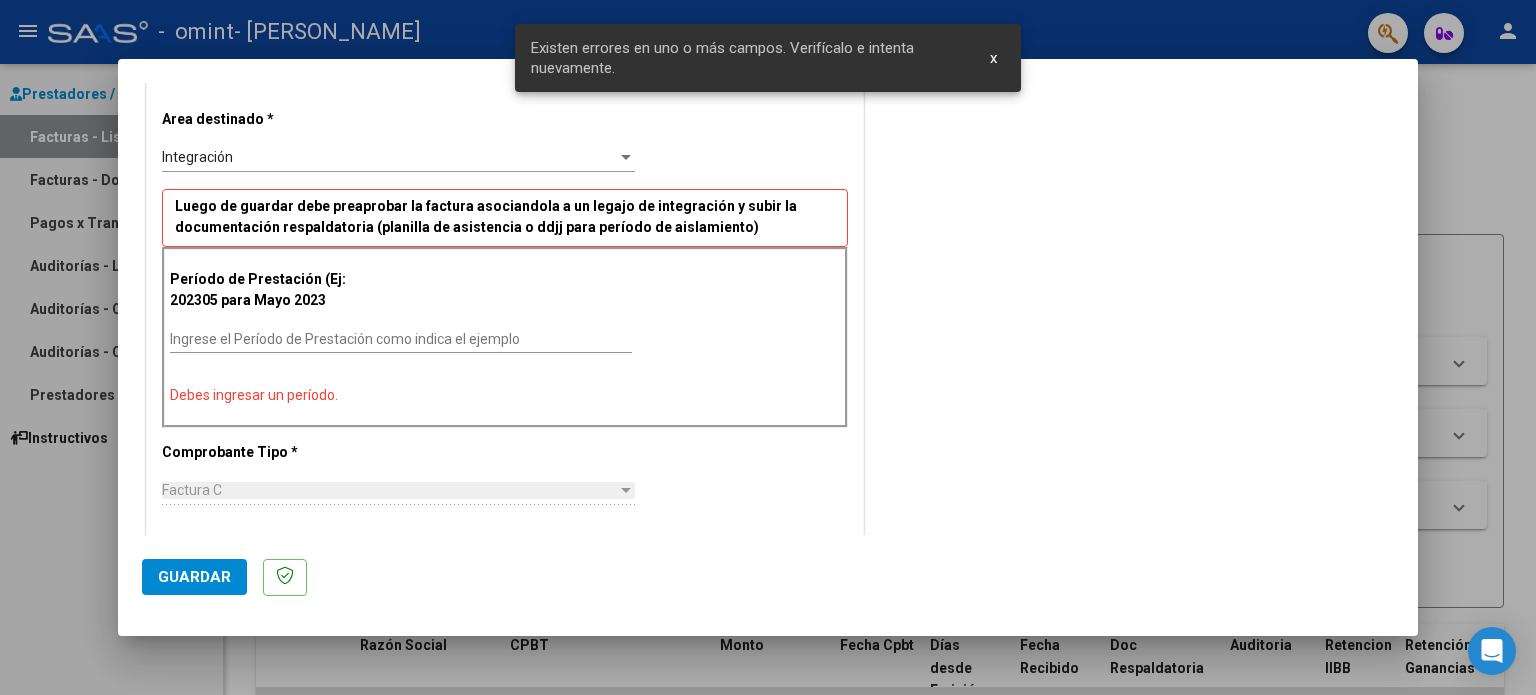 scroll, scrollTop: 400, scrollLeft: 0, axis: vertical 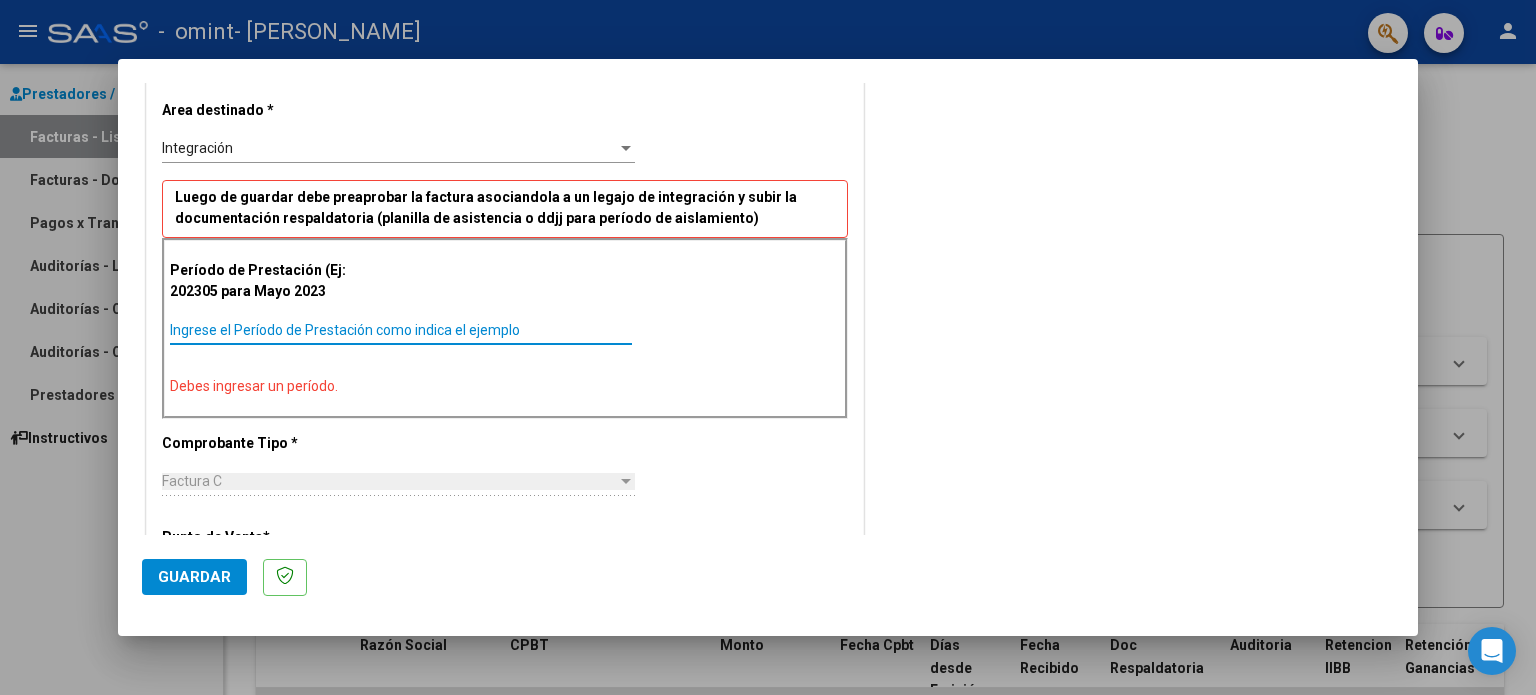 click on "Ingrese el Período de Prestación como indica el ejemplo" at bounding box center (401, 330) 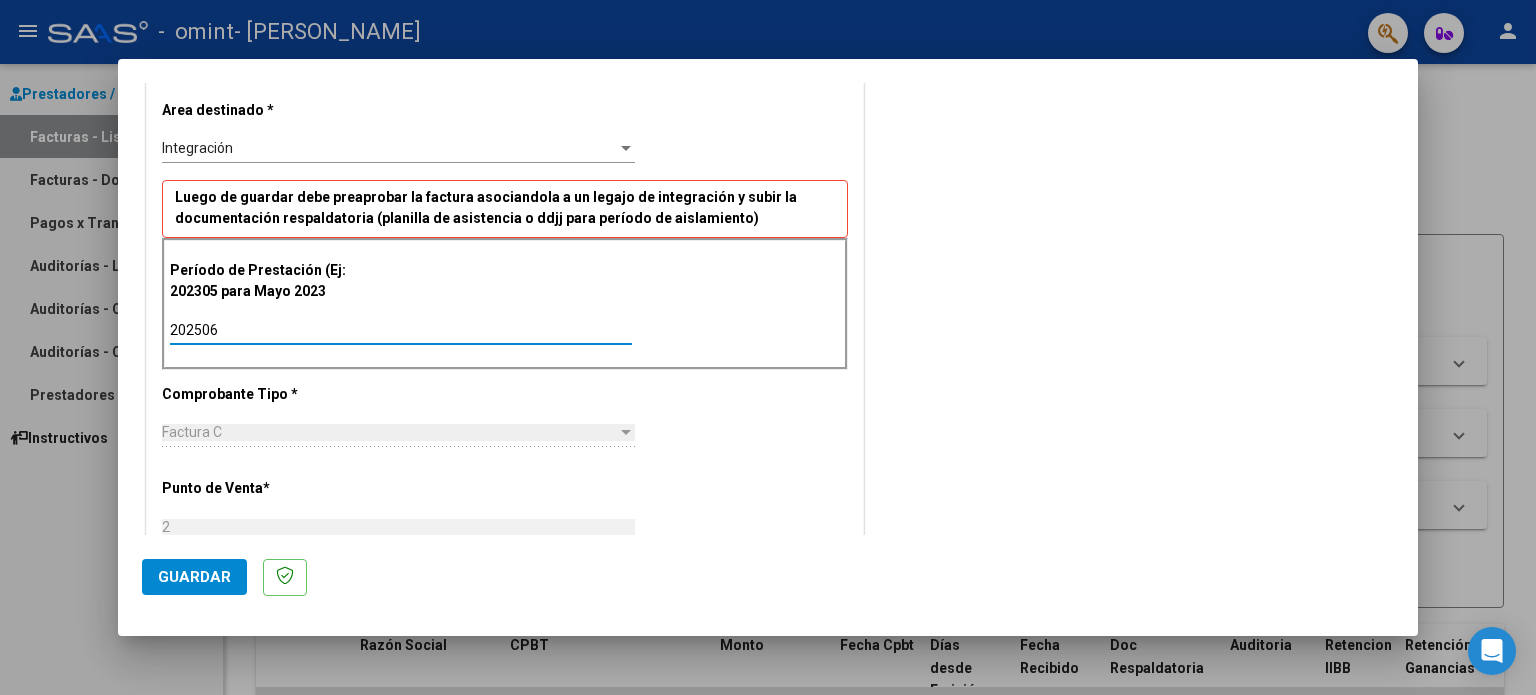 type on "202506" 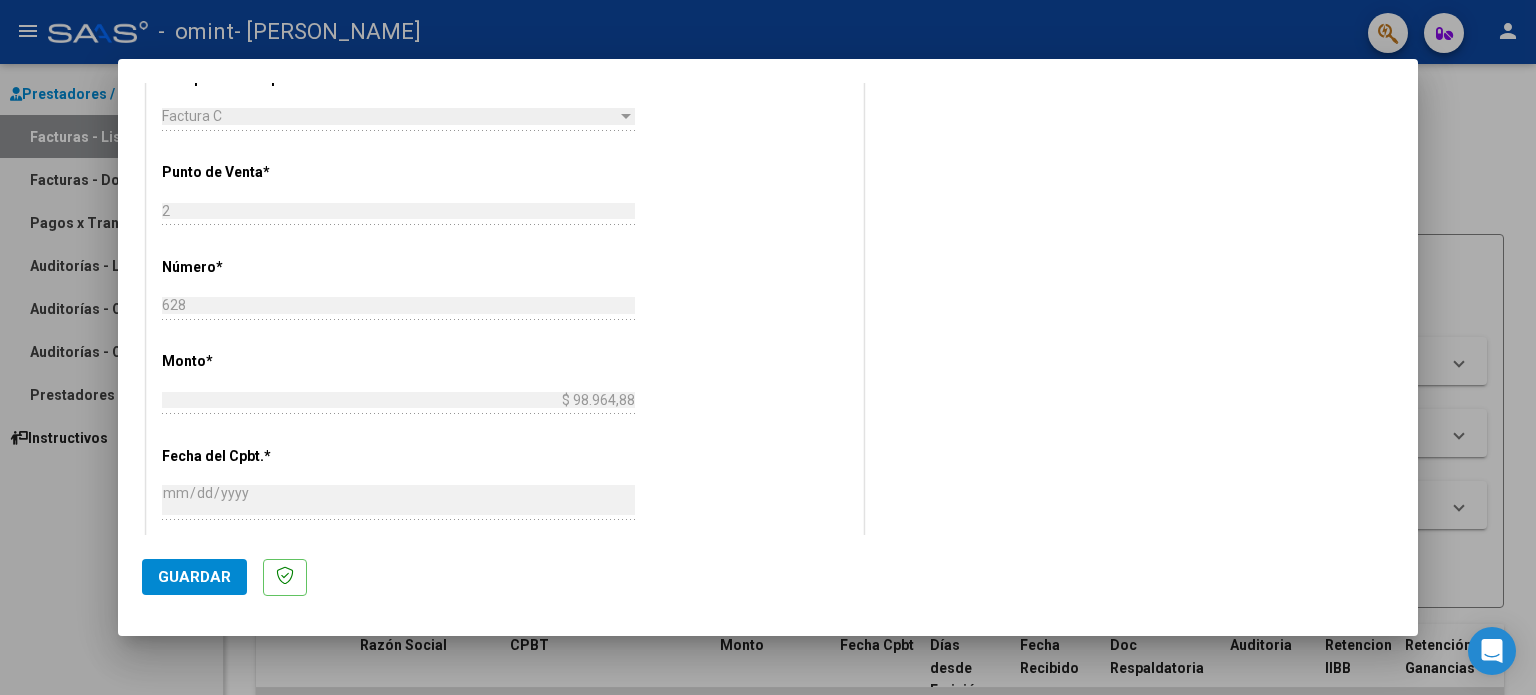 scroll, scrollTop: 740, scrollLeft: 0, axis: vertical 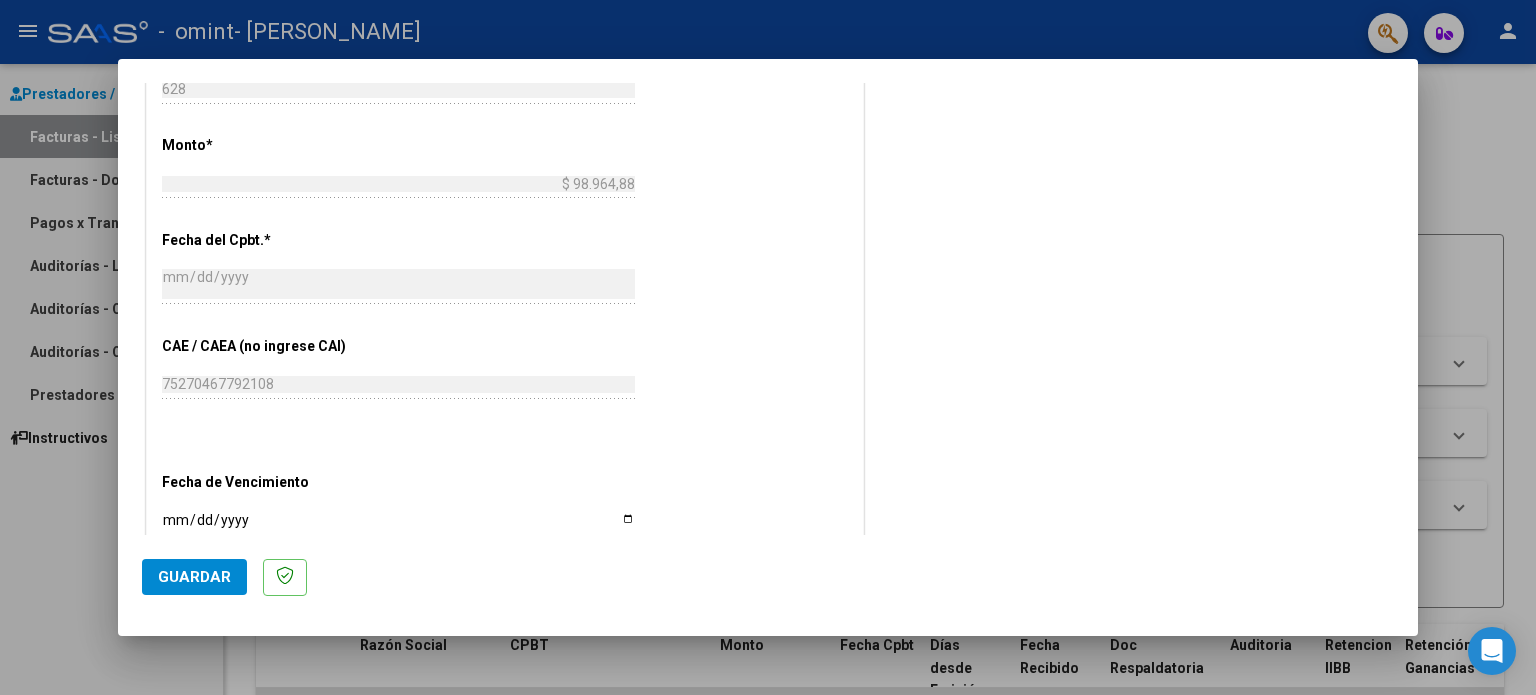 click on "Ingresar la fecha" at bounding box center (398, 527) 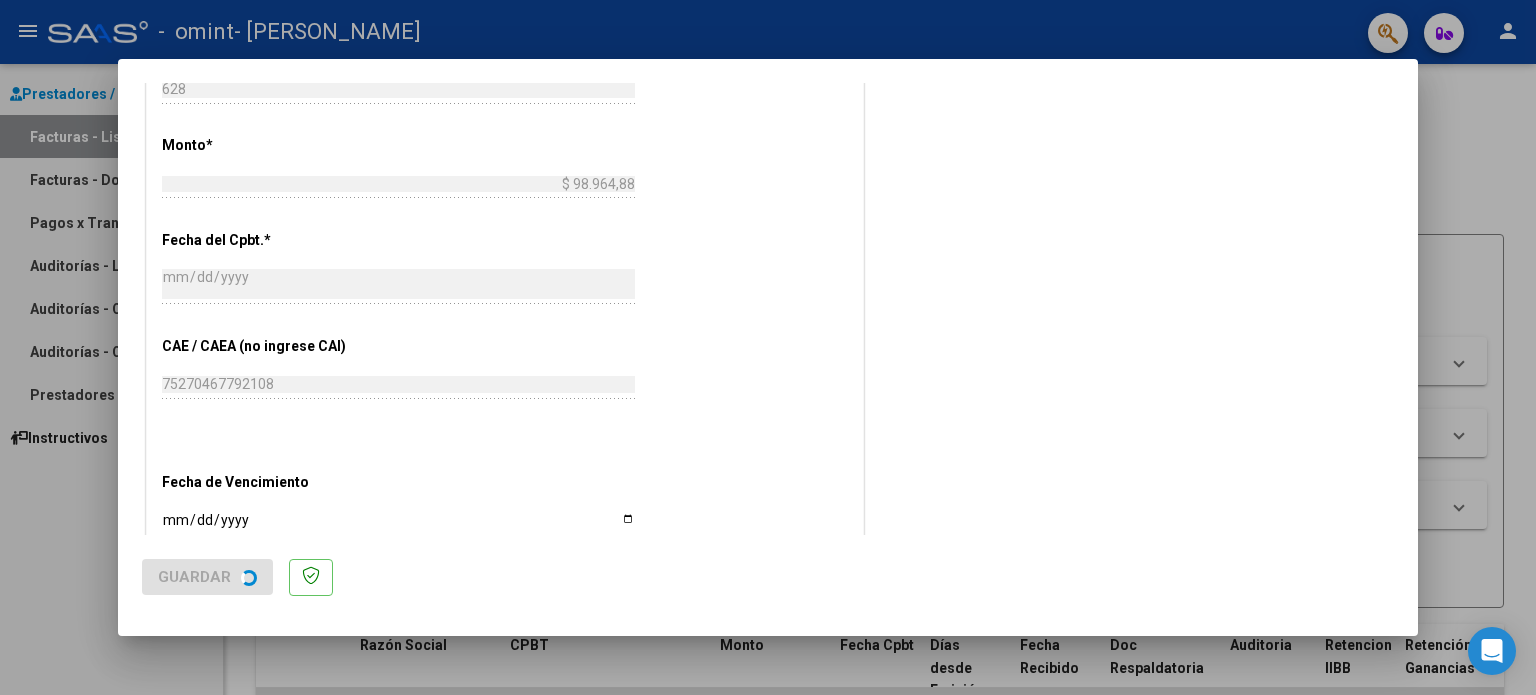scroll, scrollTop: 0, scrollLeft: 0, axis: both 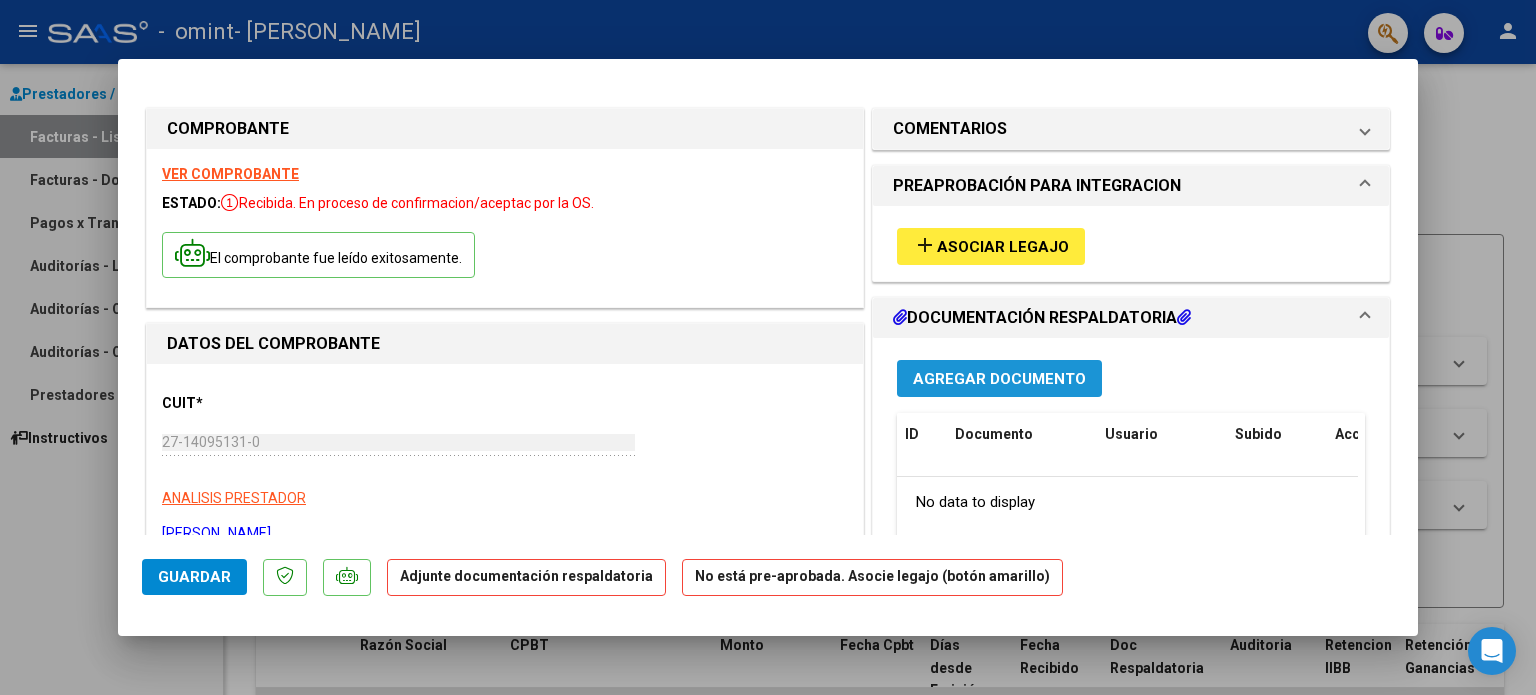 click on "Agregar Documento" at bounding box center (999, 379) 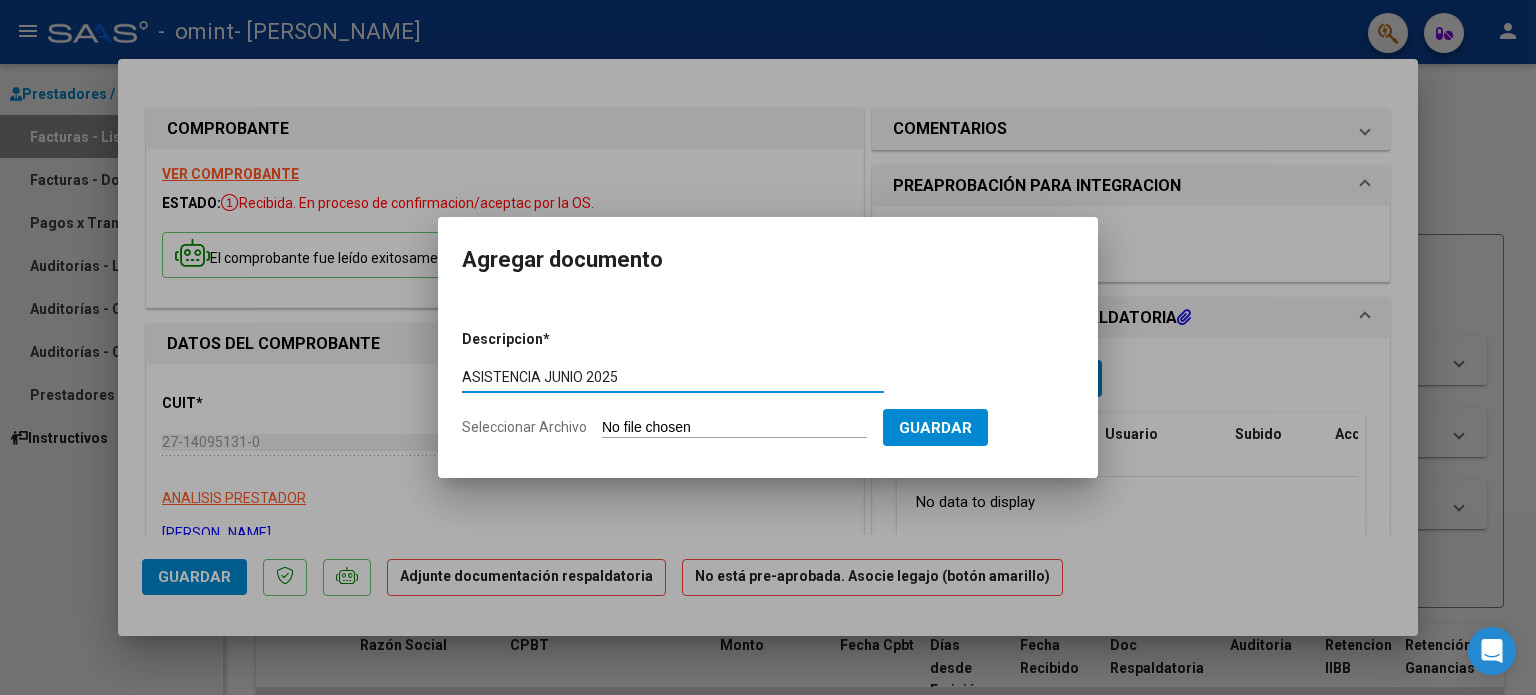 type on "ASISTENCIA JUNIO 2025" 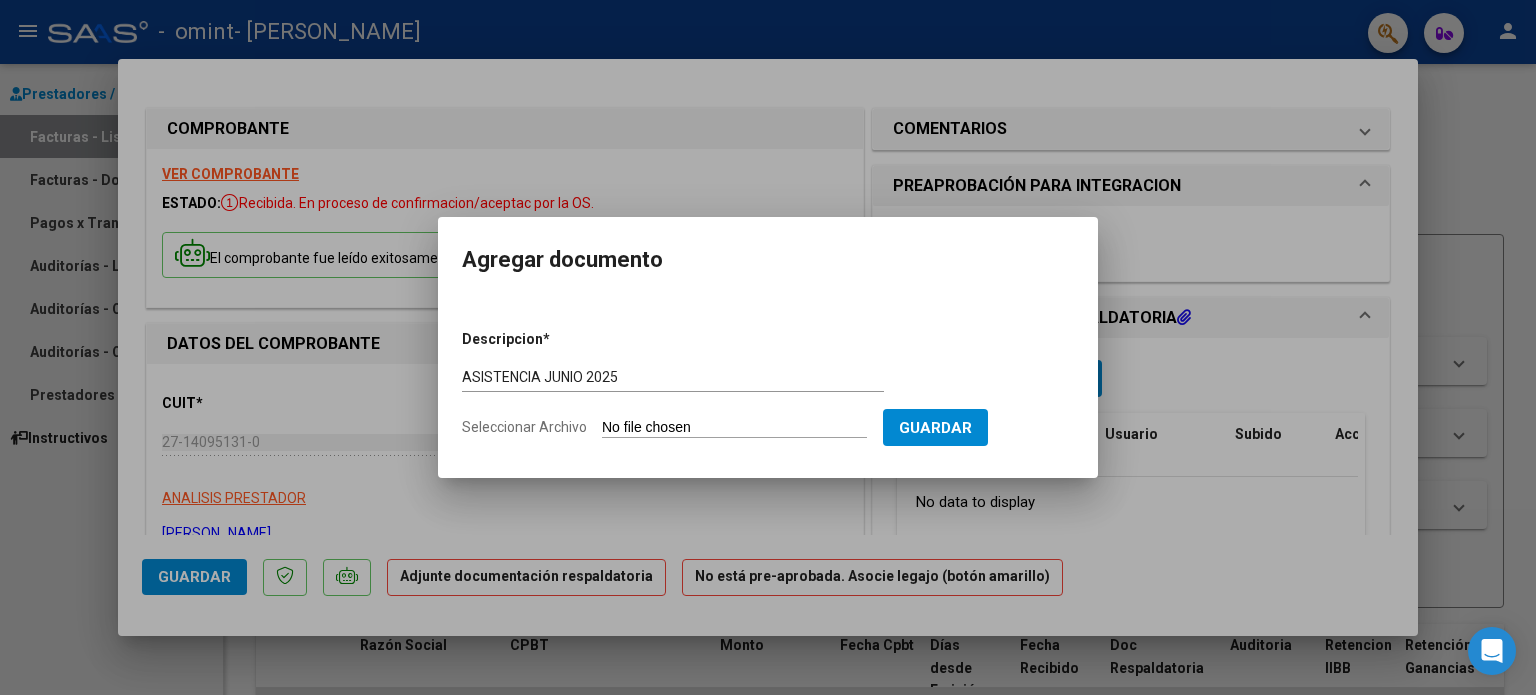 type on "C:\fakepath\[PERSON_NAME] [DATE] .pdf" 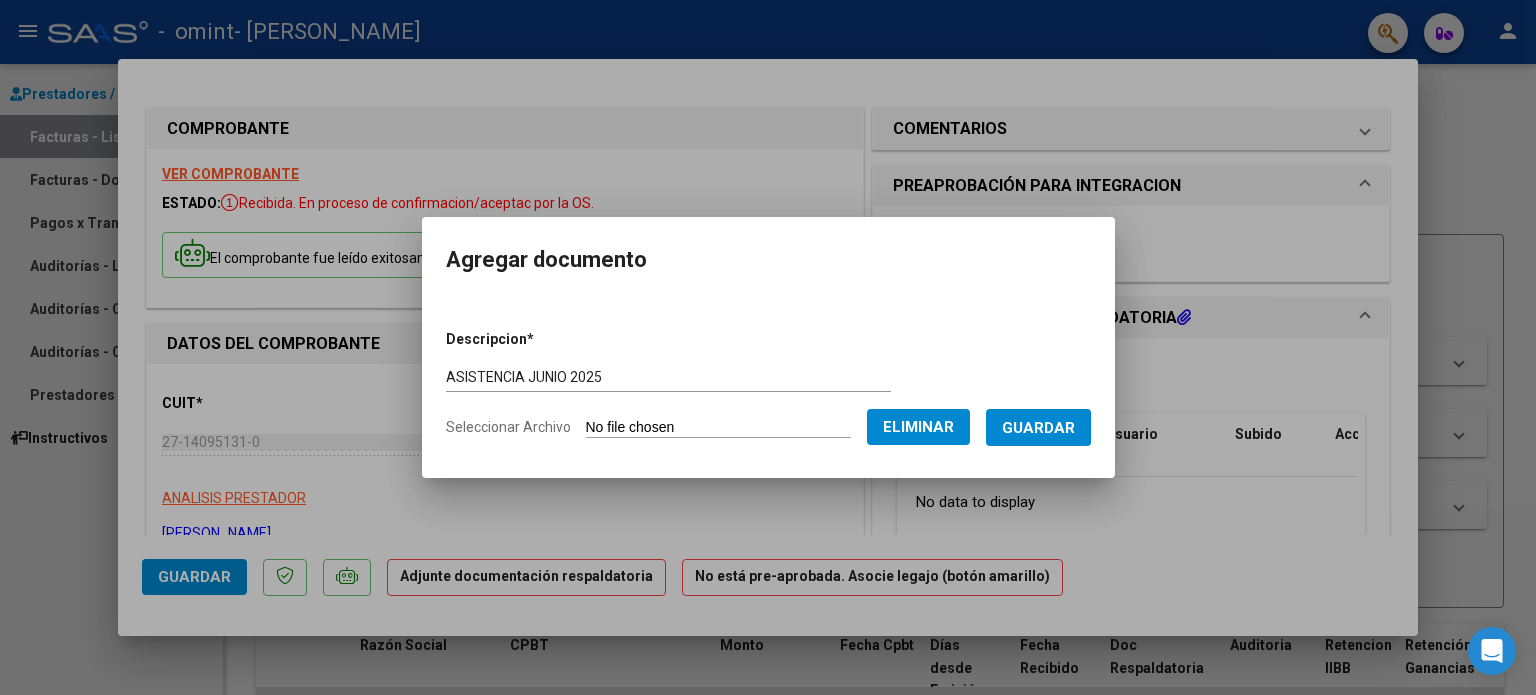 click on "Guardar" at bounding box center (1038, 428) 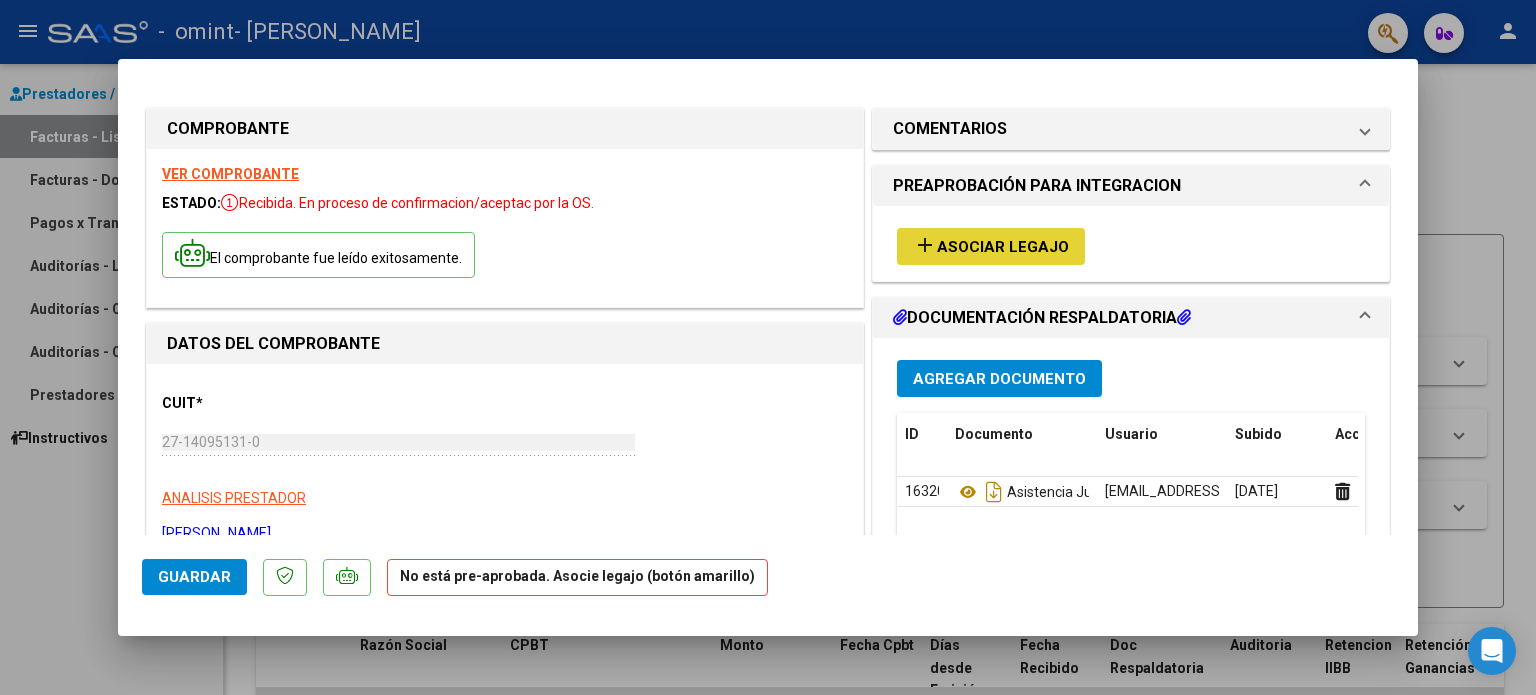click on "Asociar Legajo" at bounding box center (1003, 247) 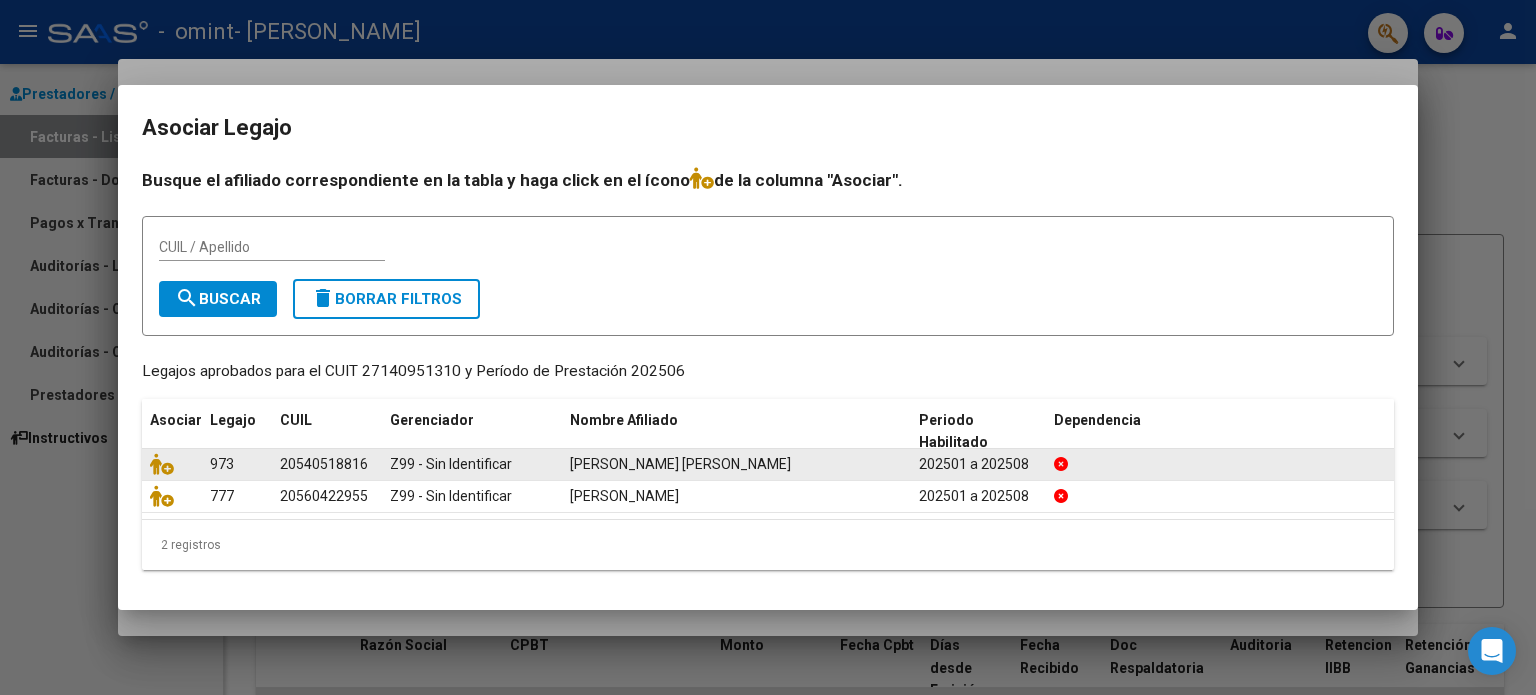 click on "20540518816" 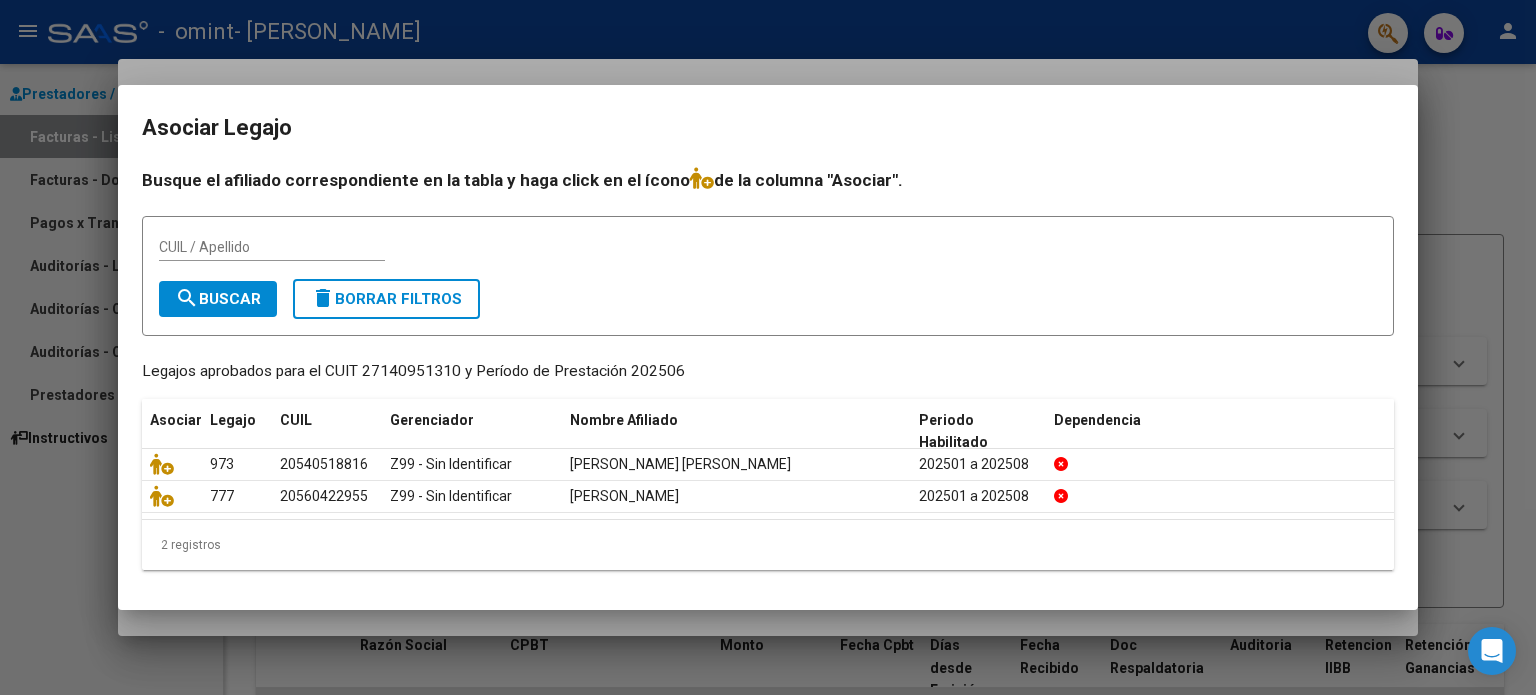 click on "CUIL / Apellido" at bounding box center (272, 247) 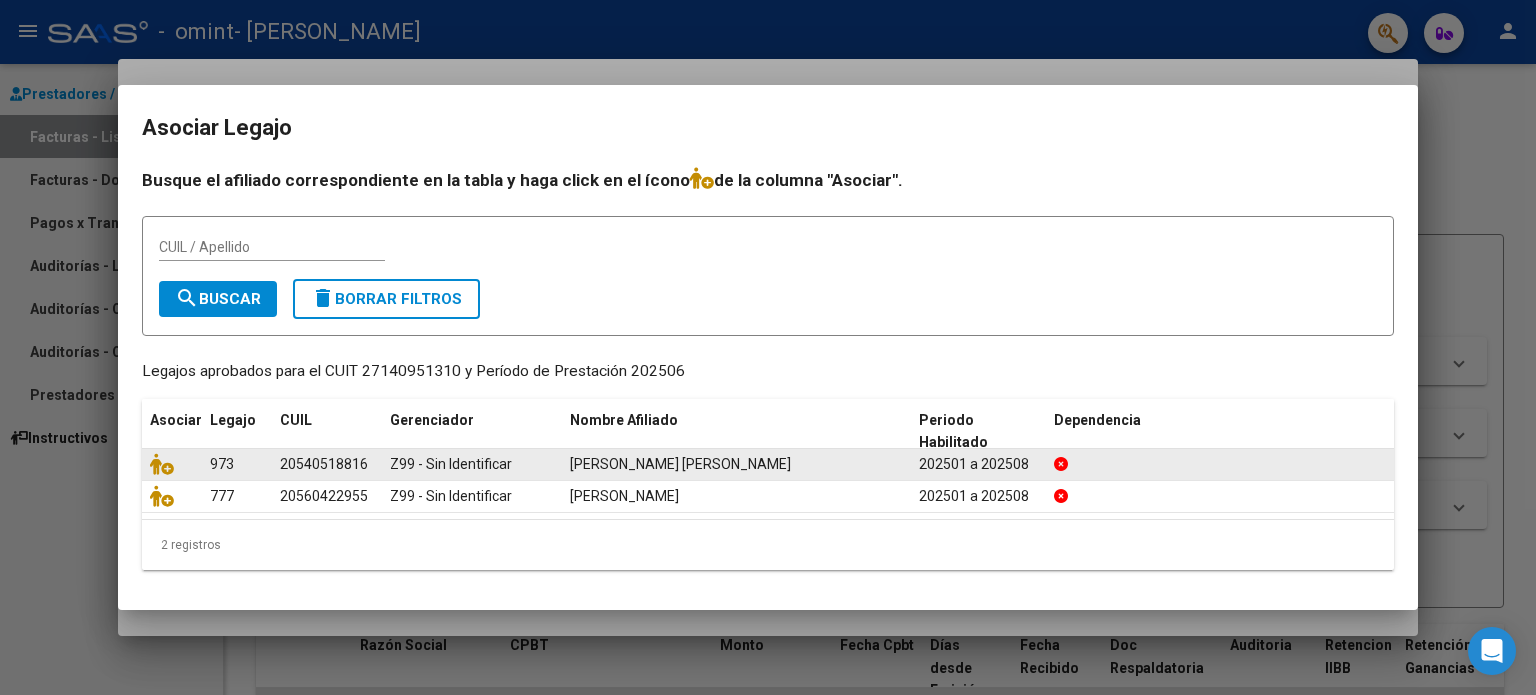 click on "[PERSON_NAME] [PERSON_NAME]" 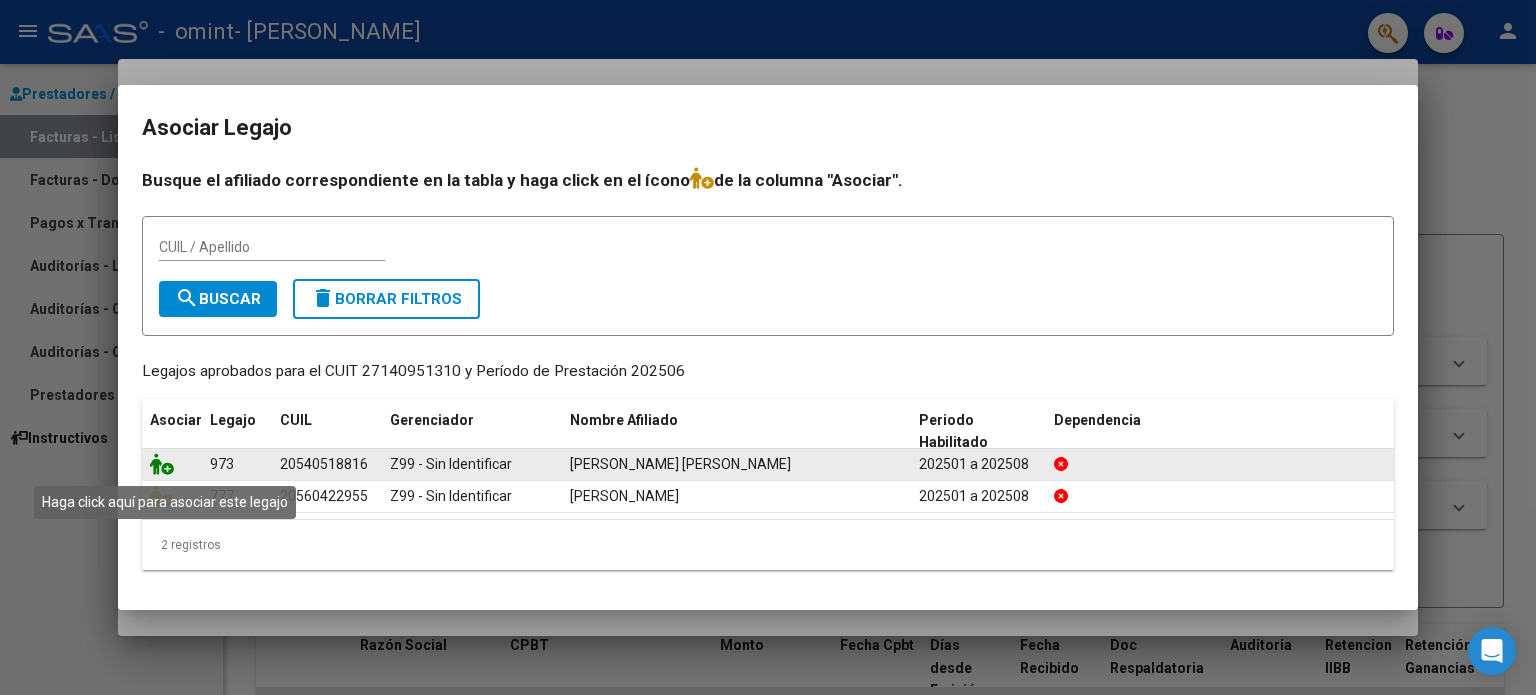click 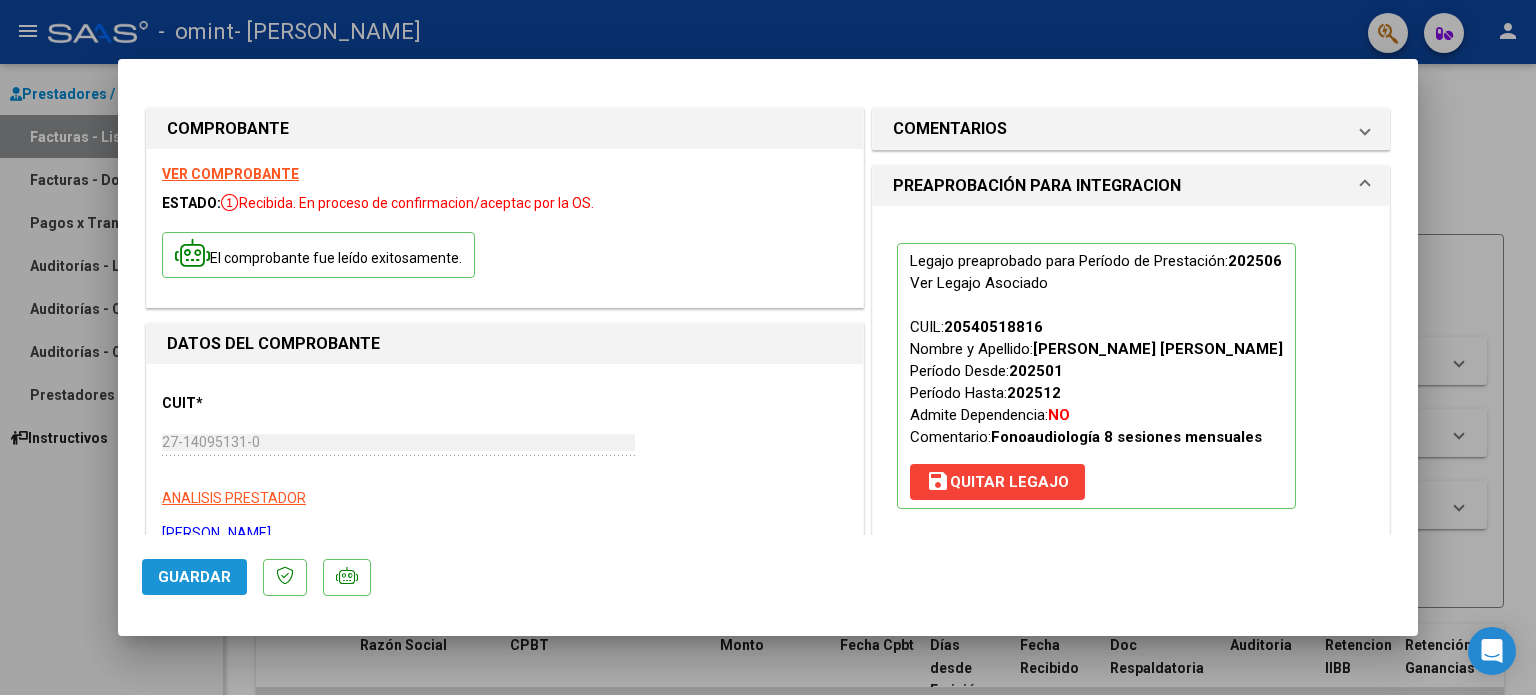 click on "Guardar" 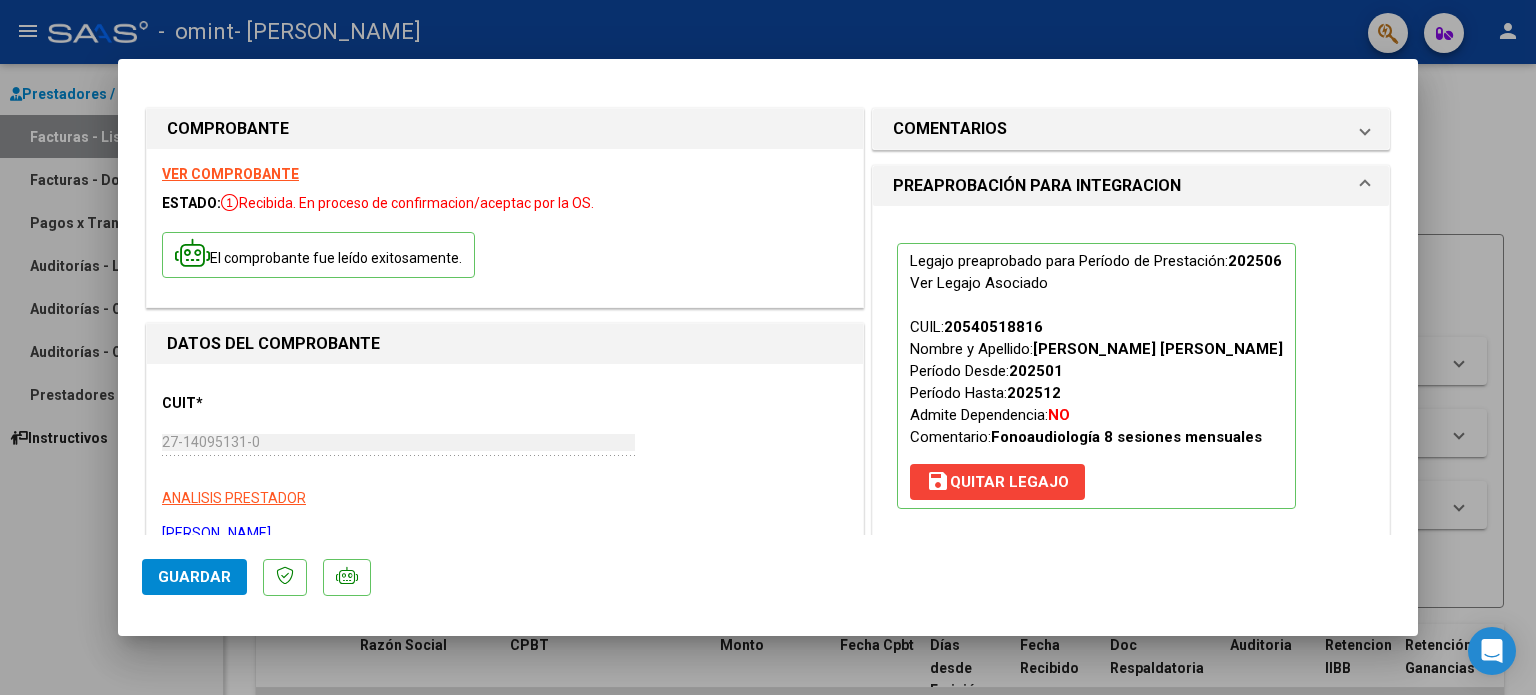 click on "Guardar" 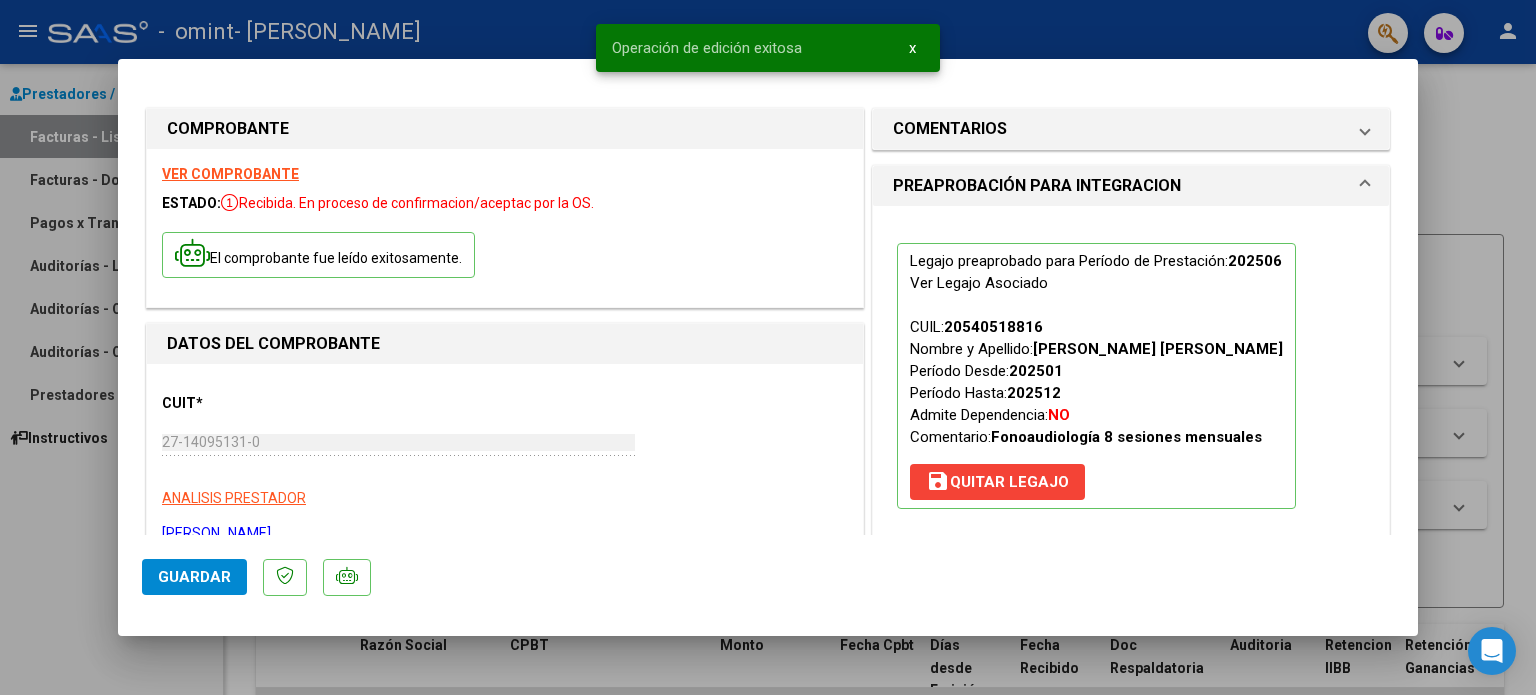 click at bounding box center [768, 347] 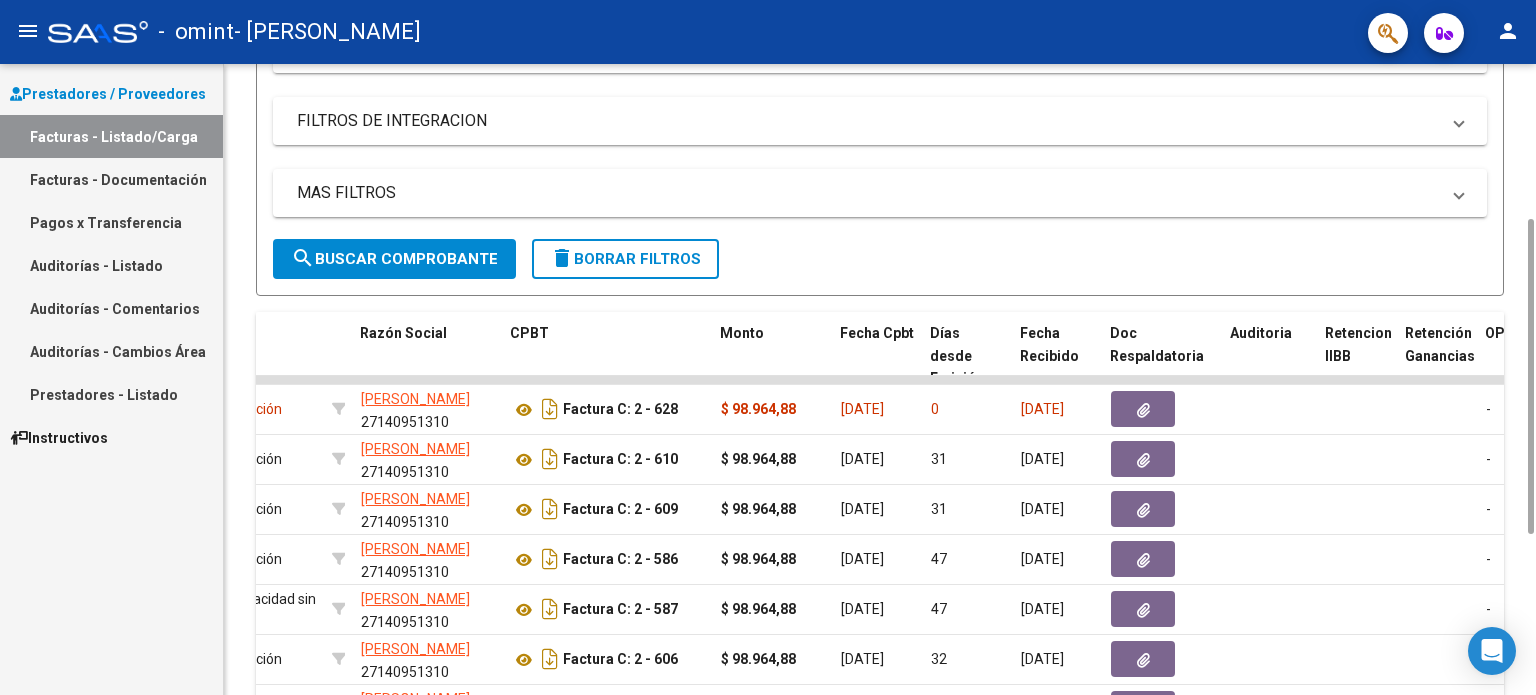 scroll, scrollTop: 314, scrollLeft: 0, axis: vertical 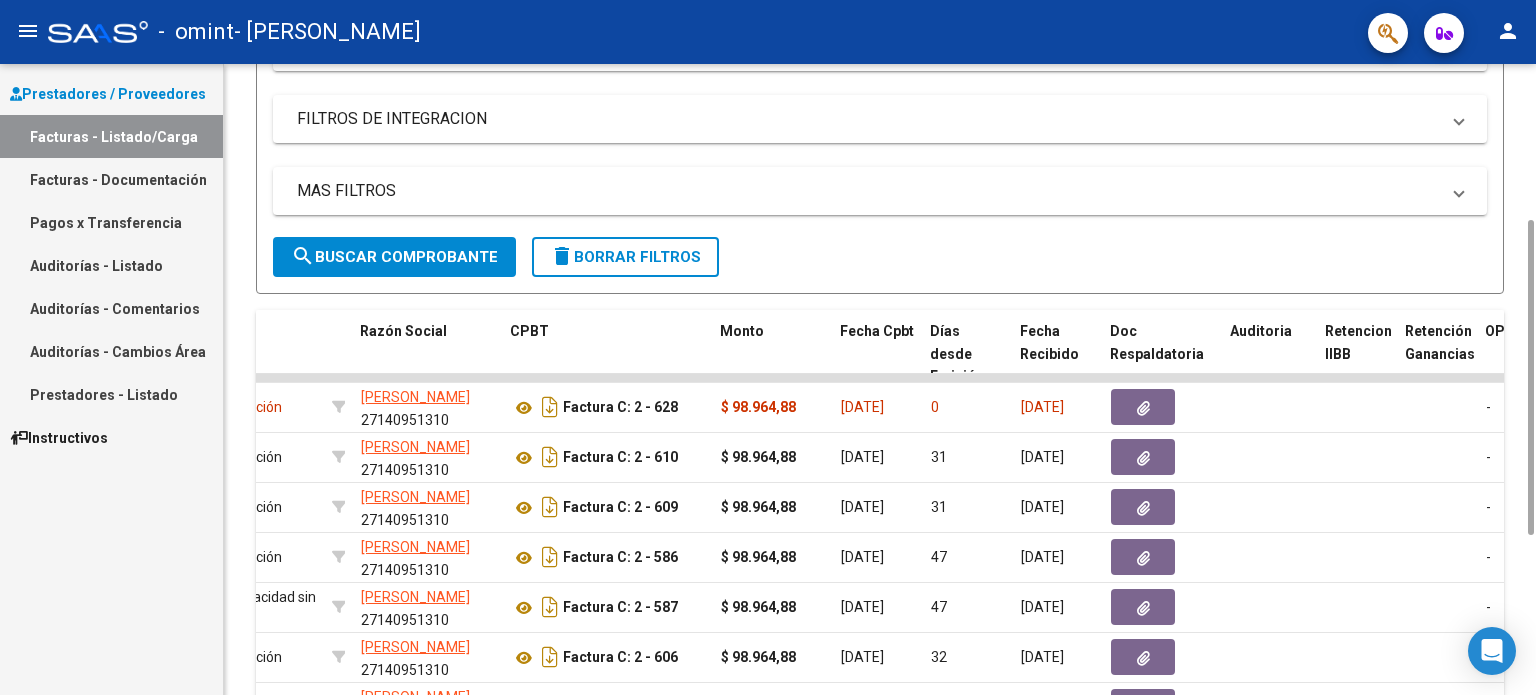 drag, startPoint x: 1525, startPoint y: 237, endPoint x: 1519, endPoint y: 400, distance: 163.1104 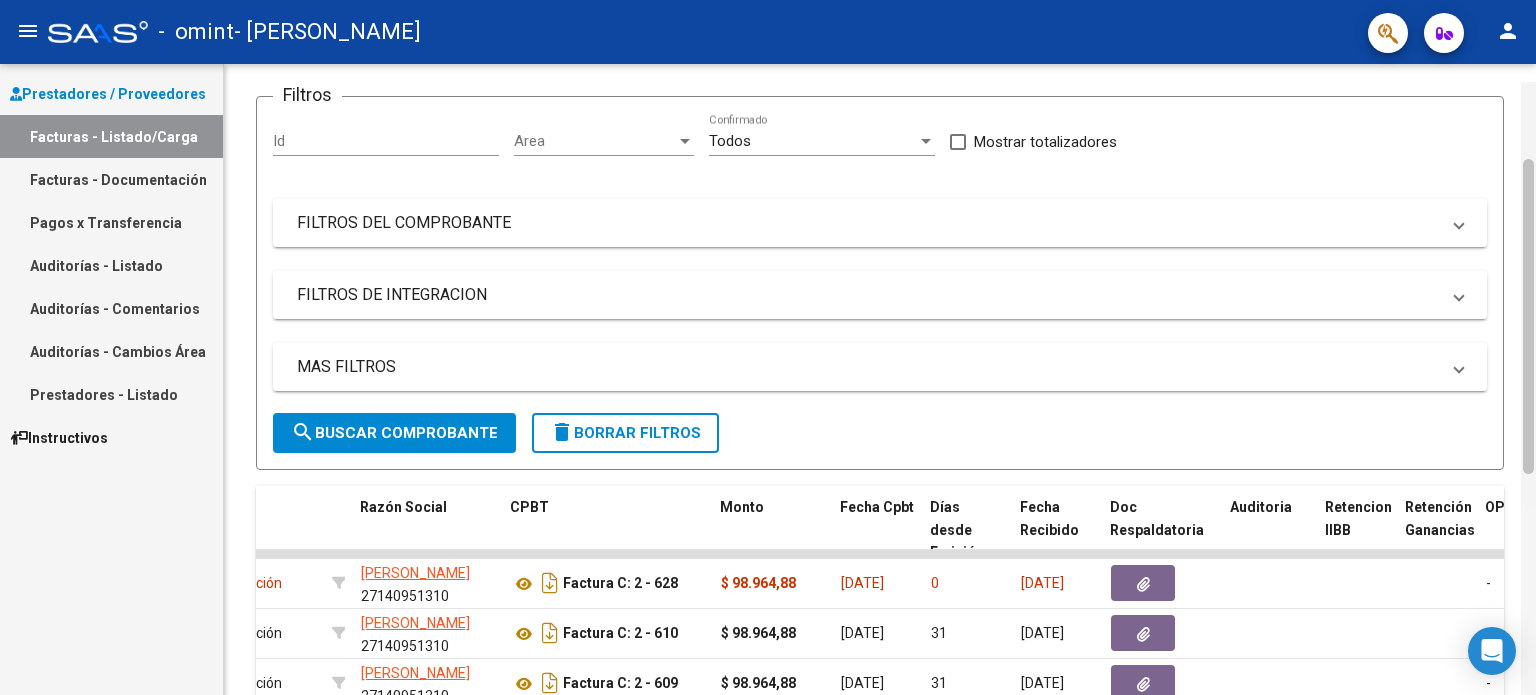 scroll, scrollTop: 0, scrollLeft: 0, axis: both 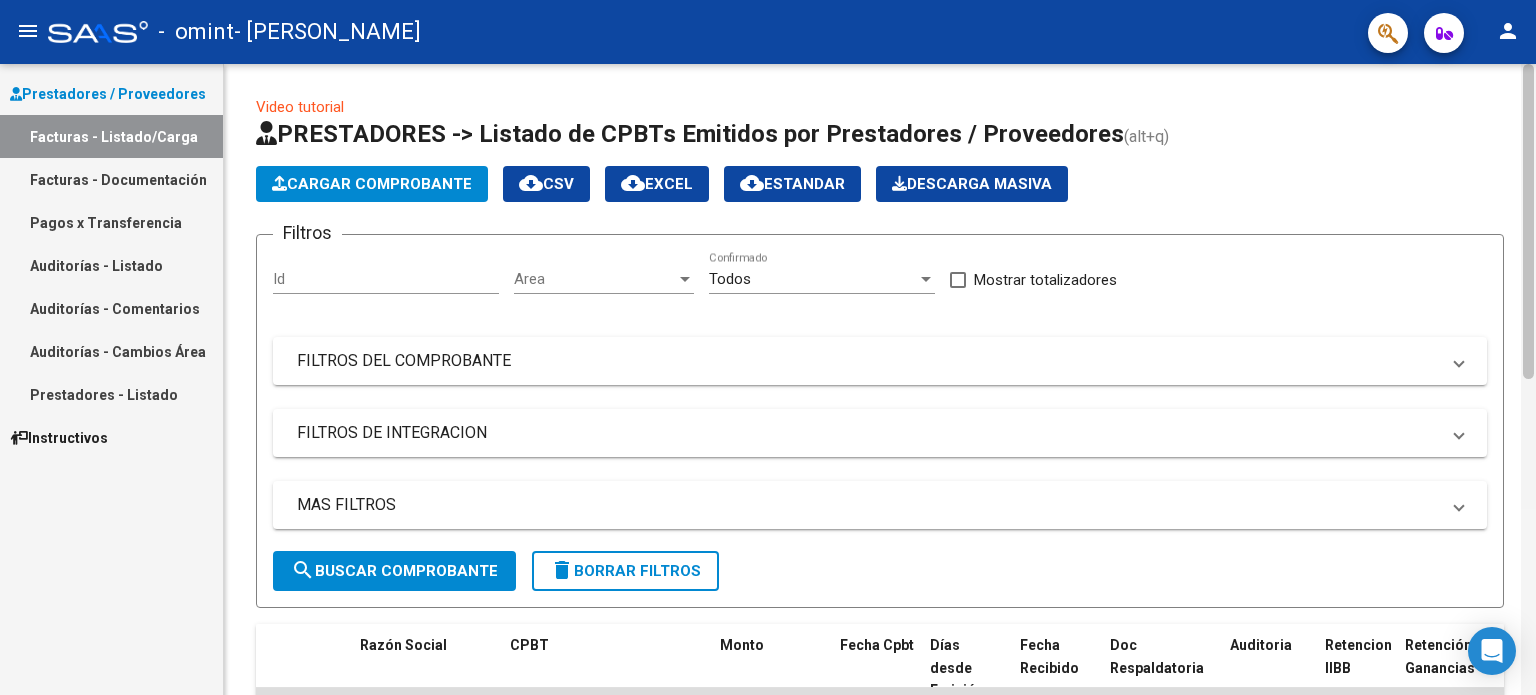 drag, startPoint x: 1532, startPoint y: 315, endPoint x: 1535, endPoint y: 114, distance: 201.02238 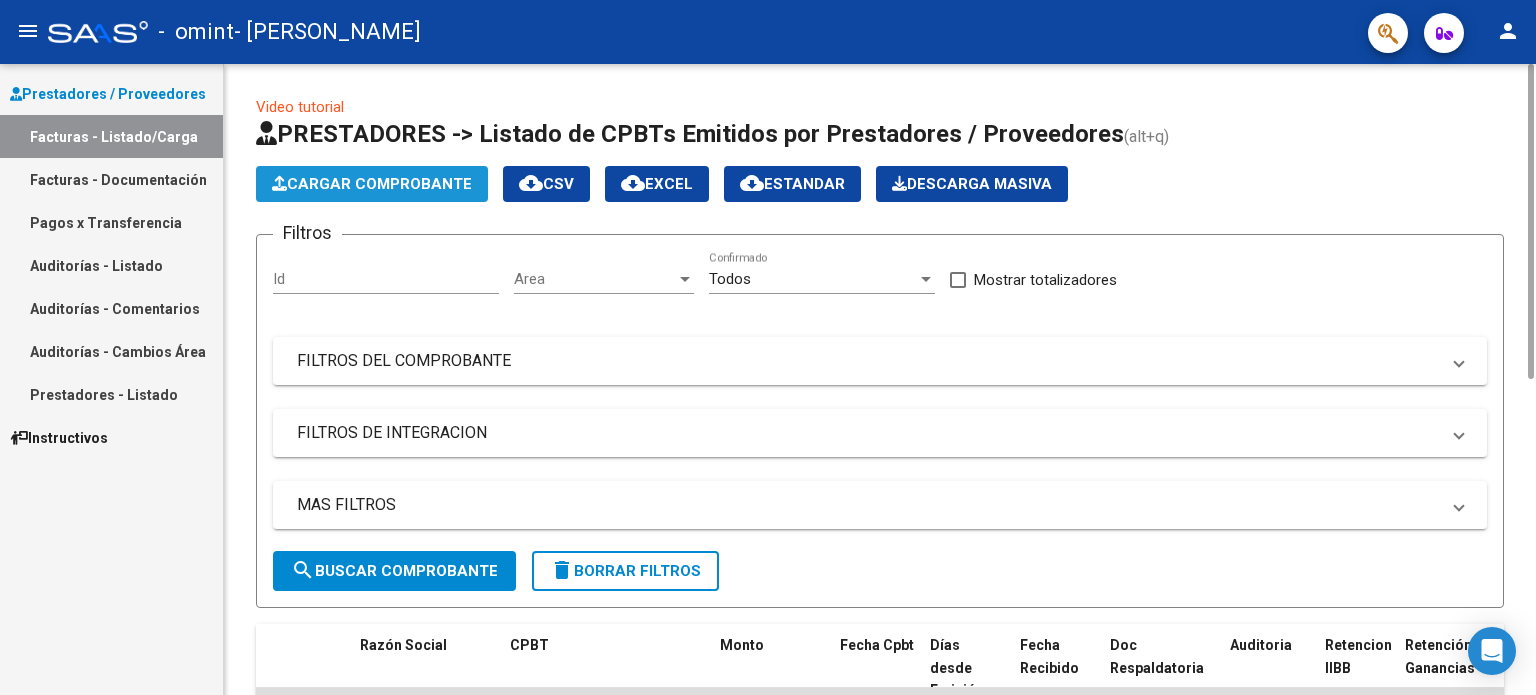 click on "Cargar Comprobante" 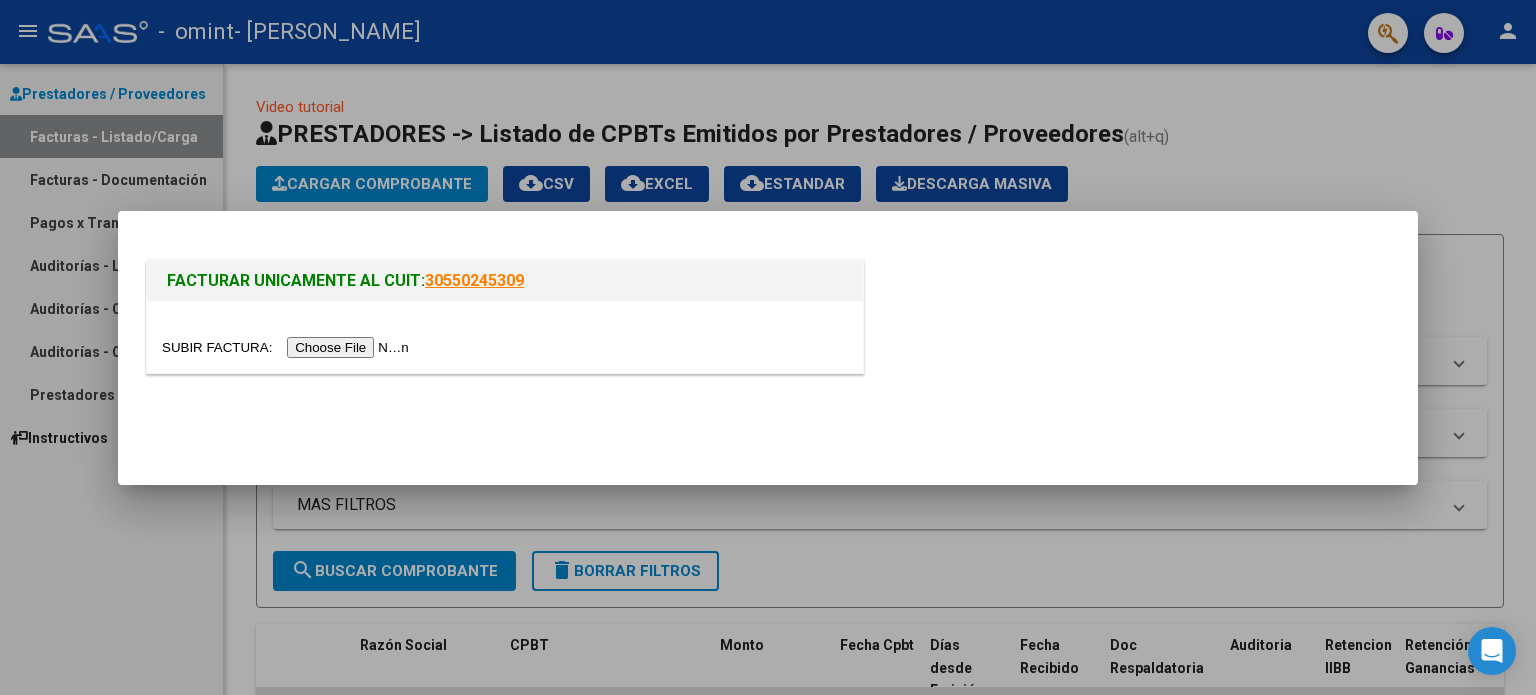 click at bounding box center (288, 347) 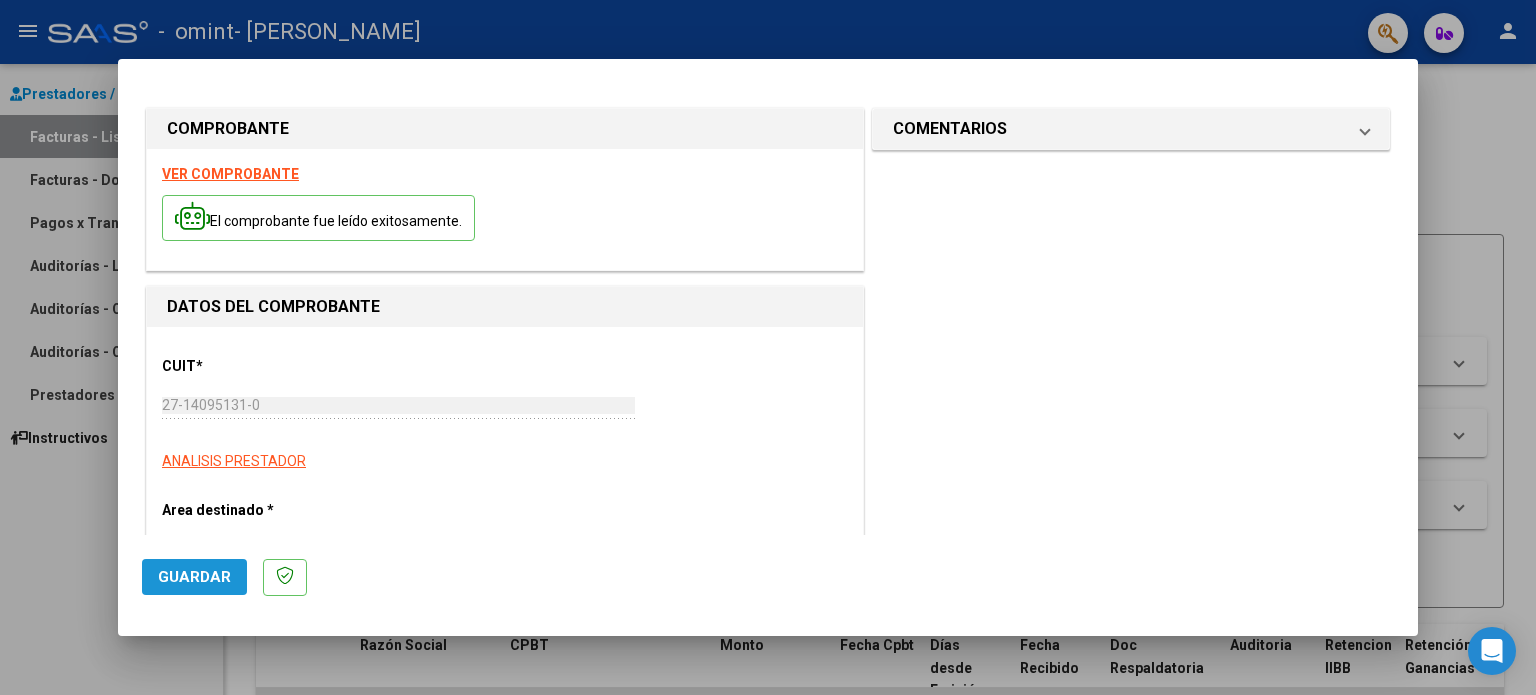 click on "Guardar" 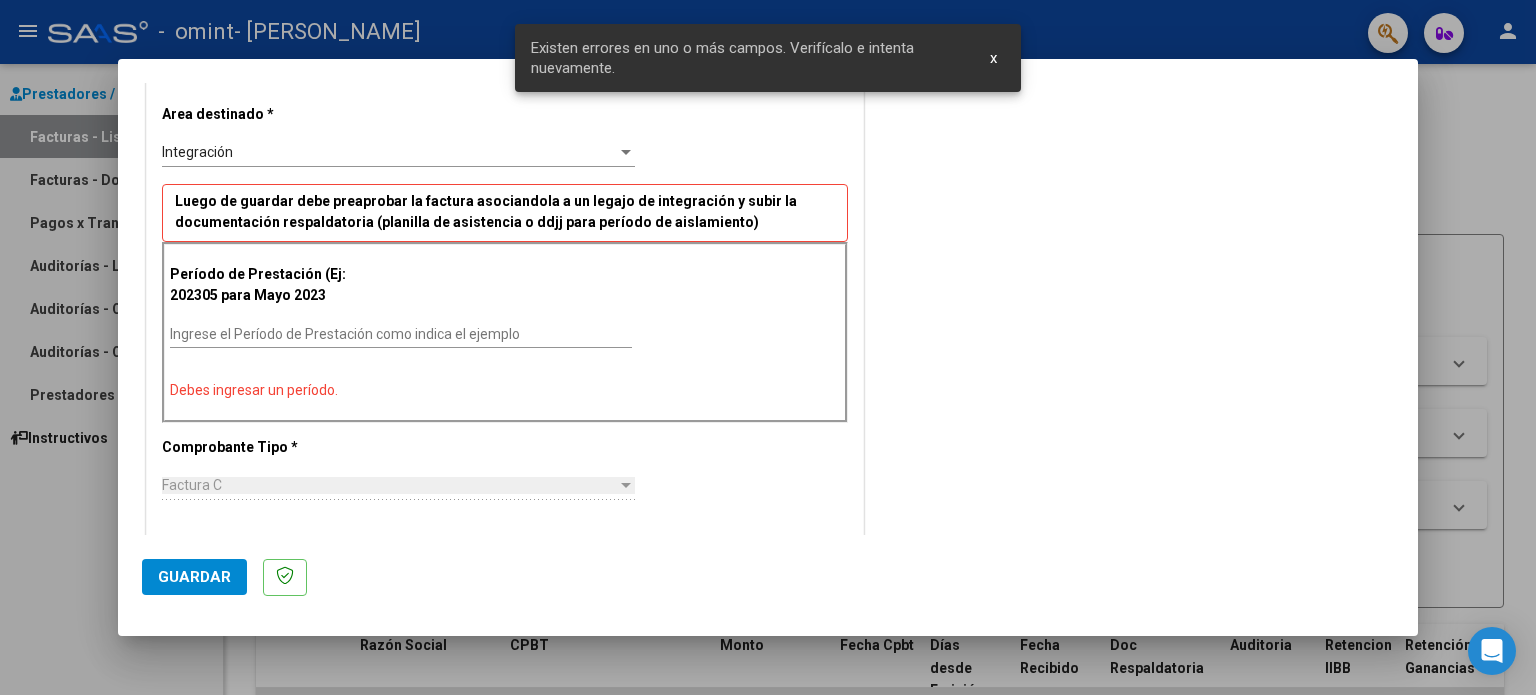 scroll, scrollTop: 400, scrollLeft: 0, axis: vertical 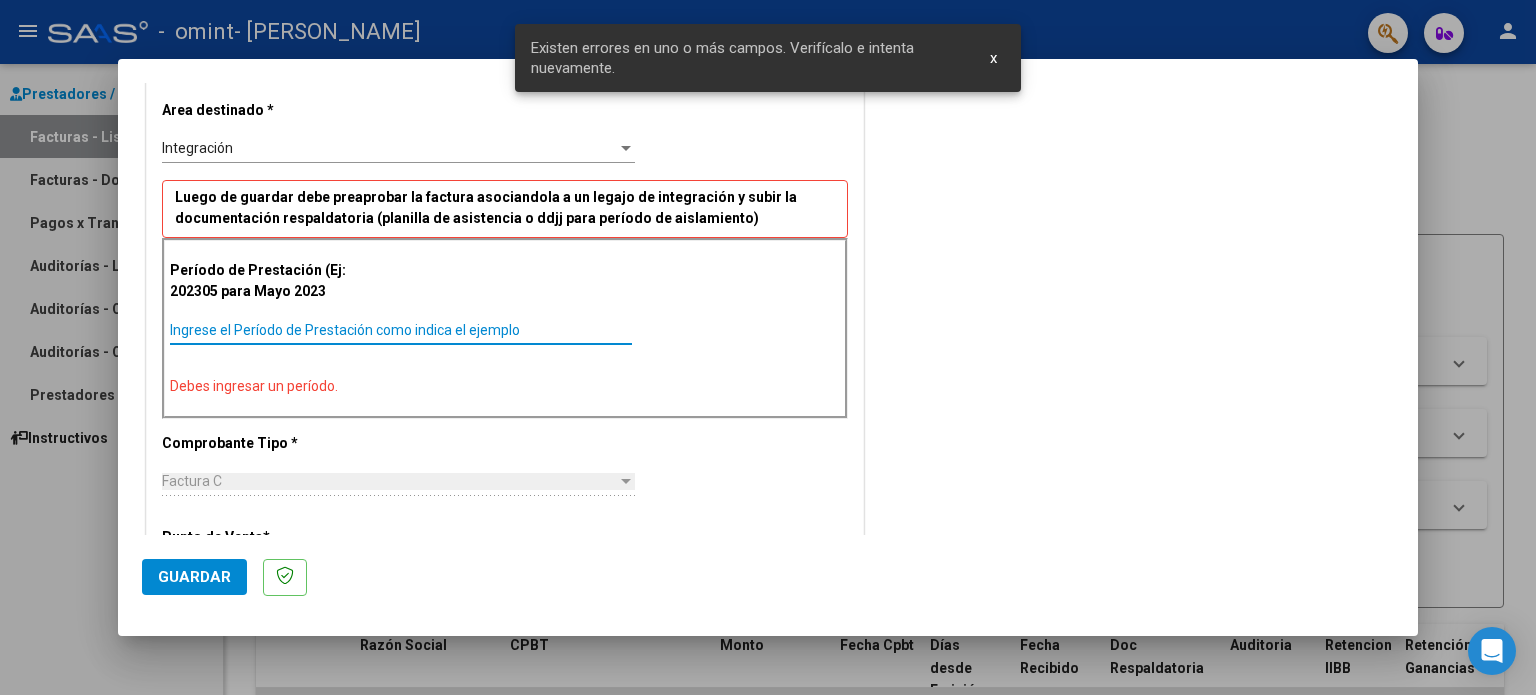click on "Ingrese el Período de Prestación como indica el ejemplo" at bounding box center (401, 330) 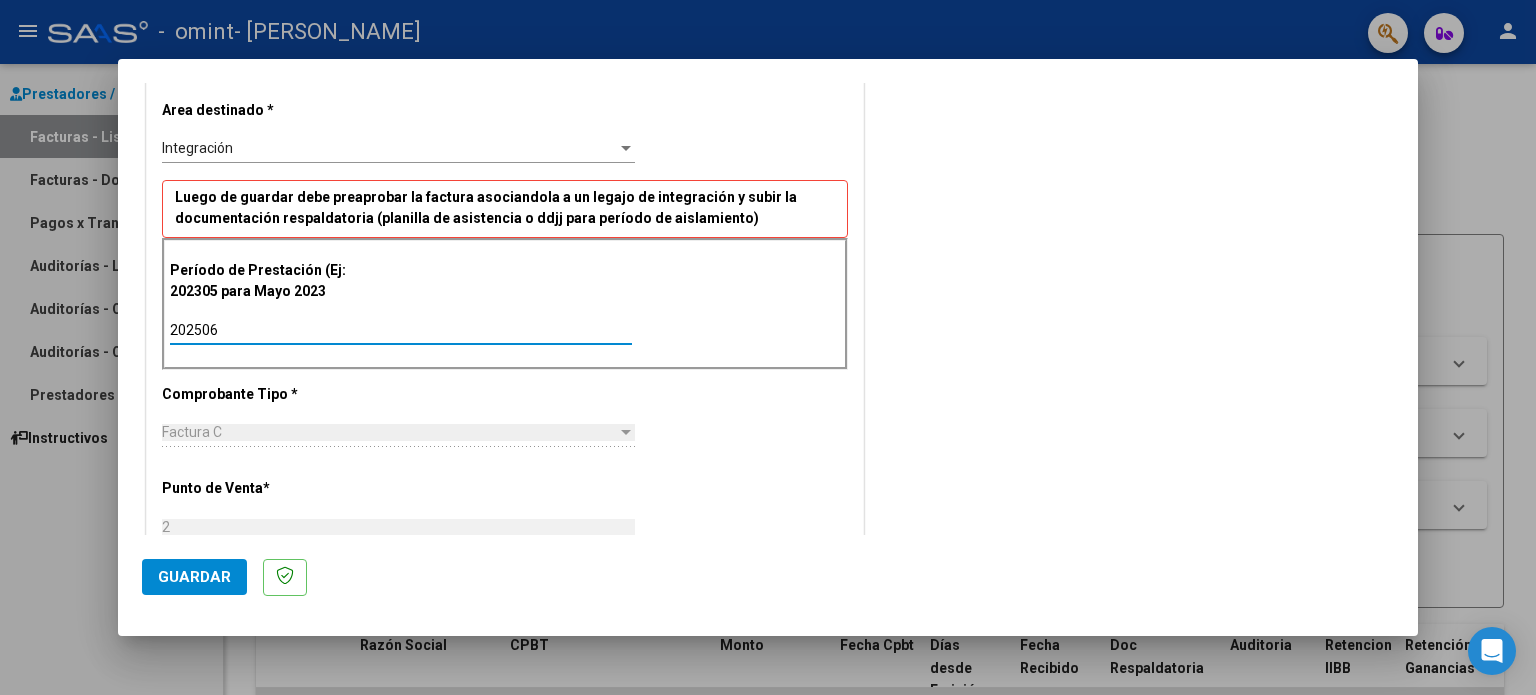 type on "202506" 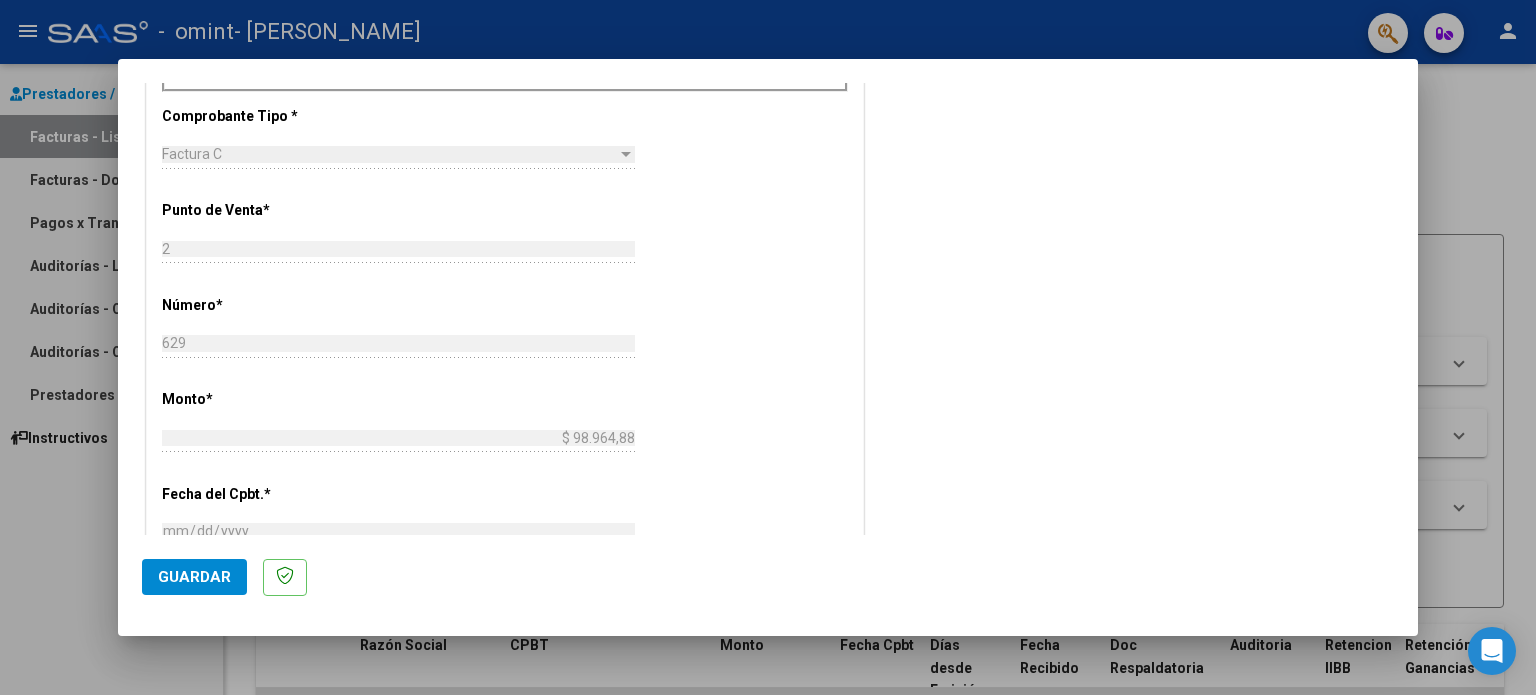 scroll, scrollTop: 681, scrollLeft: 0, axis: vertical 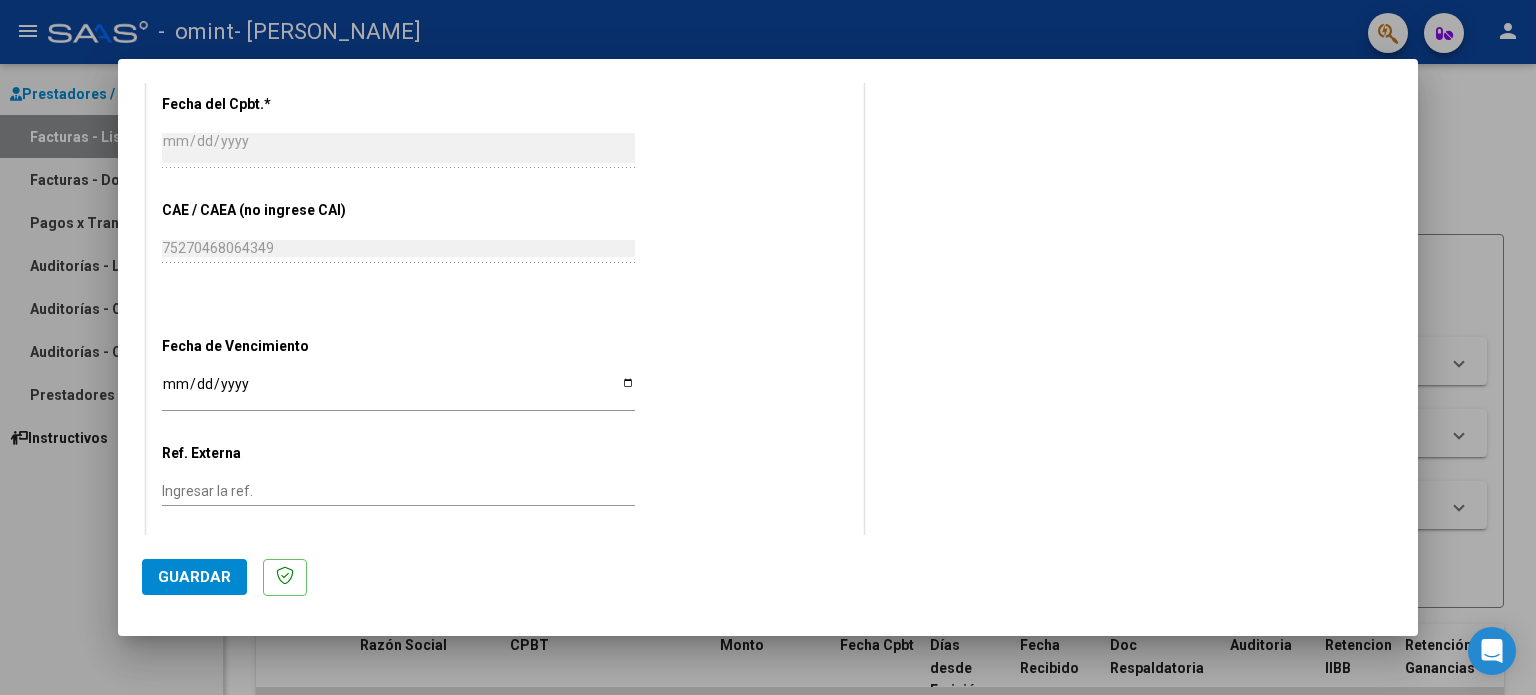 click on "Ingresar la fecha" at bounding box center (398, 391) 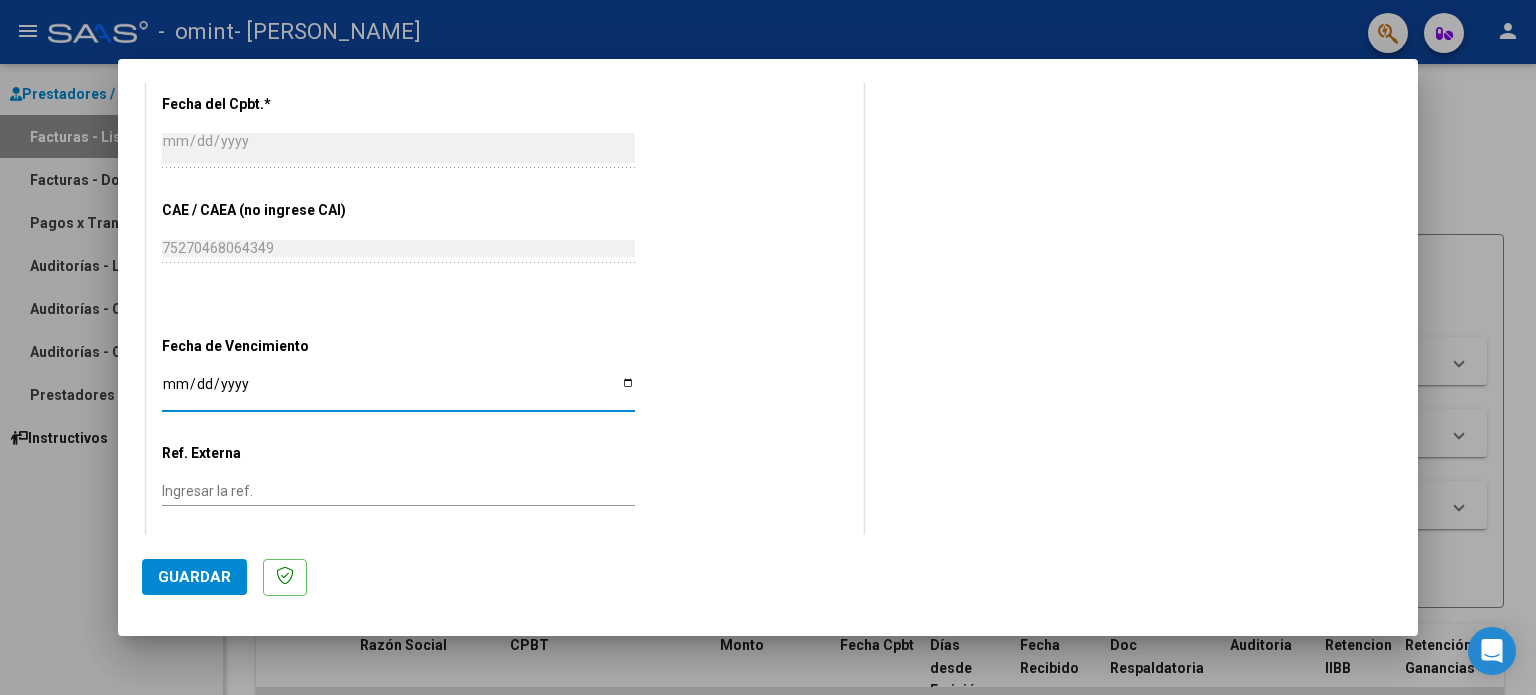 type on "[DATE]" 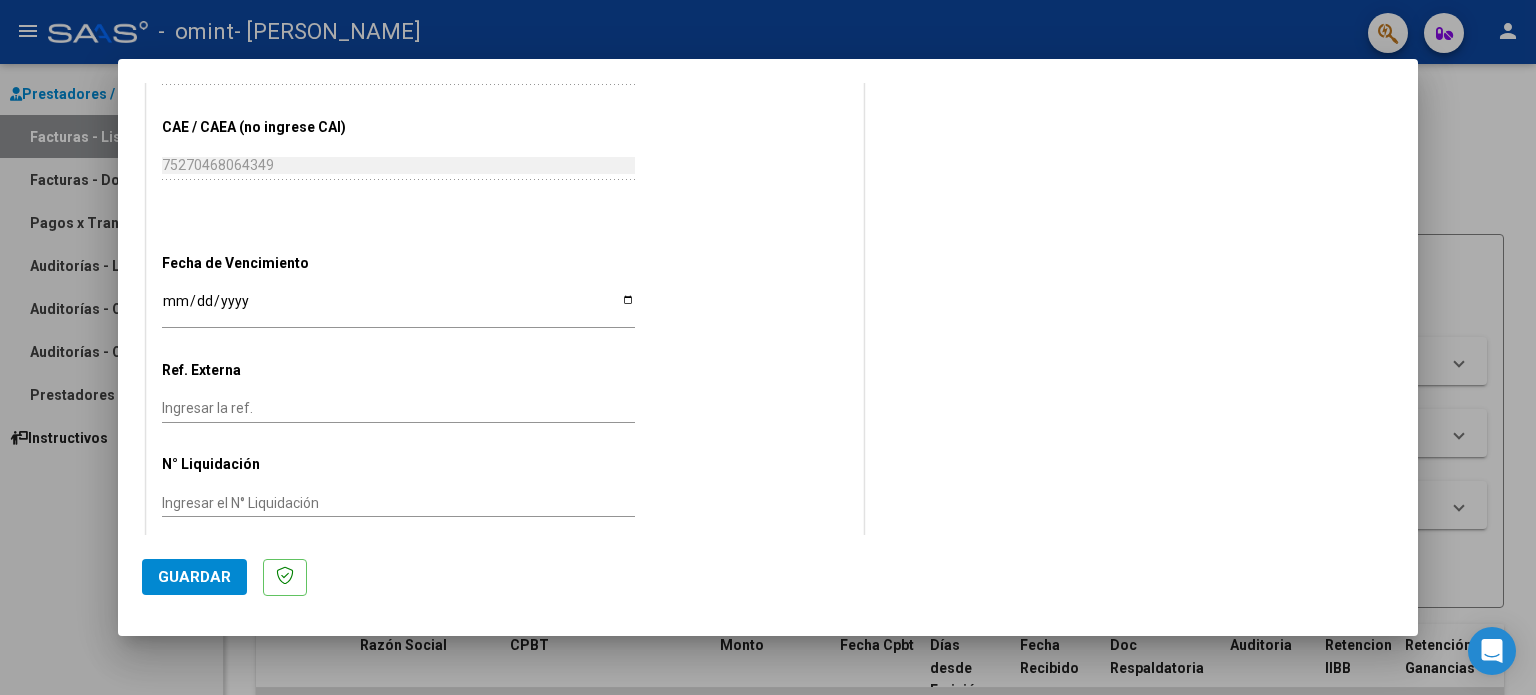 scroll, scrollTop: 1168, scrollLeft: 0, axis: vertical 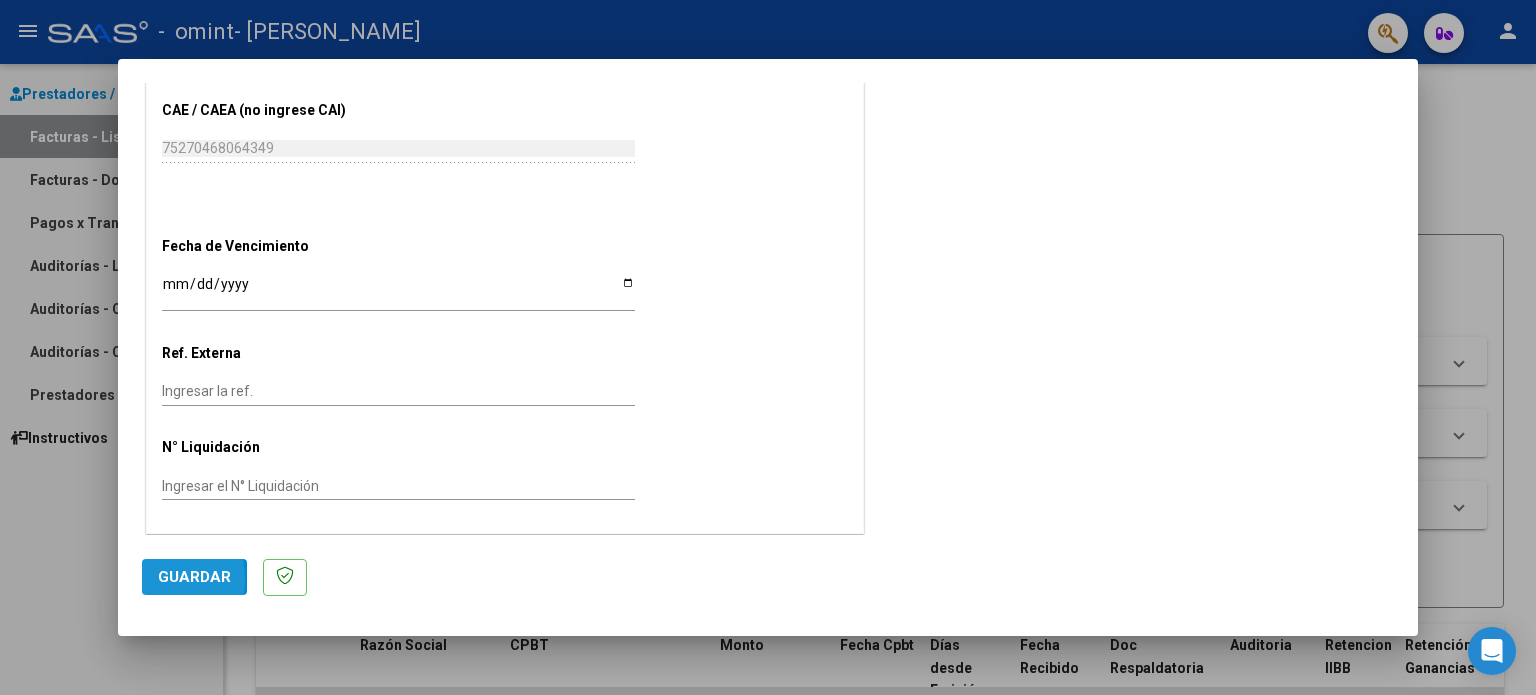 click on "Guardar" 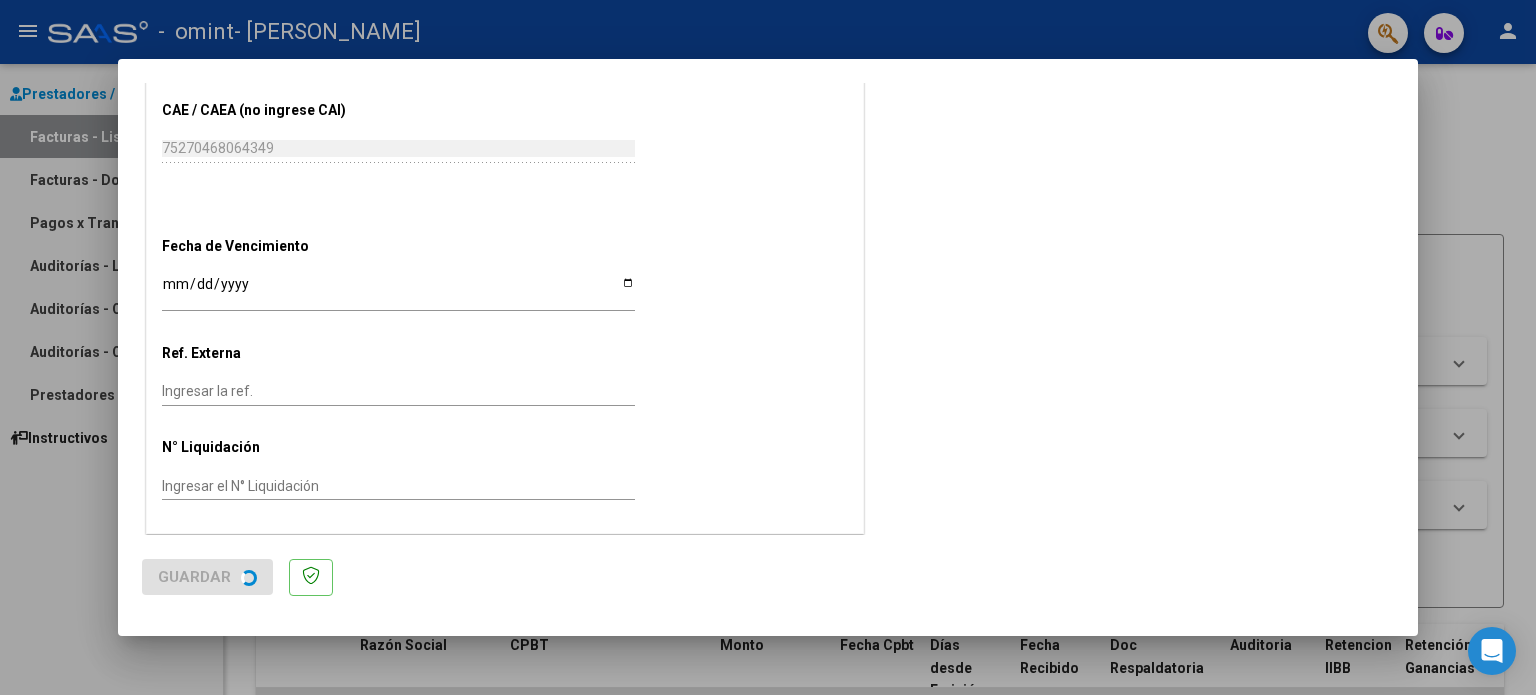scroll, scrollTop: 0, scrollLeft: 0, axis: both 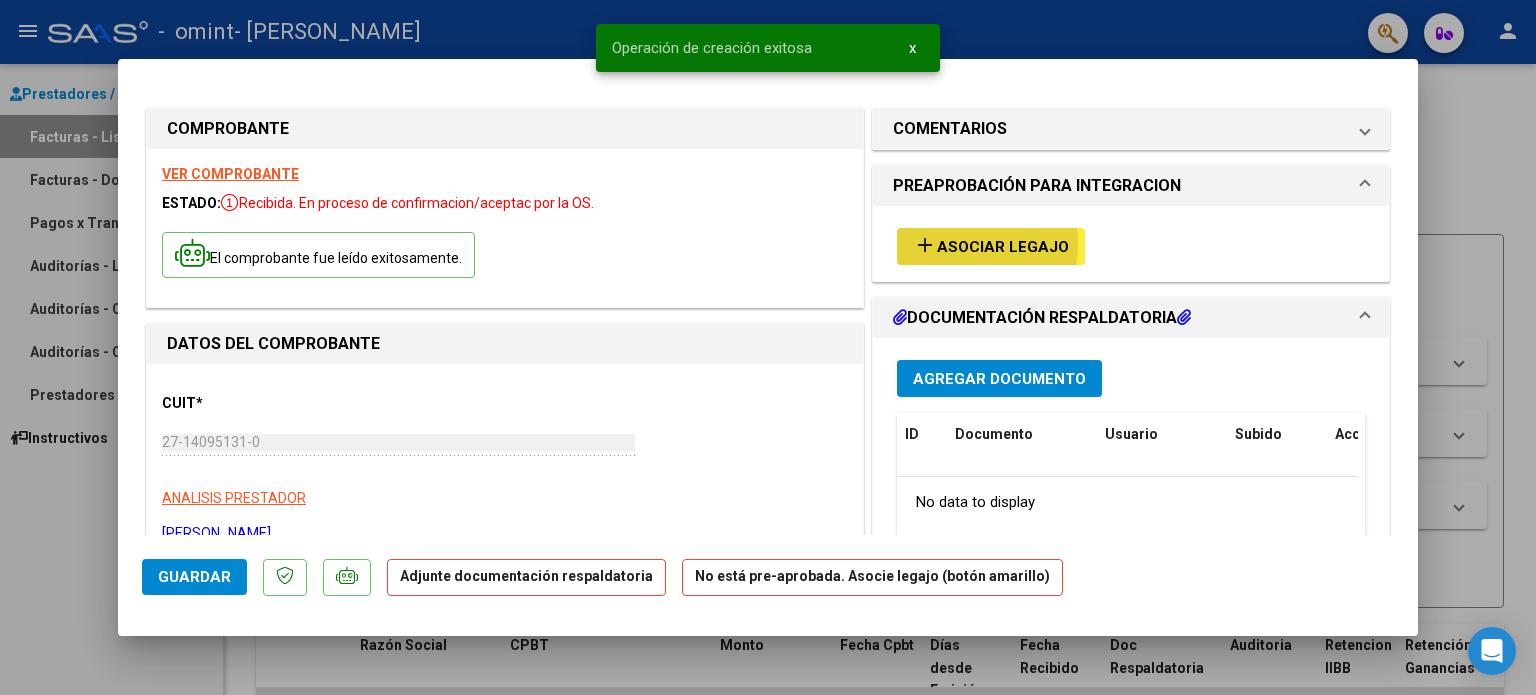click on "Asociar Legajo" at bounding box center [1003, 247] 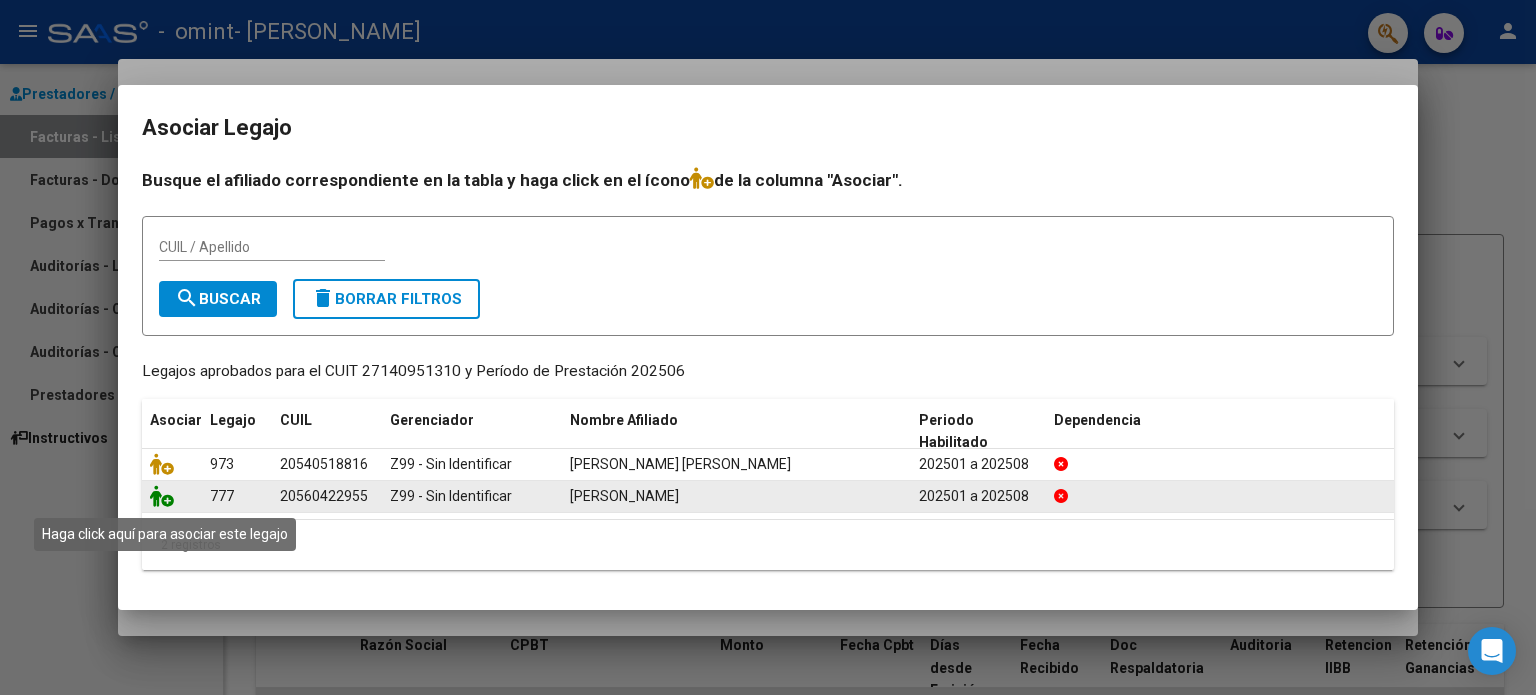 click 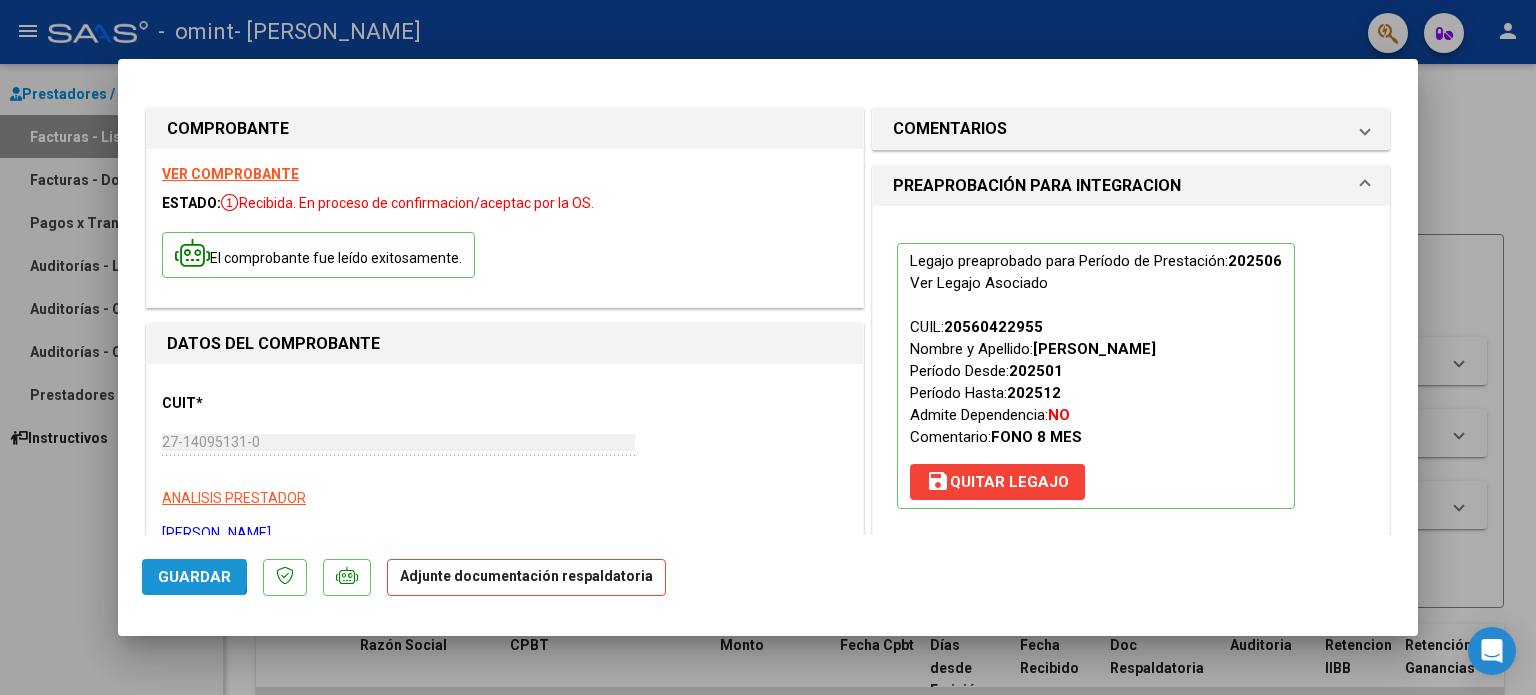 click on "Guardar" 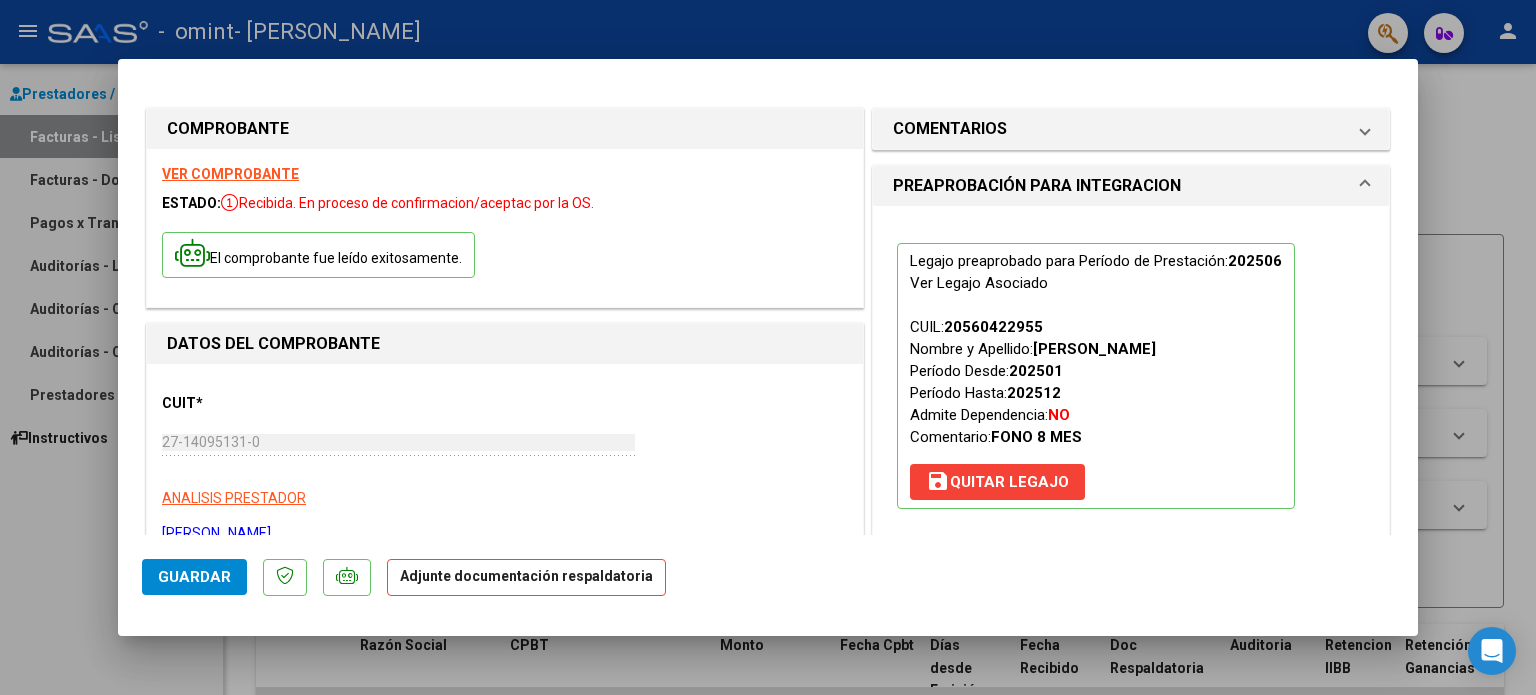 click on "Adjunte documentación respaldatoria" 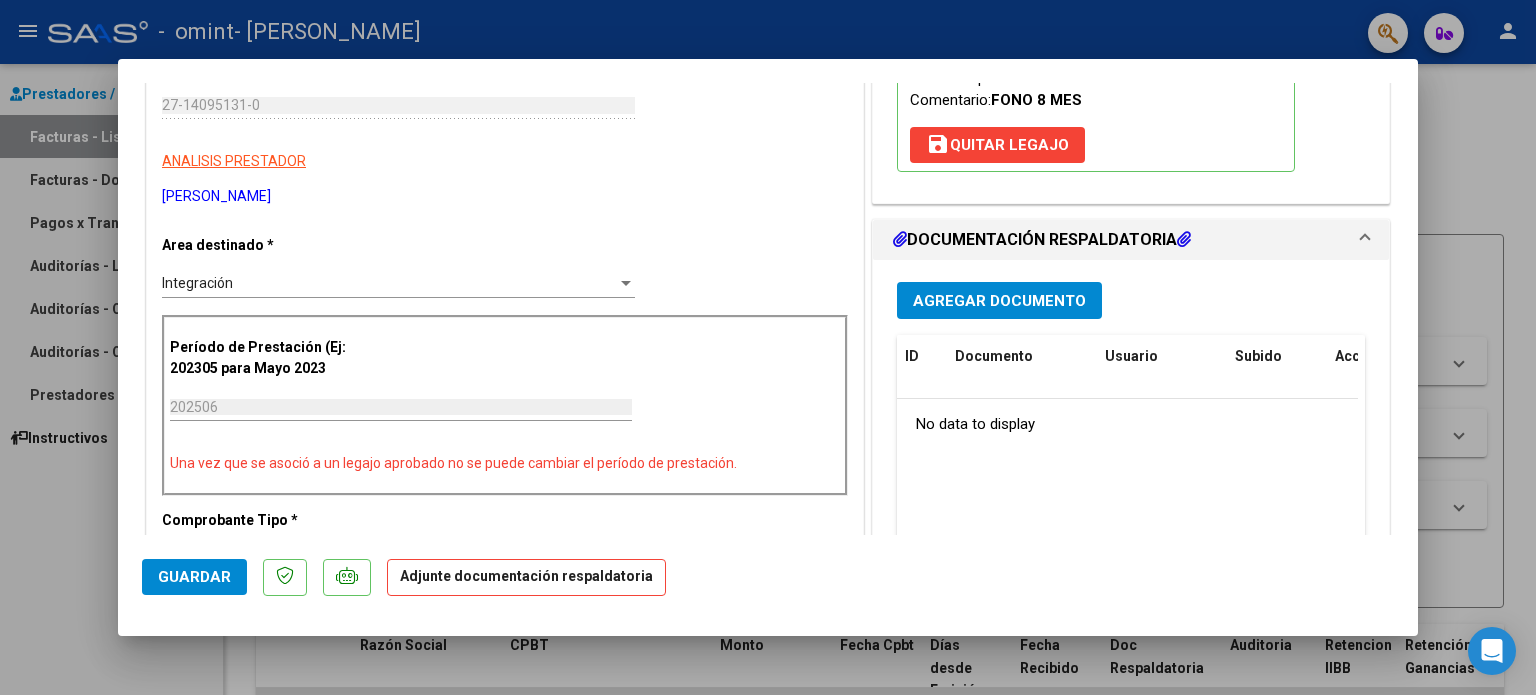 scroll, scrollTop: 328, scrollLeft: 0, axis: vertical 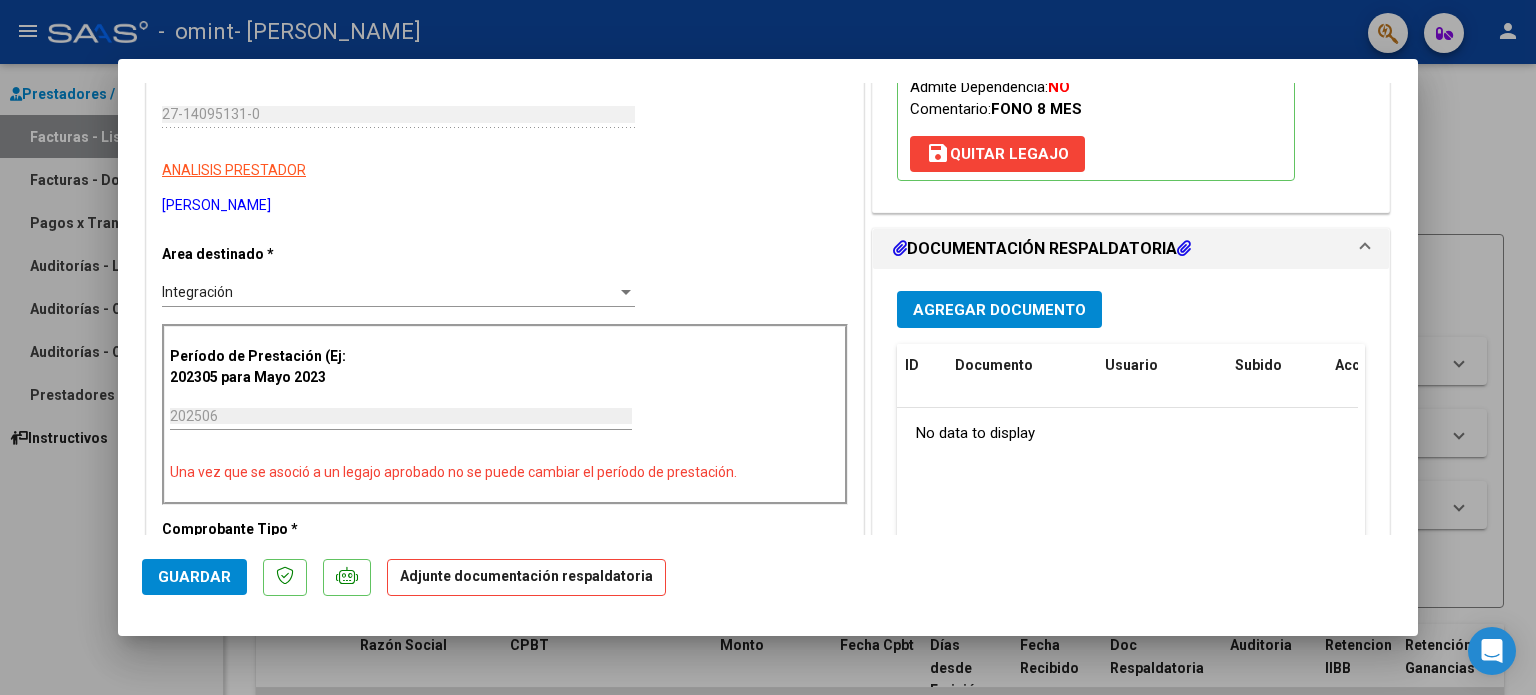 click on "DOCUMENTACIÓN RESPALDATORIA" at bounding box center (1042, 249) 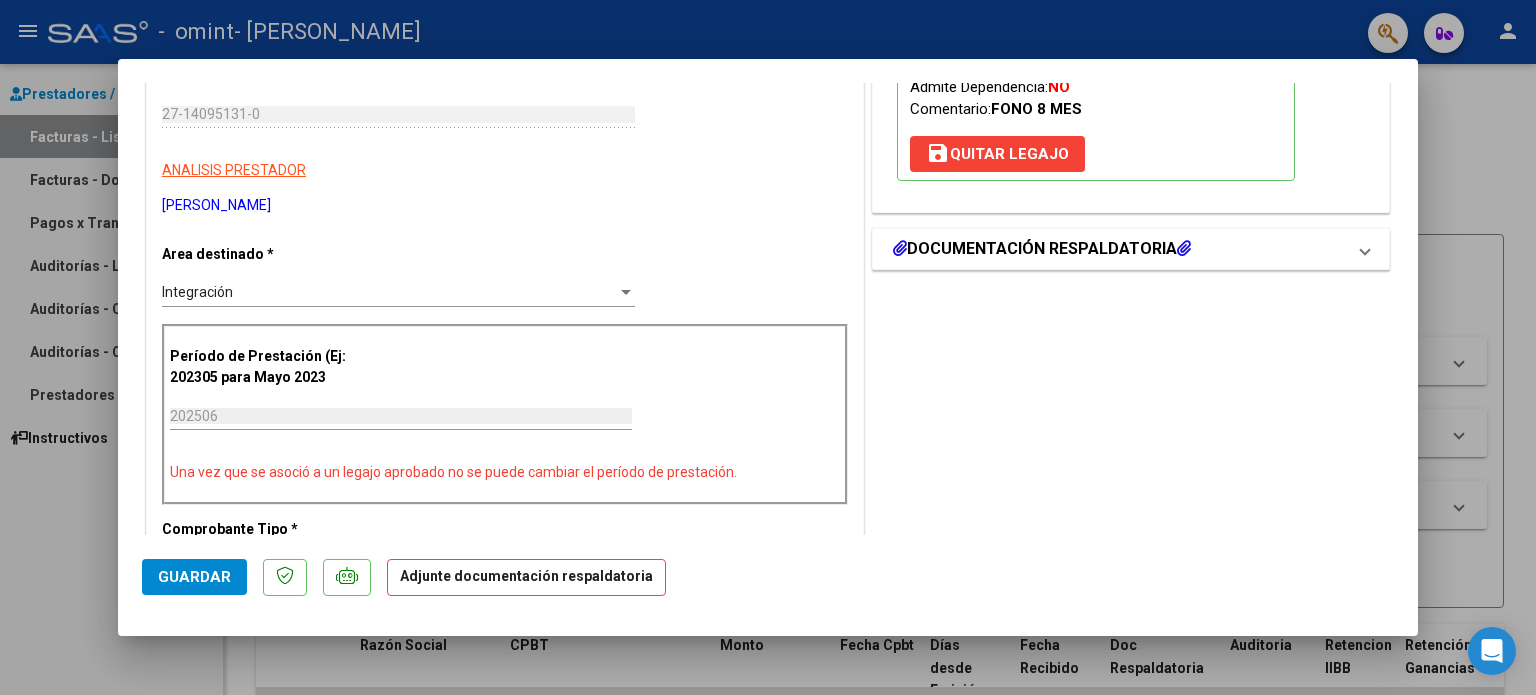 click on "DOCUMENTACIÓN RESPALDATORIA" at bounding box center (1042, 249) 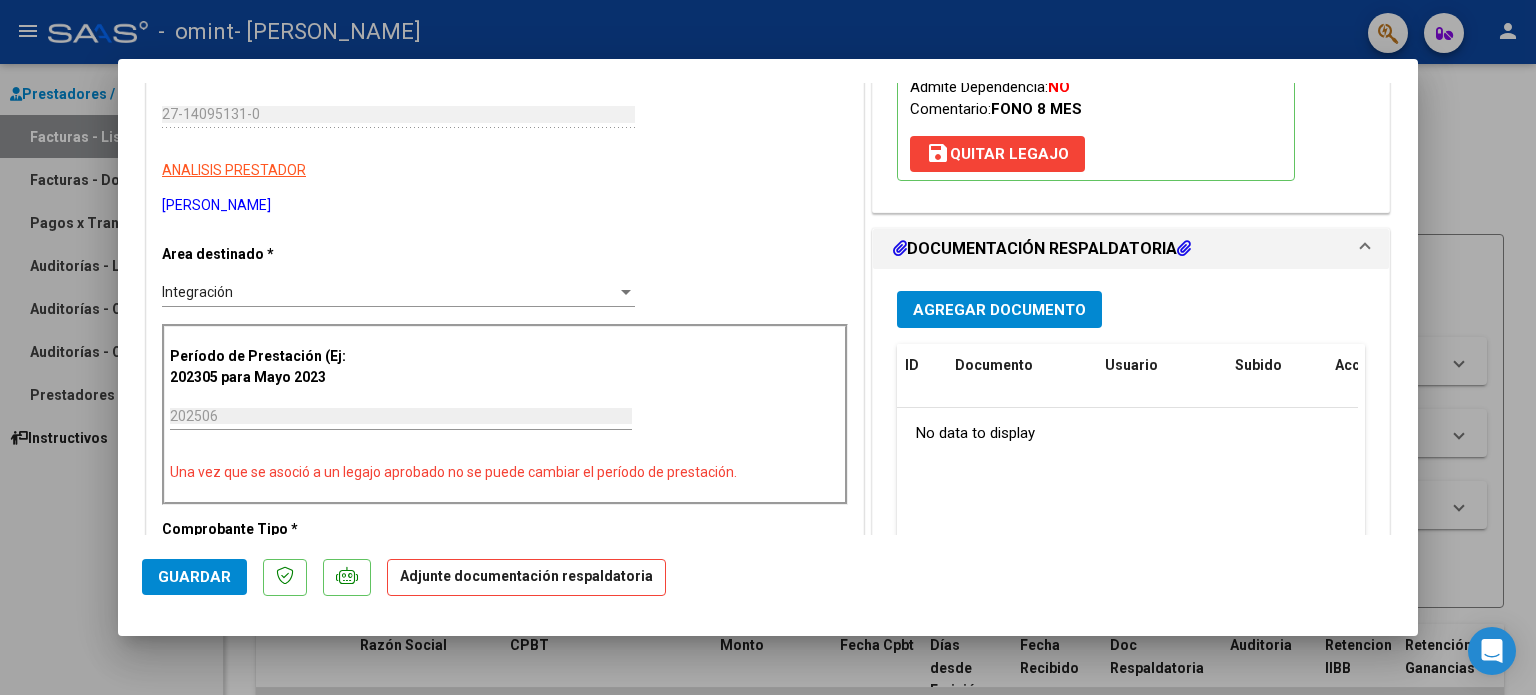 click on "Agregar Documento" at bounding box center [999, 310] 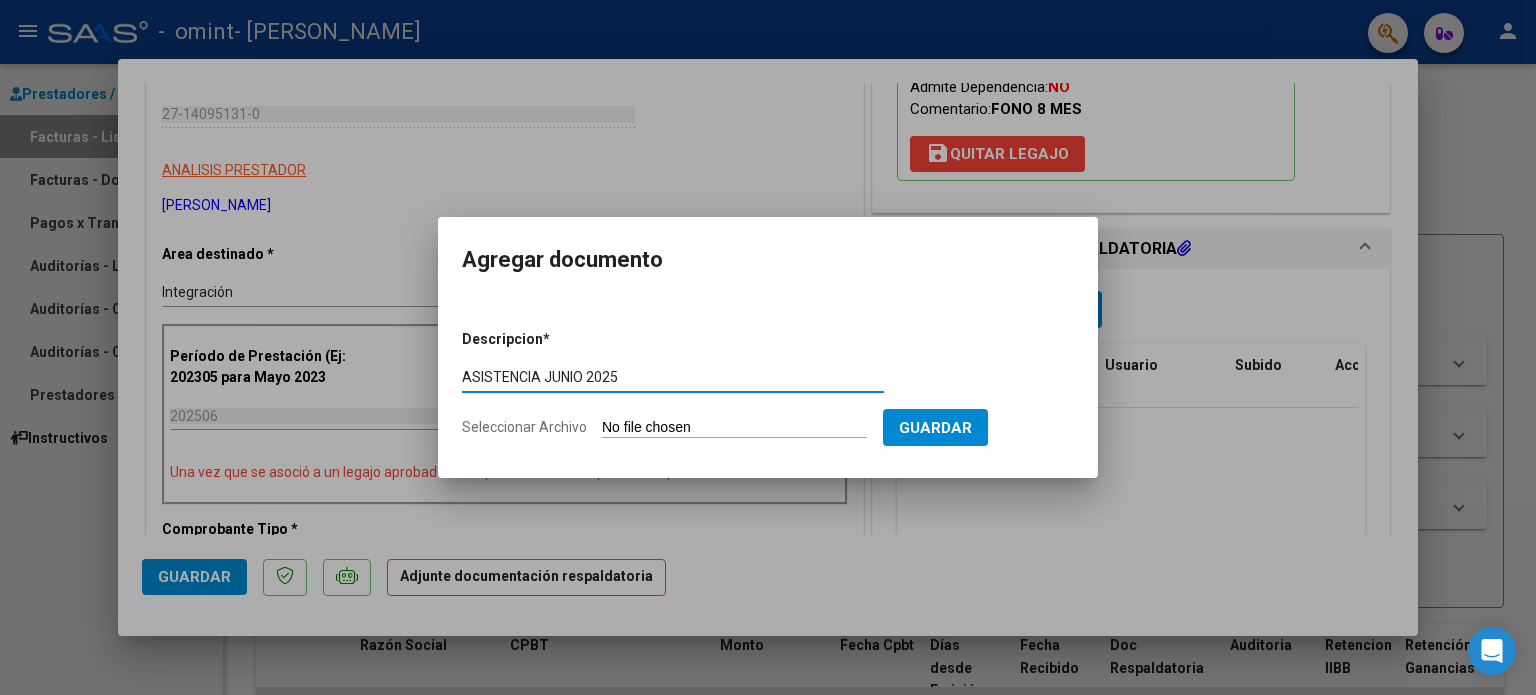 type on "ASISTENCIA JUNIO 2025" 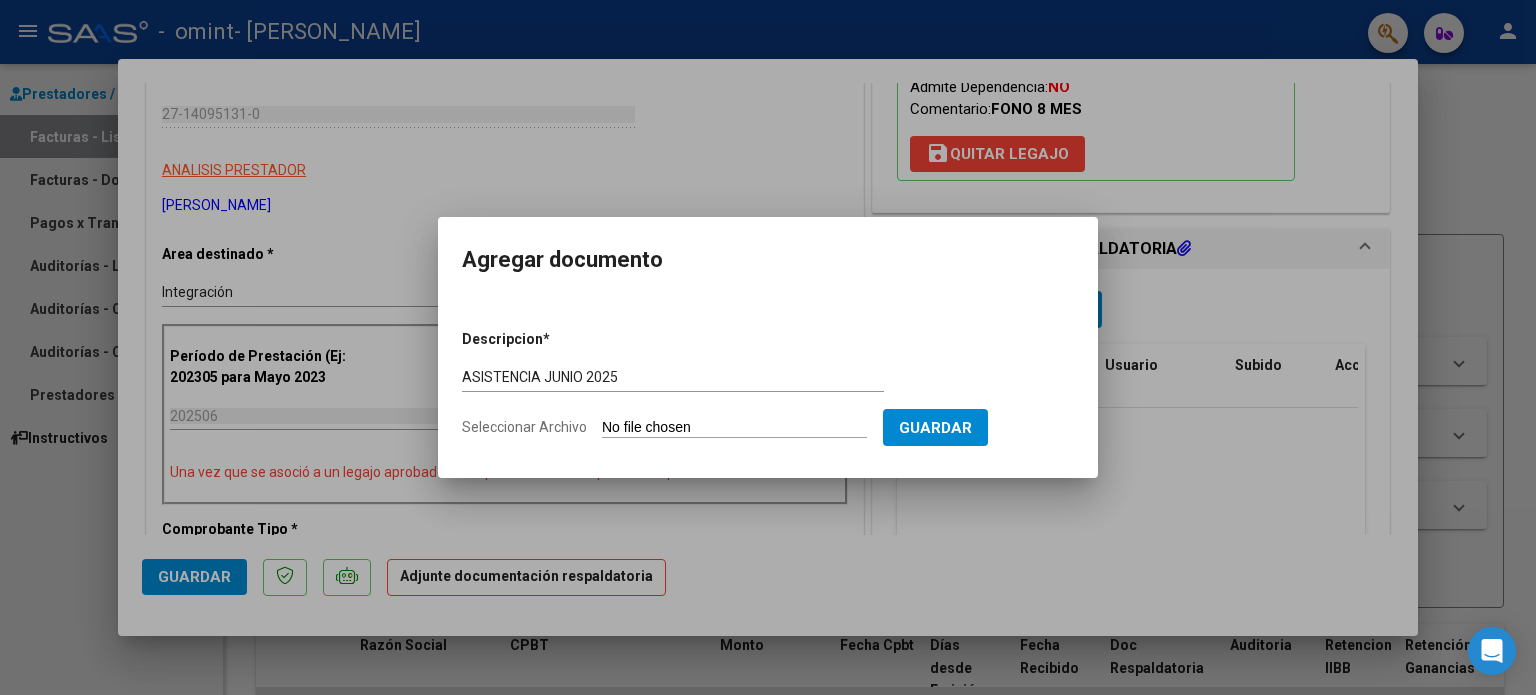 click on "Seleccionar Archivo" 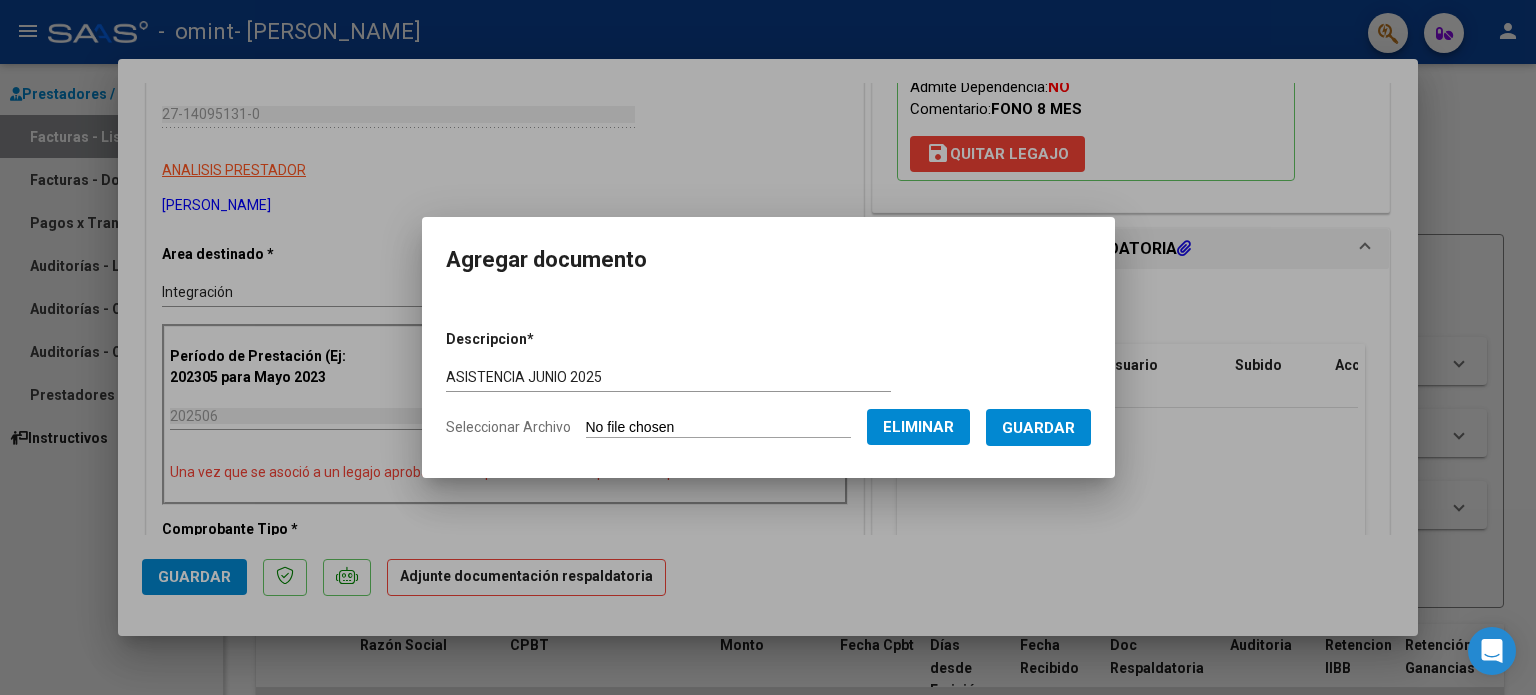 click on "Guardar" at bounding box center [1038, 428] 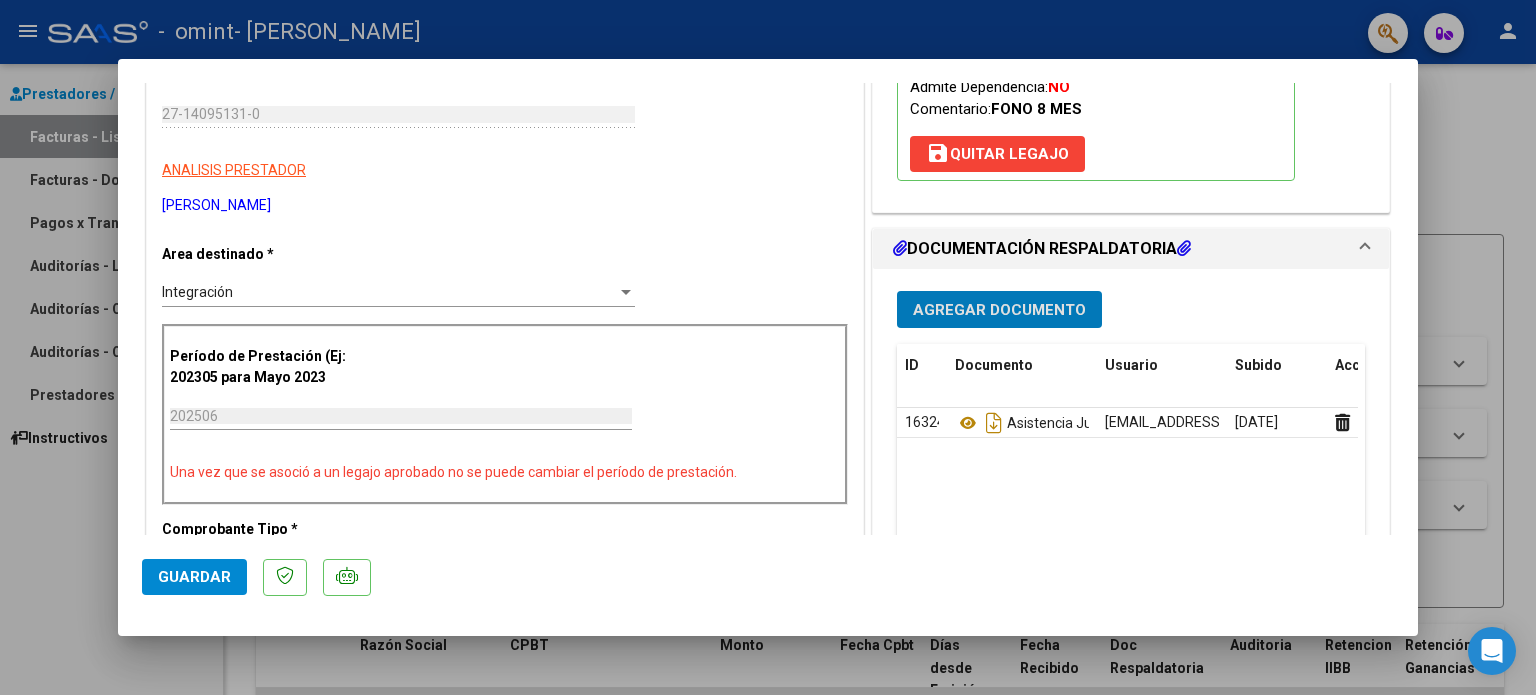 click on "Agregar Documento" at bounding box center (999, 310) 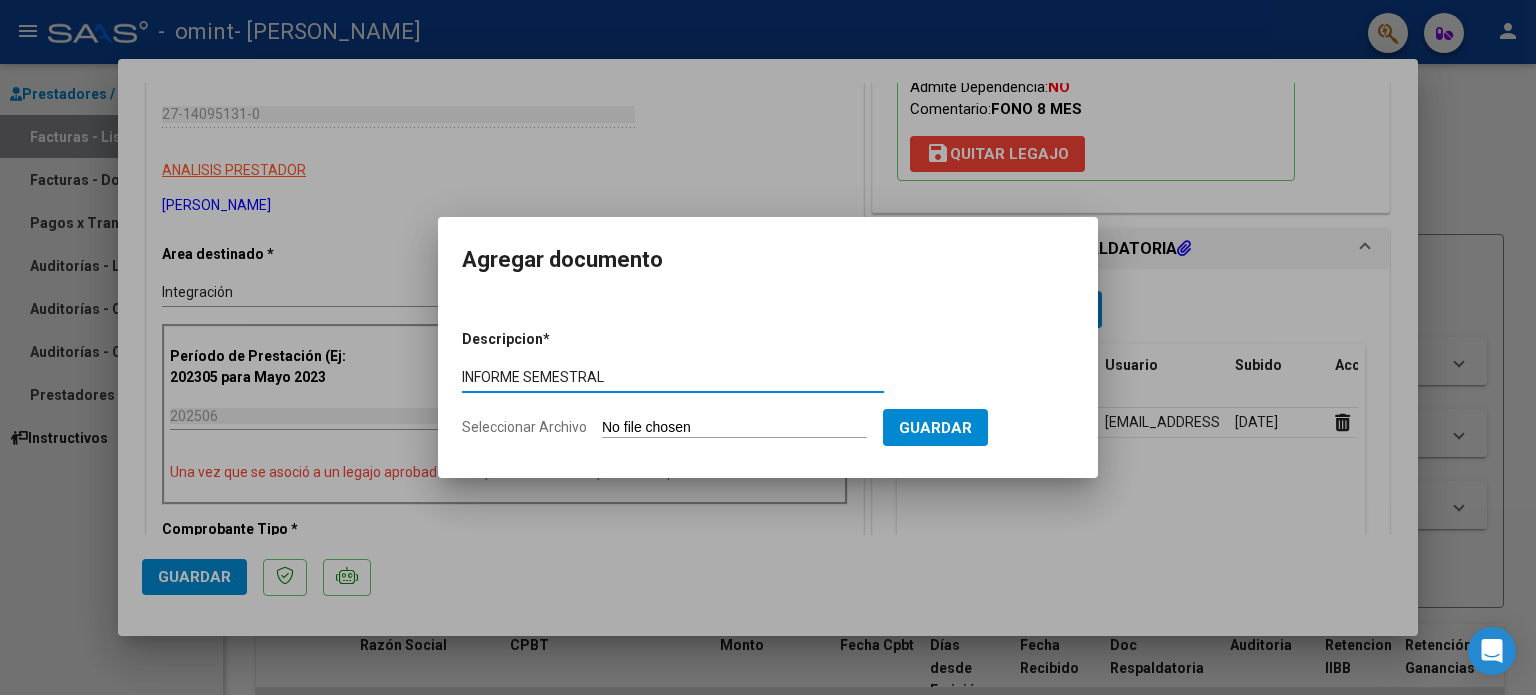 type on "INFORME SEMESTRAL" 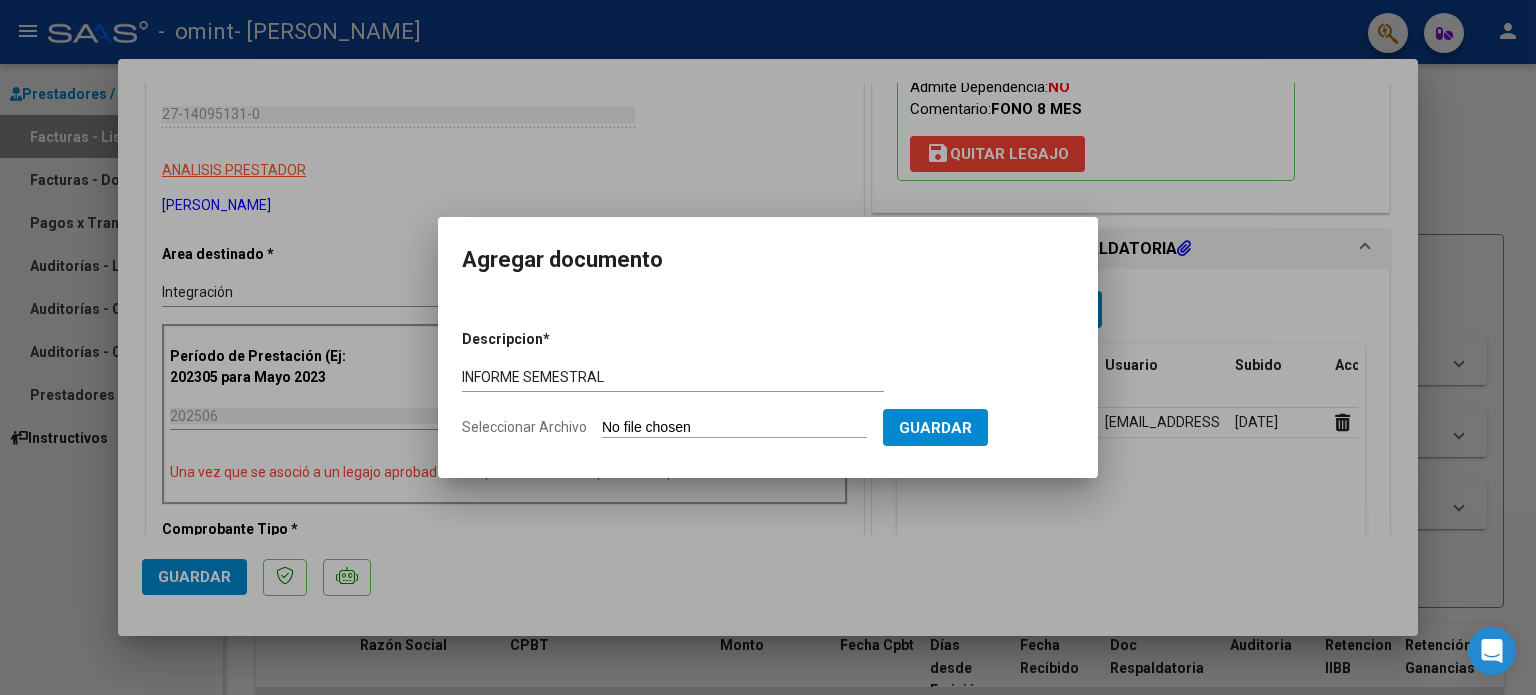 click on "Seleccionar Archivo" 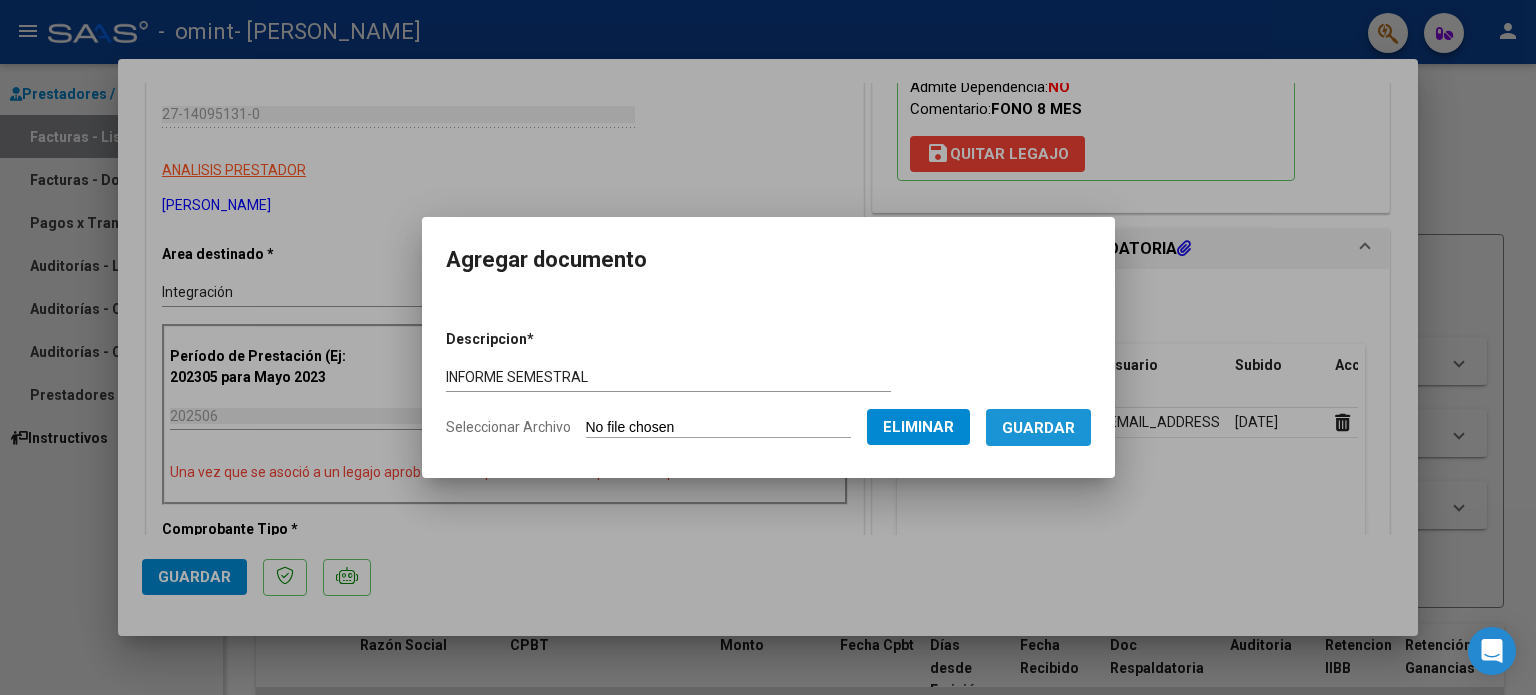 click on "Guardar" at bounding box center (1038, 428) 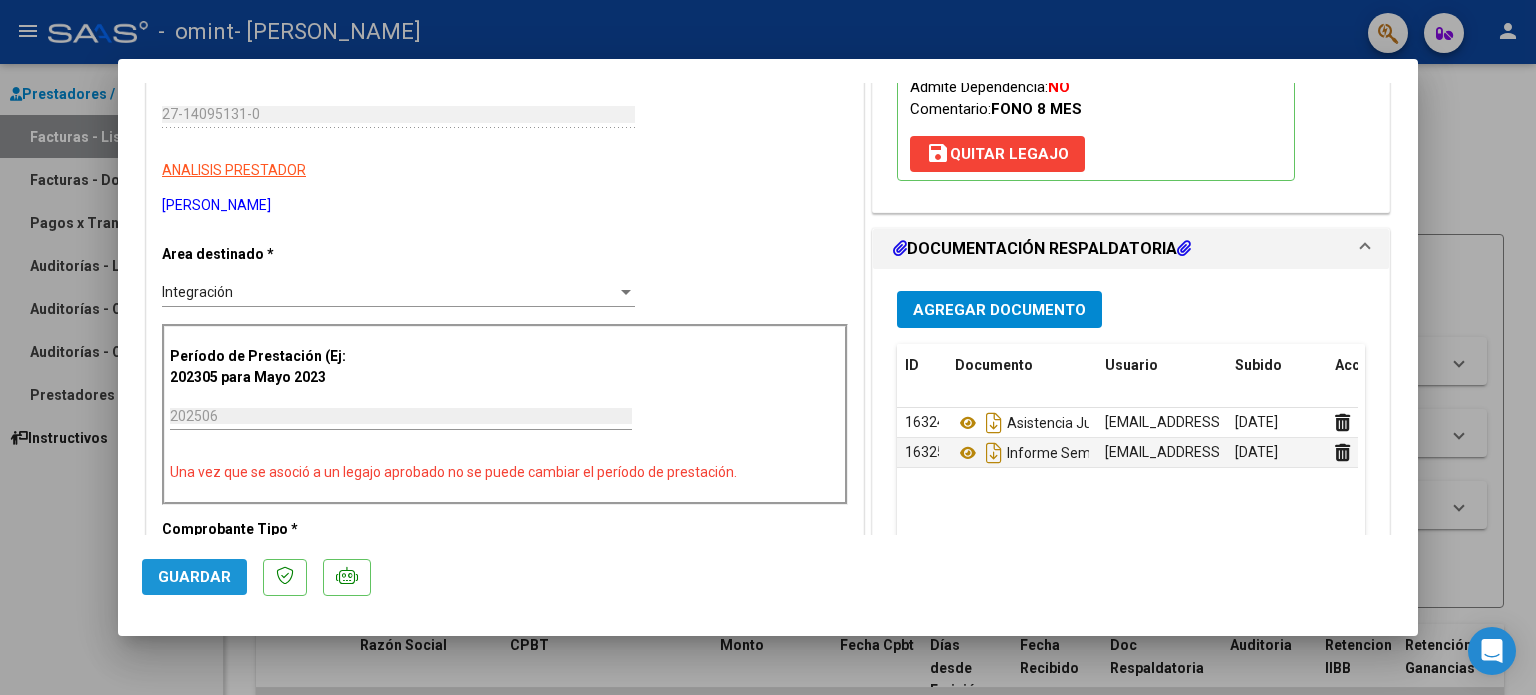 click on "Guardar" 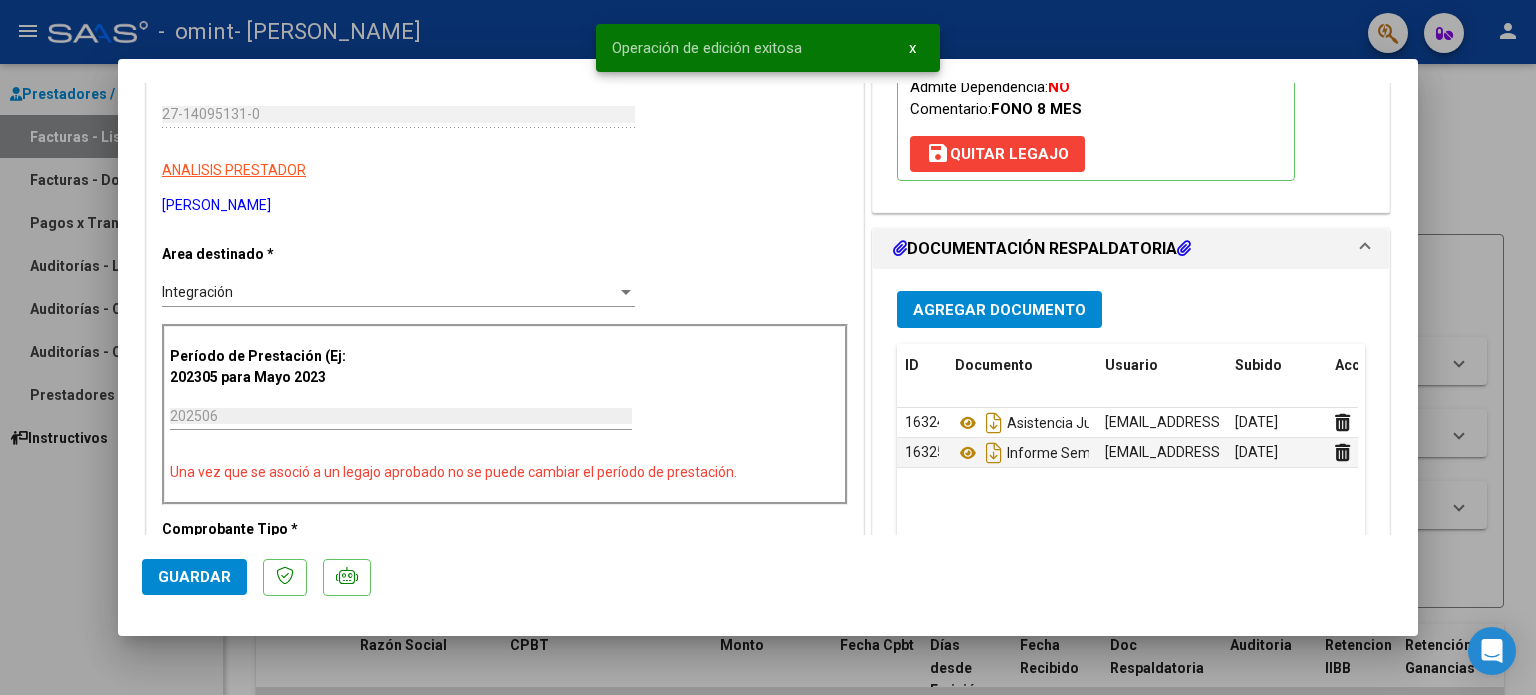 click at bounding box center (768, 347) 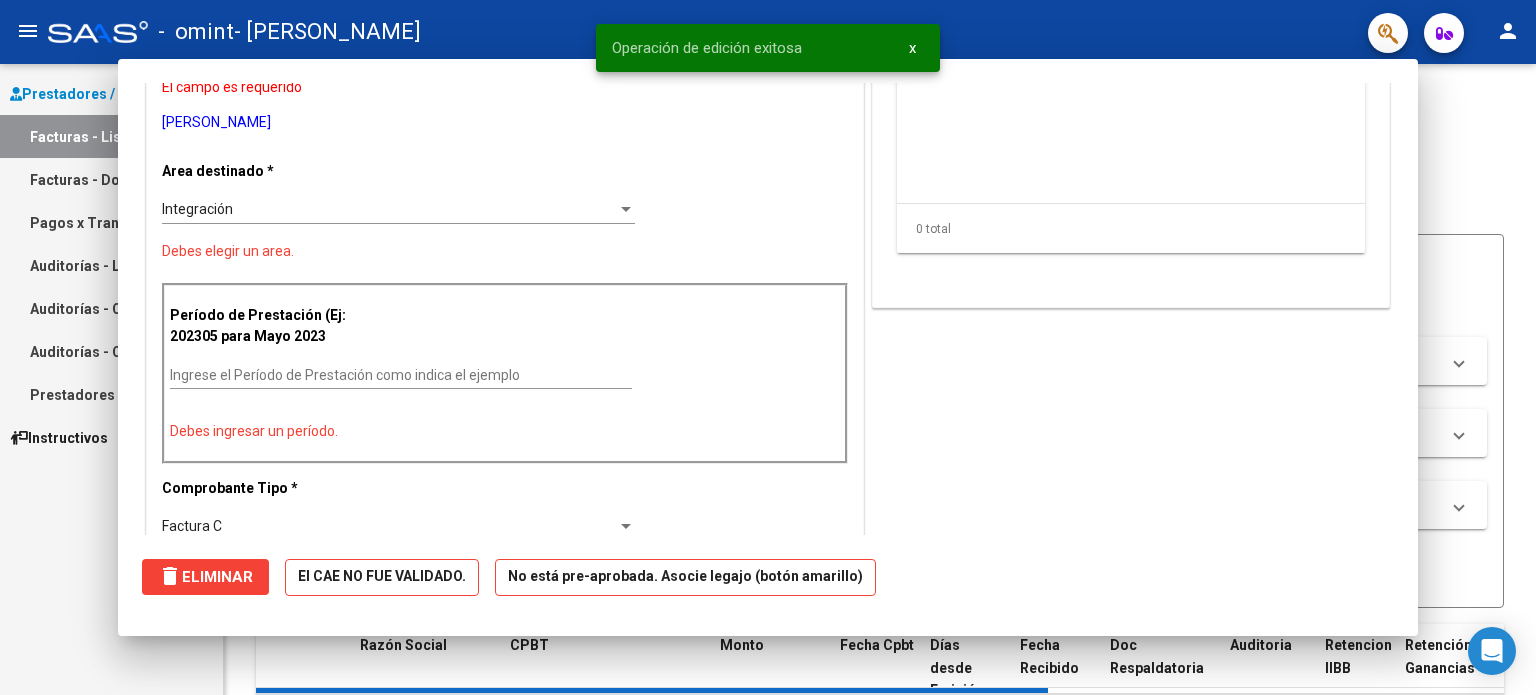 scroll, scrollTop: 269, scrollLeft: 0, axis: vertical 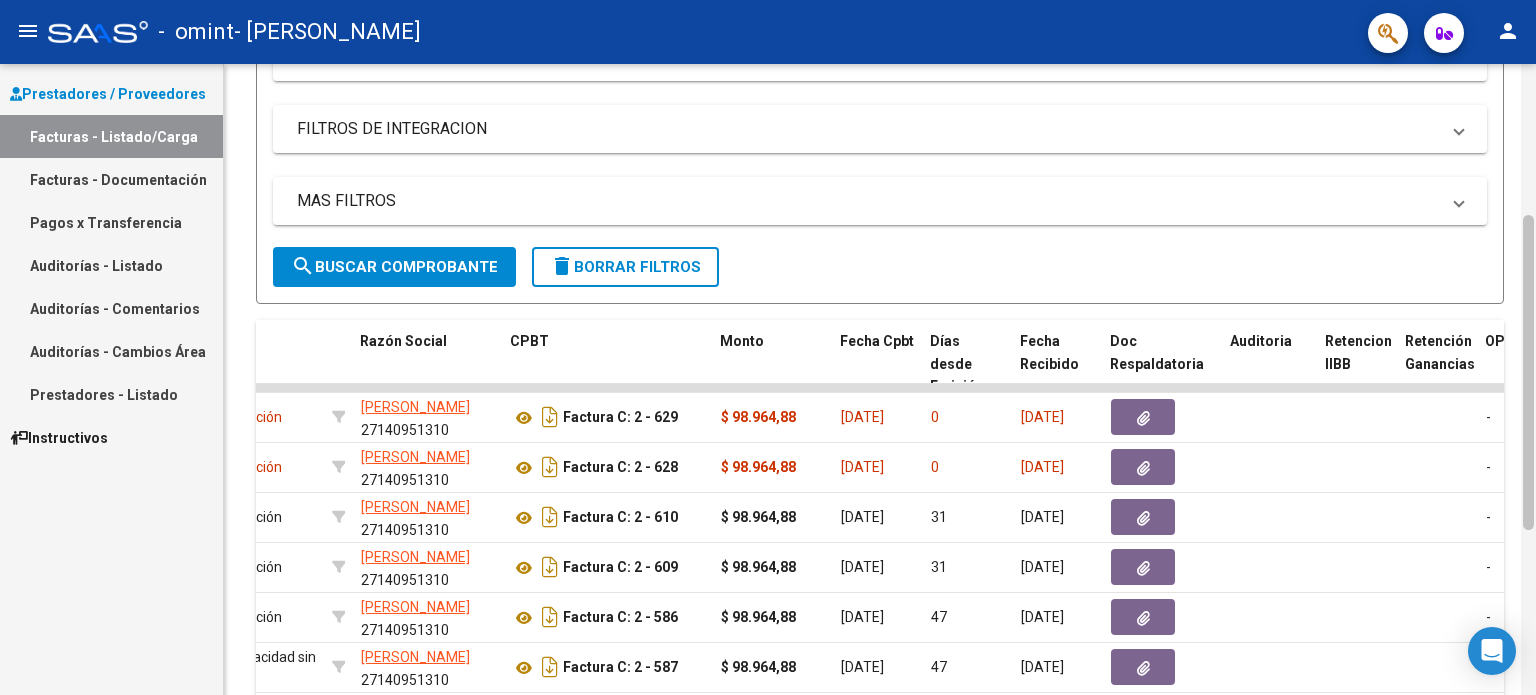 drag, startPoint x: 1526, startPoint y: 263, endPoint x: 1528, endPoint y: 415, distance: 152.01315 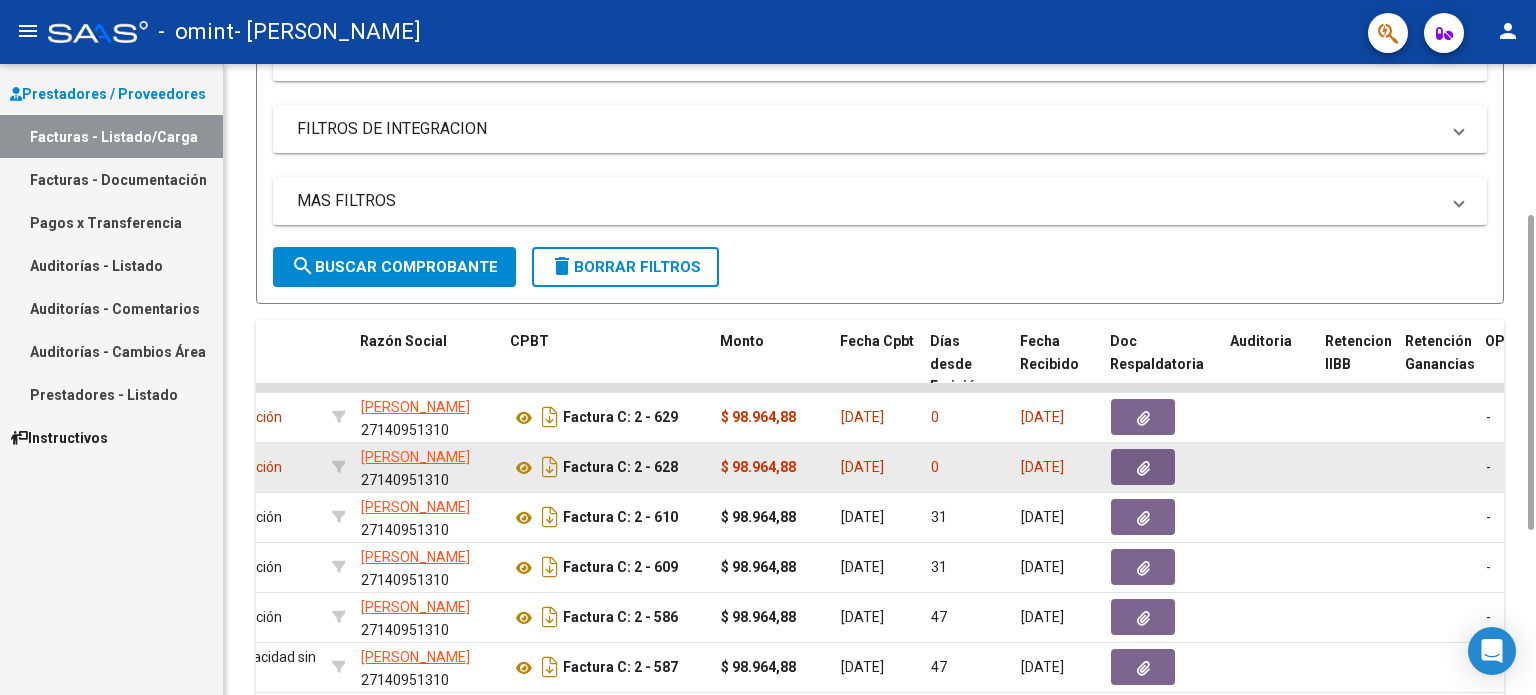 click 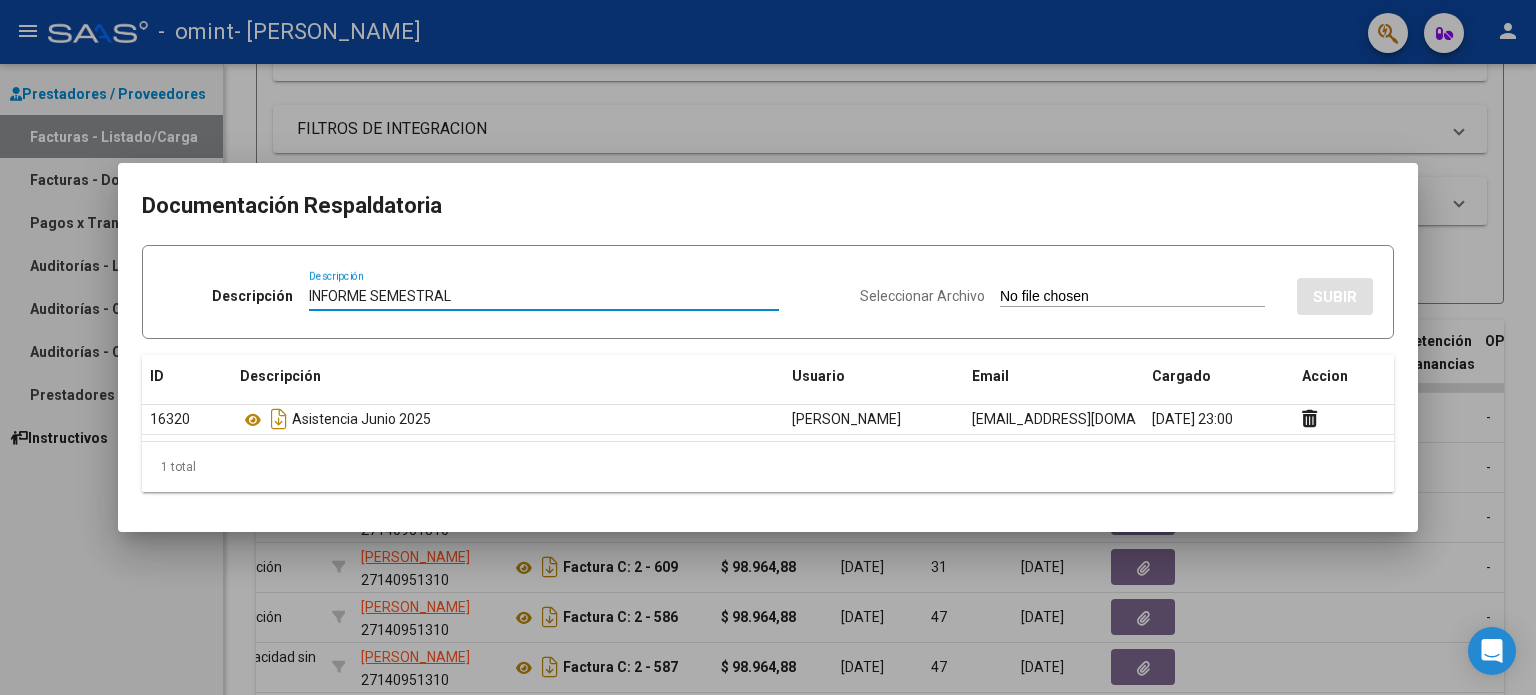 type on "INFORME SEMESTRAL" 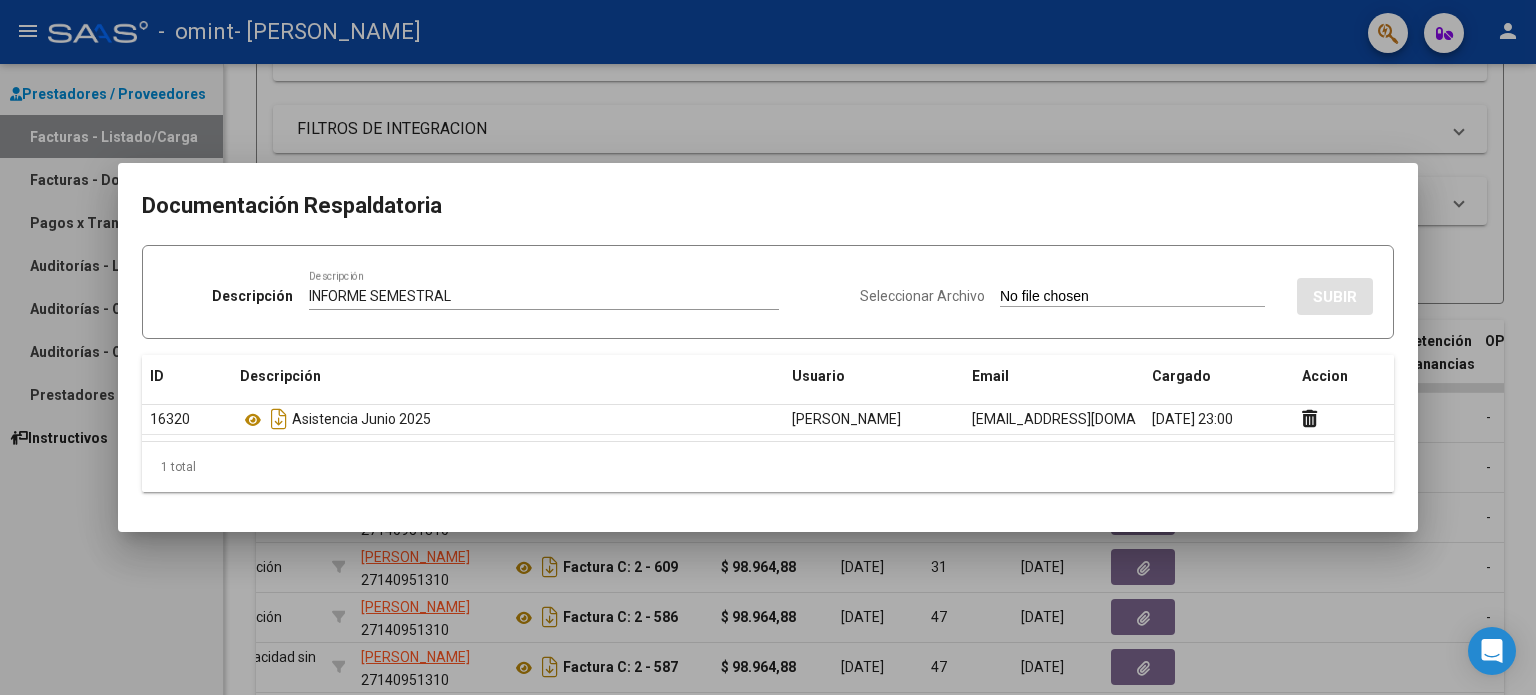 click on "Seleccionar Archivo" at bounding box center [922, 296] 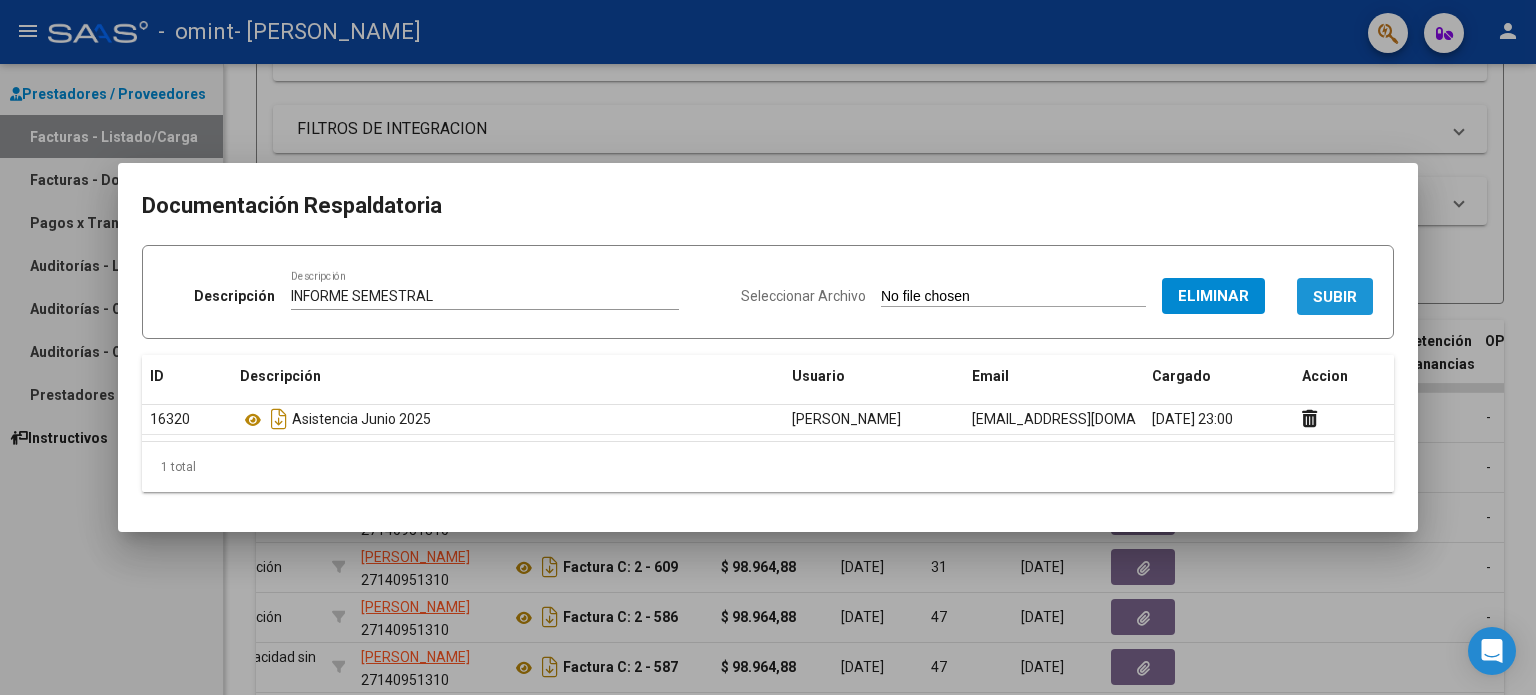 click on "SUBIR" at bounding box center (1335, 297) 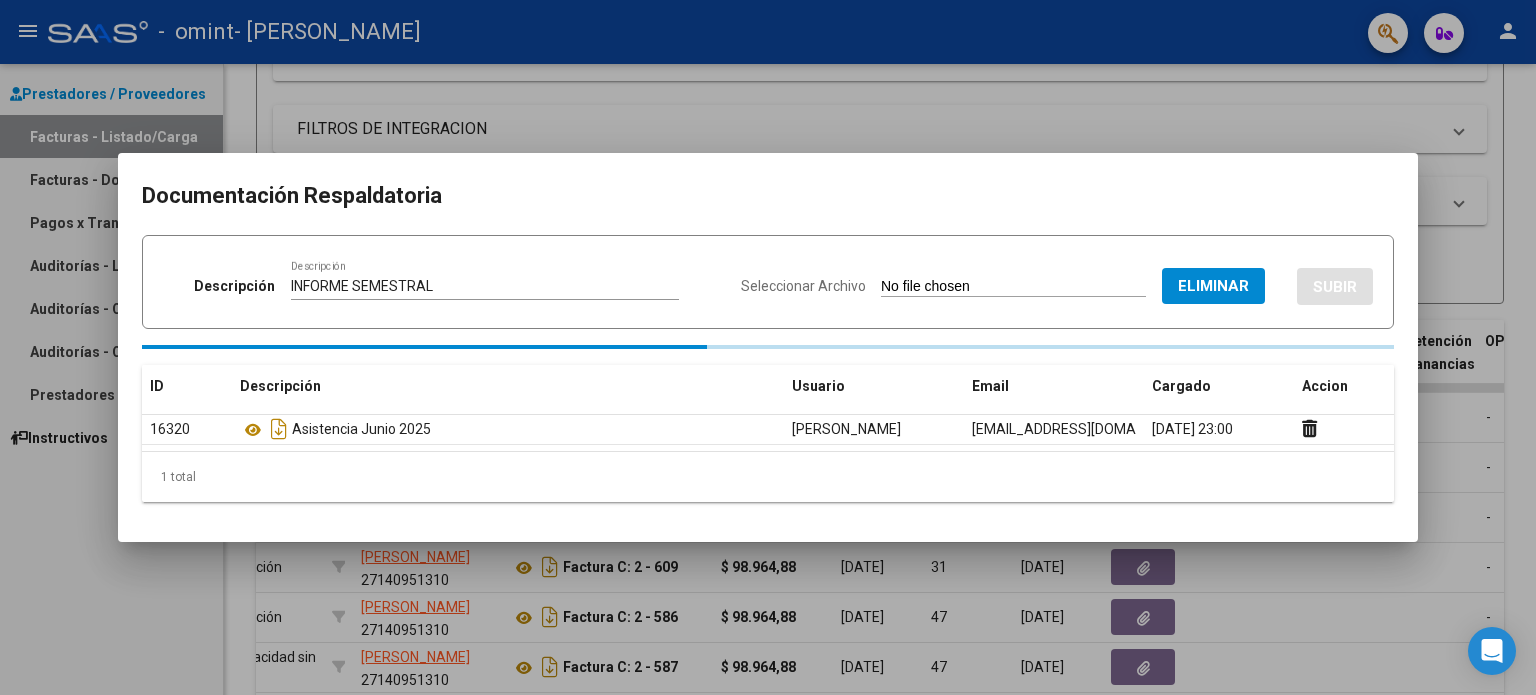 type 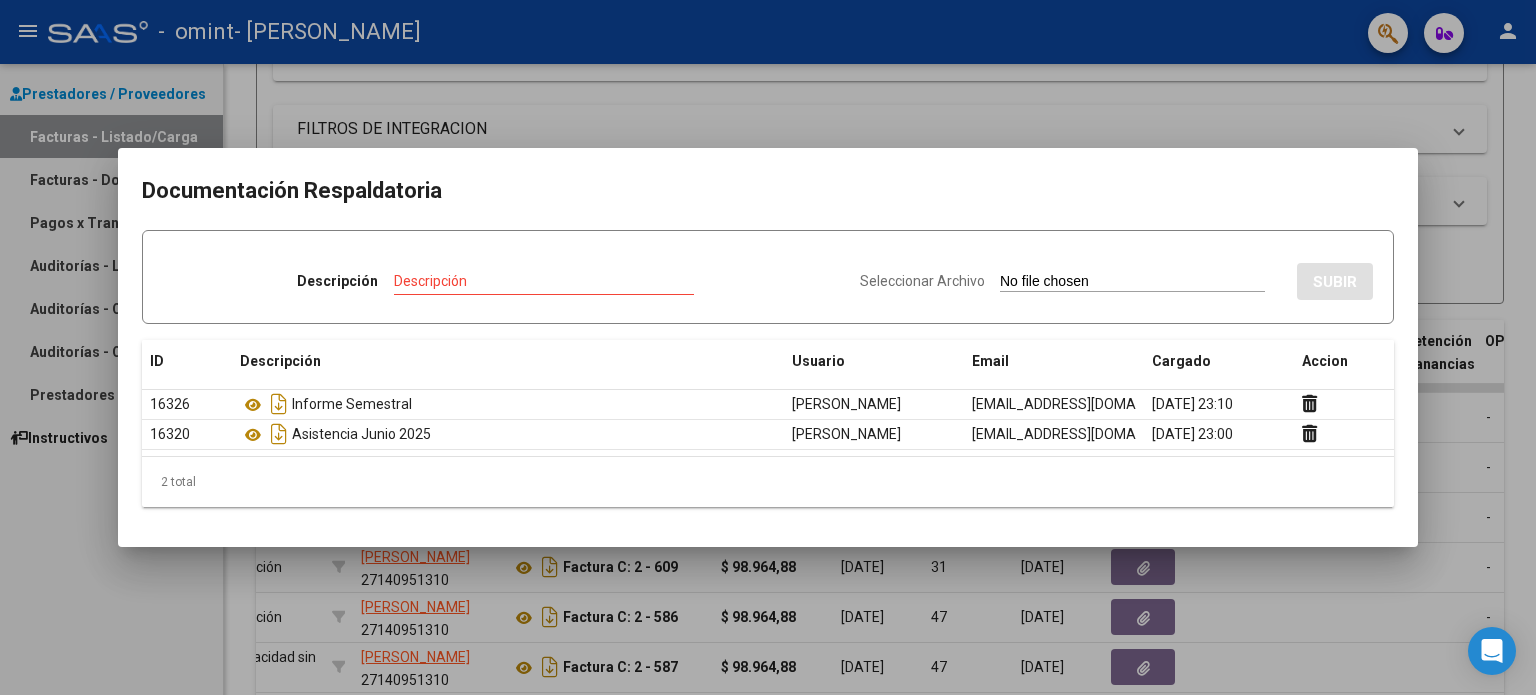 click at bounding box center (768, 347) 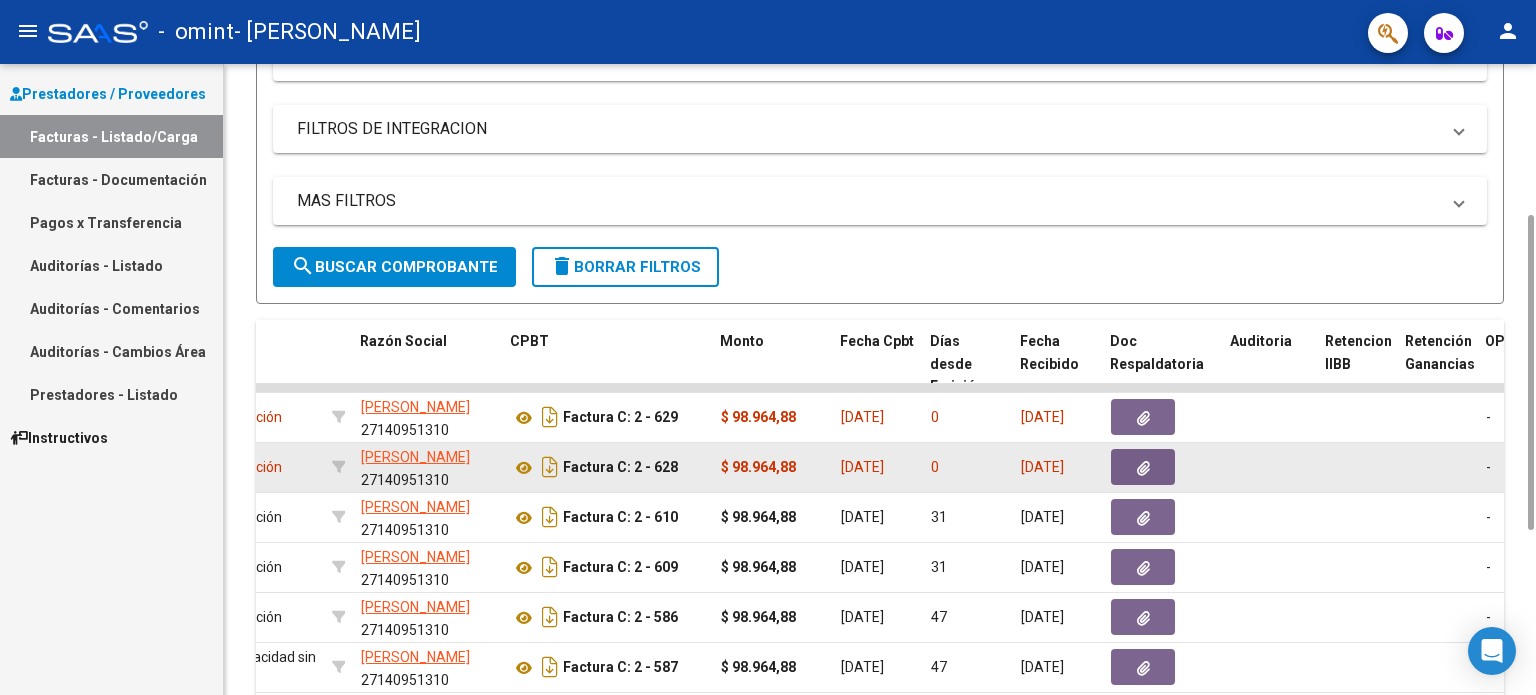 click 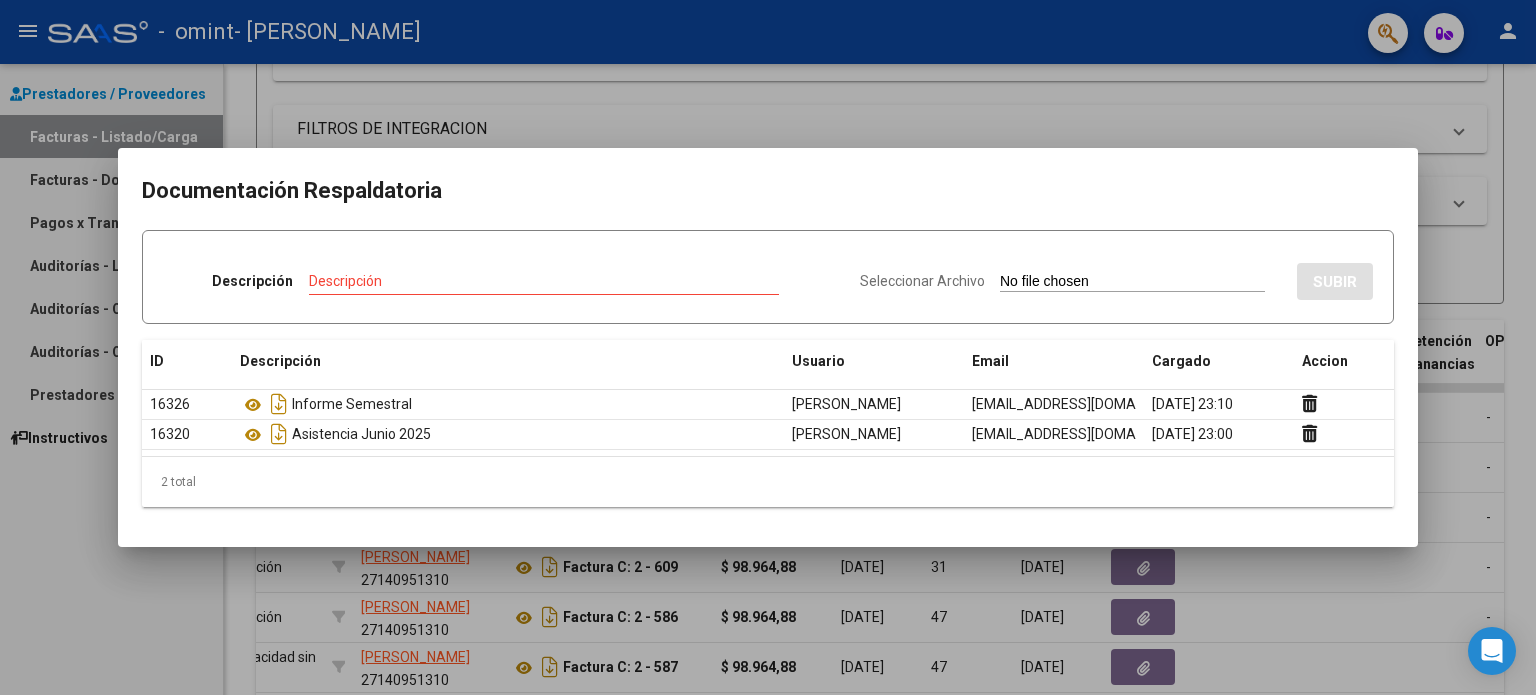 click at bounding box center (768, 347) 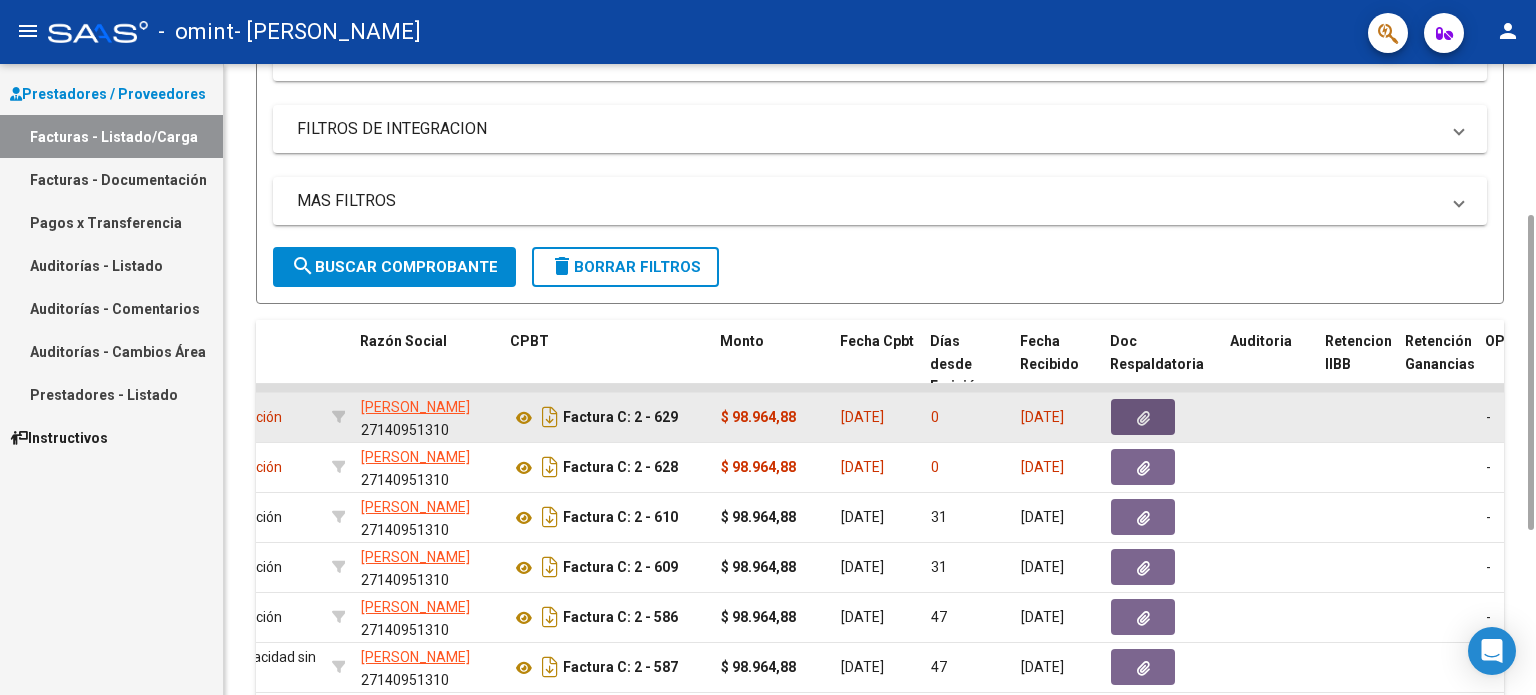 click 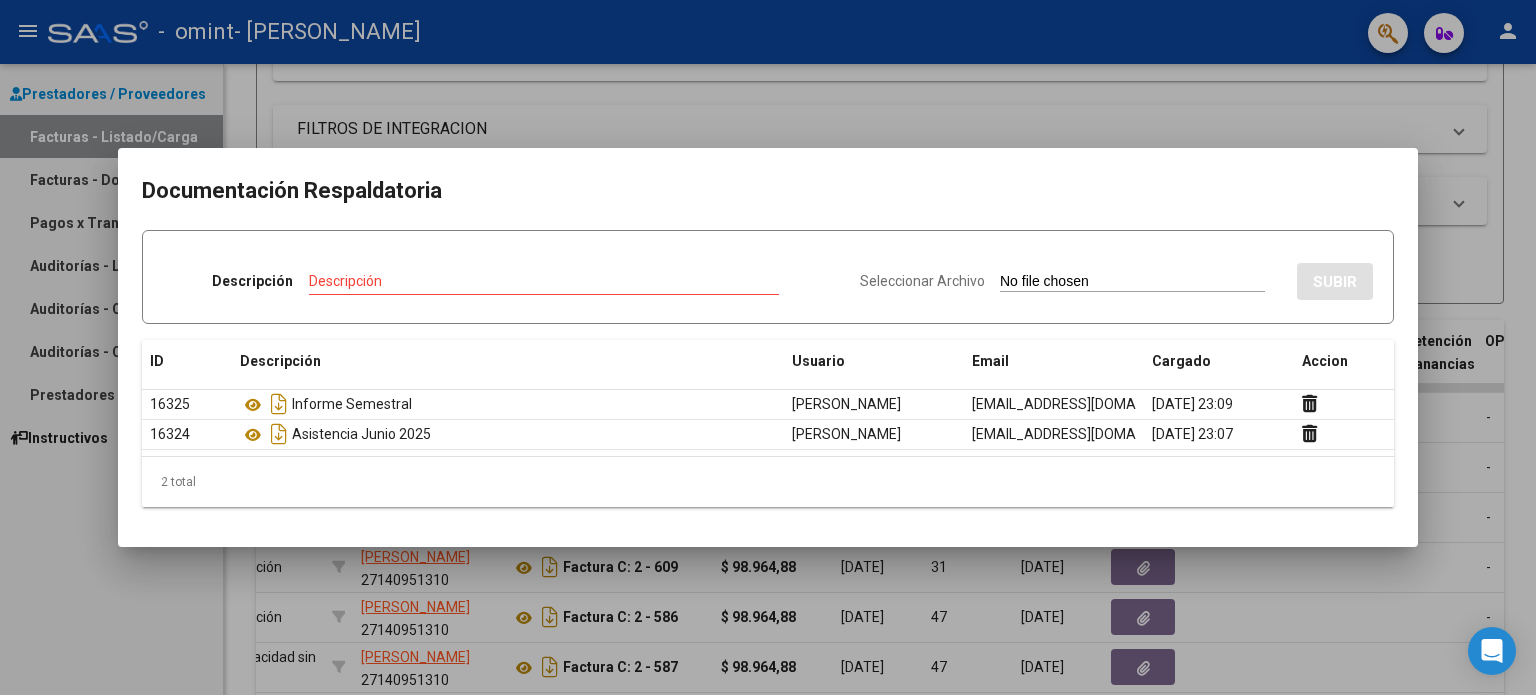click at bounding box center [768, 347] 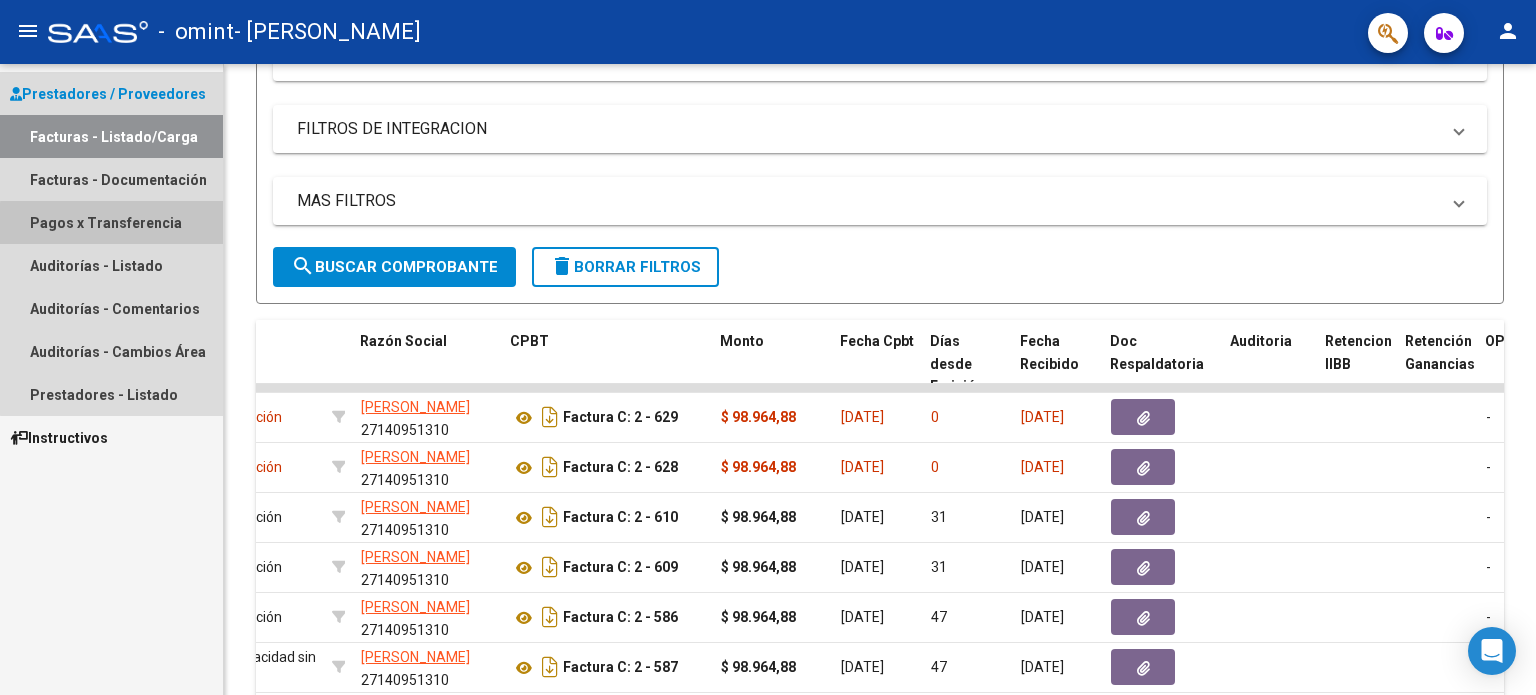 click on "Pagos x Transferencia" at bounding box center [111, 222] 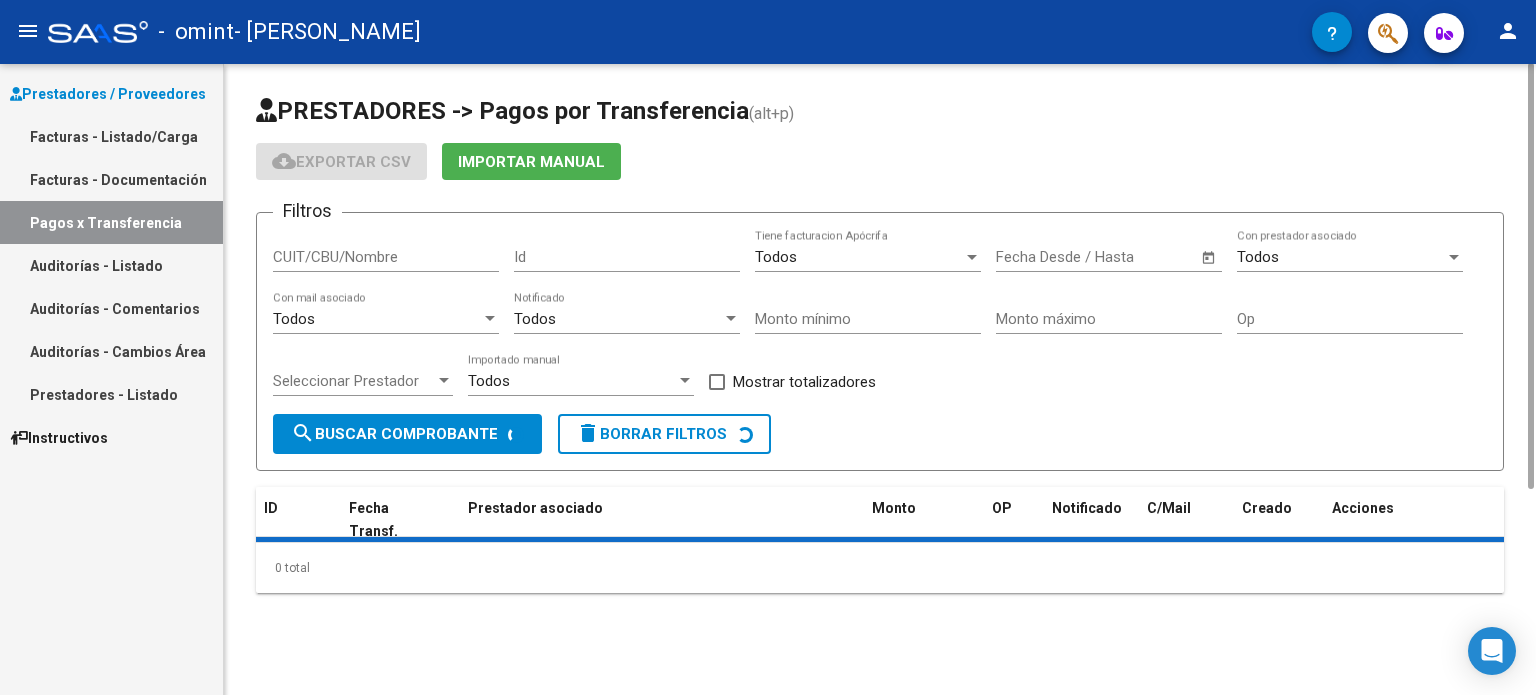 scroll, scrollTop: 0, scrollLeft: 0, axis: both 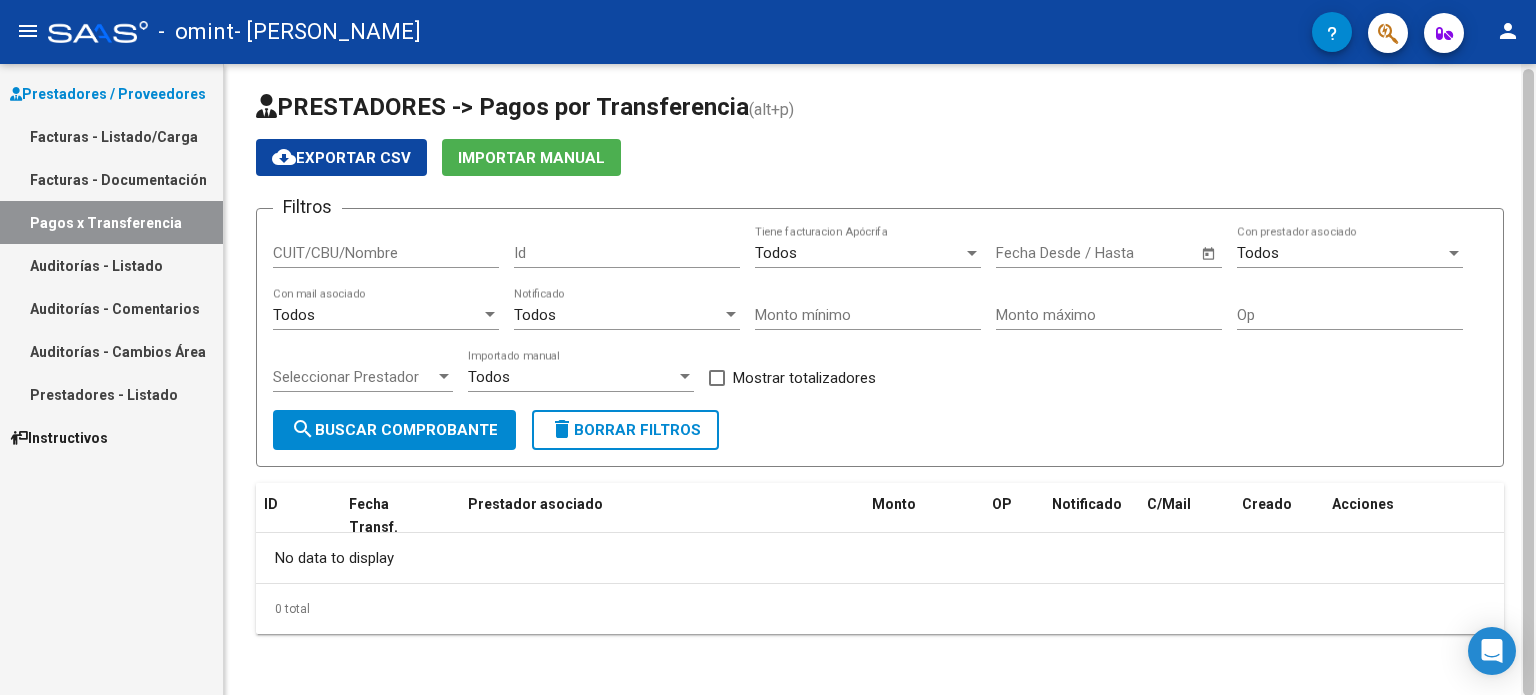 drag, startPoint x: 1528, startPoint y: 297, endPoint x: 1535, endPoint y: 367, distance: 70.34913 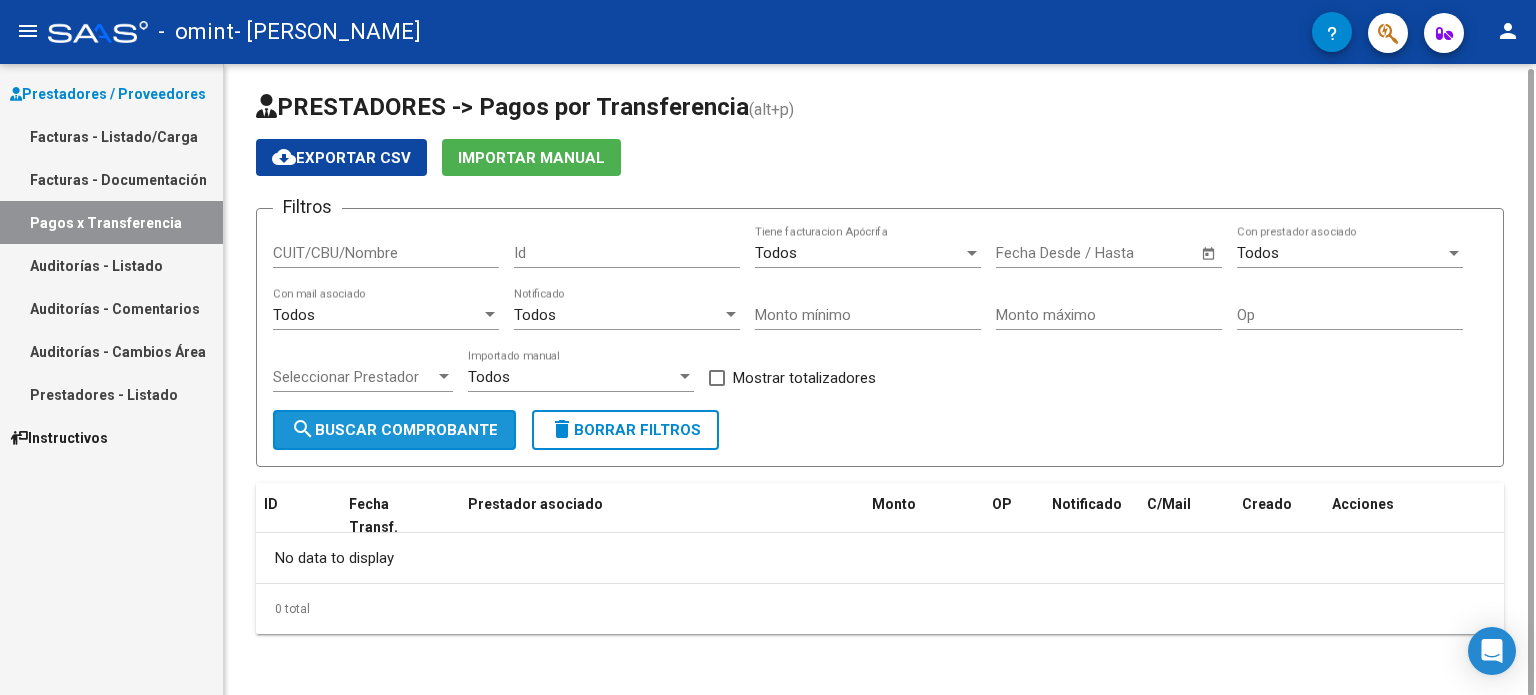 click on "search  Buscar Comprobante" 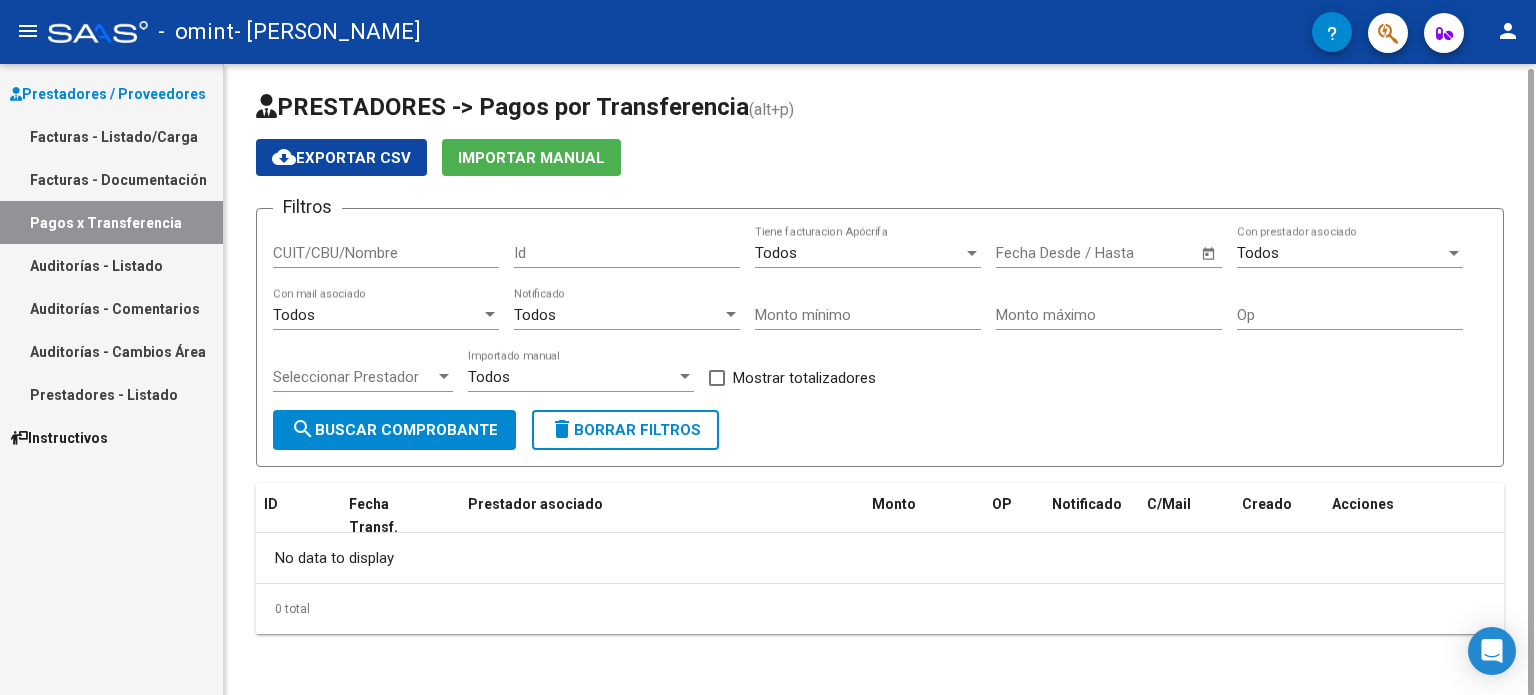 click on "No data to display" 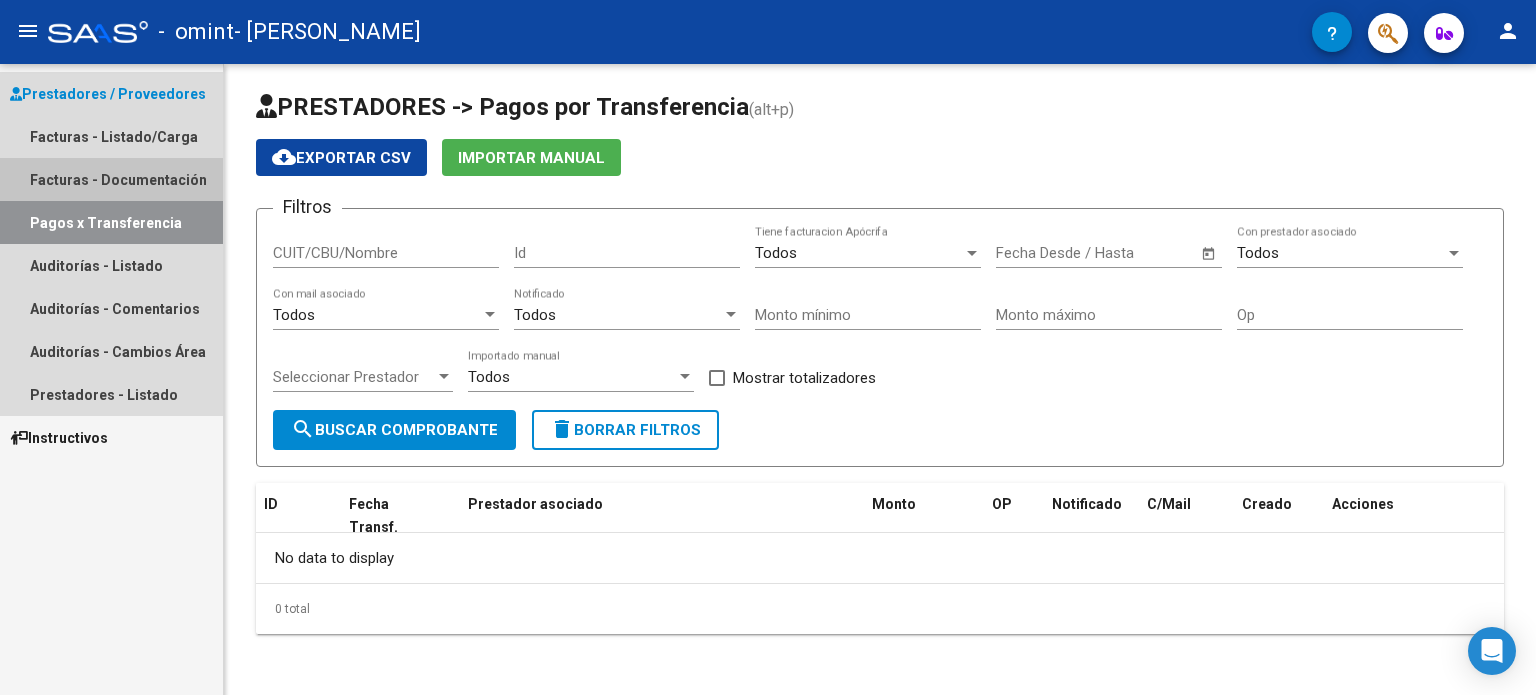 click on "Facturas - Documentación" at bounding box center [111, 179] 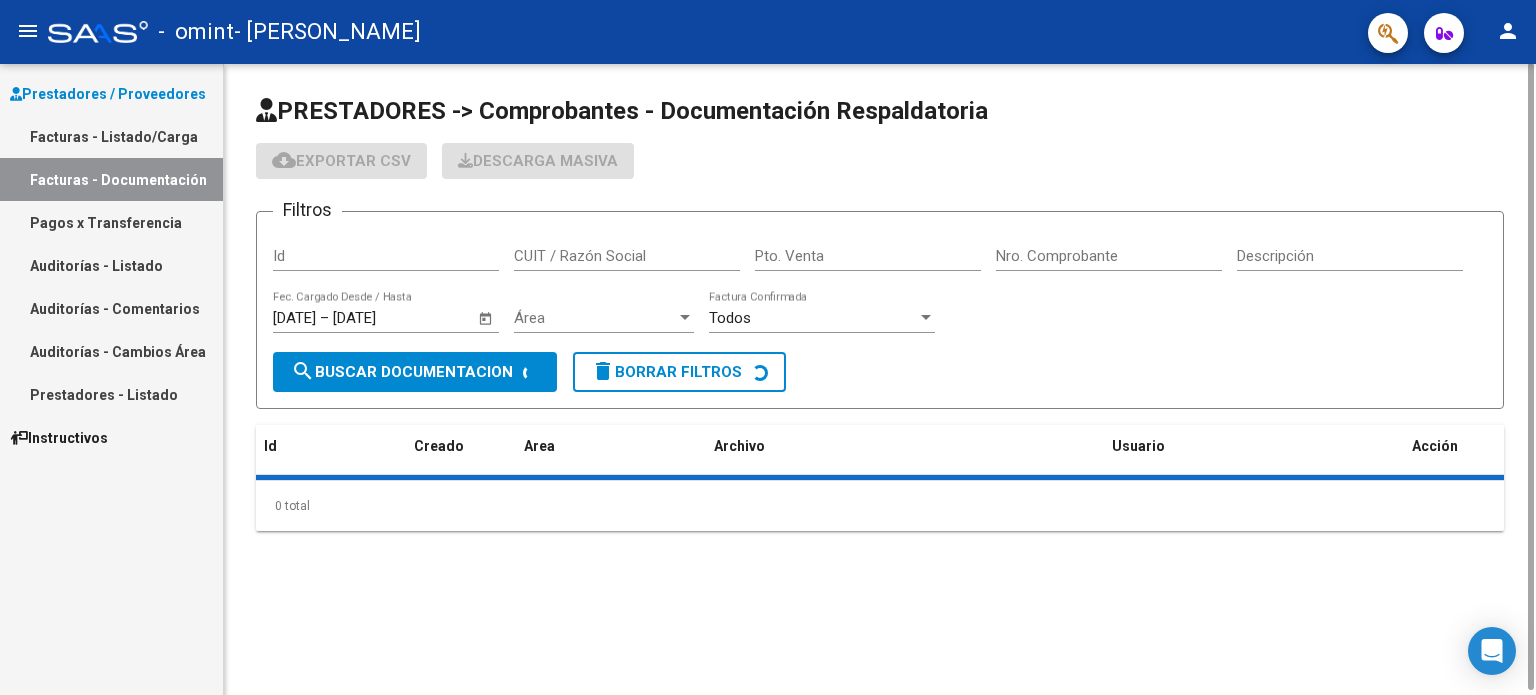 scroll, scrollTop: 0, scrollLeft: 0, axis: both 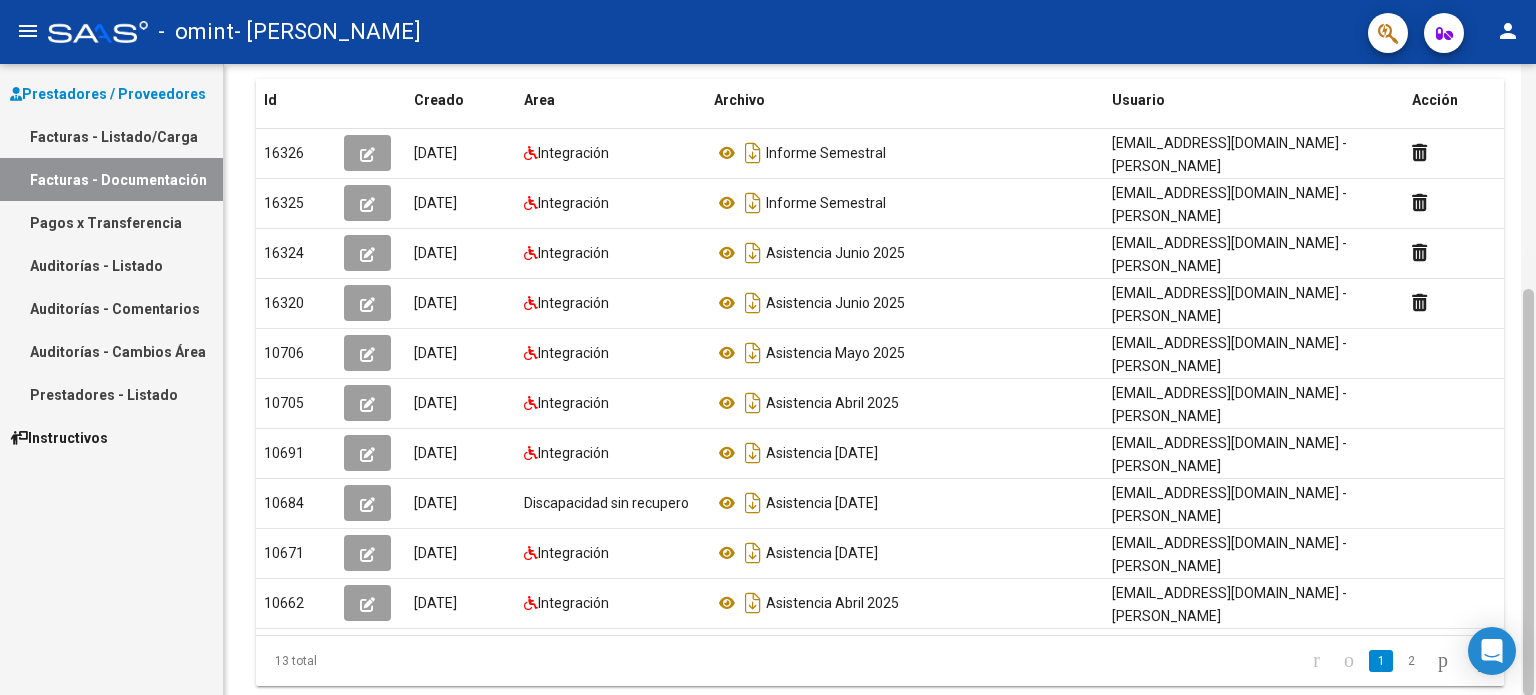 drag, startPoint x: 1535, startPoint y: 212, endPoint x: 1535, endPoint y: 240, distance: 28 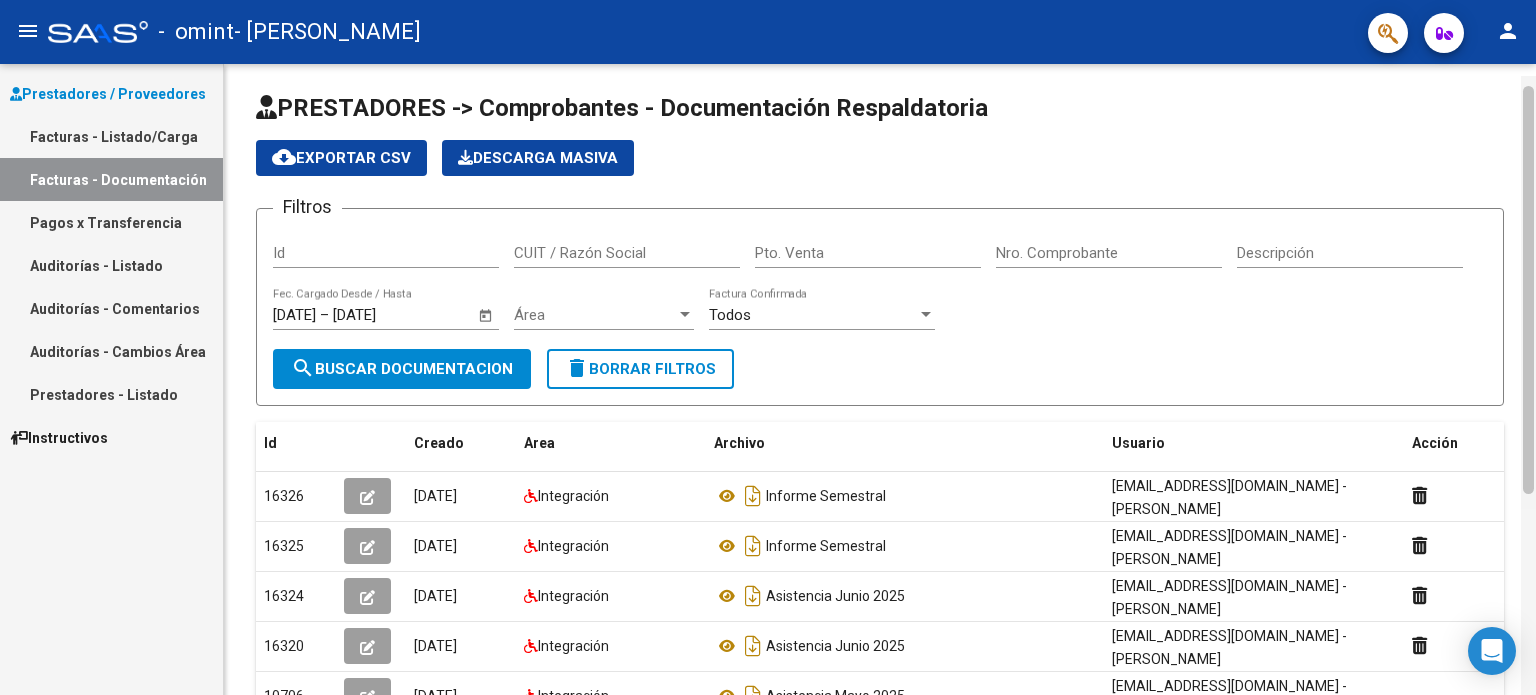 scroll, scrollTop: 0, scrollLeft: 0, axis: both 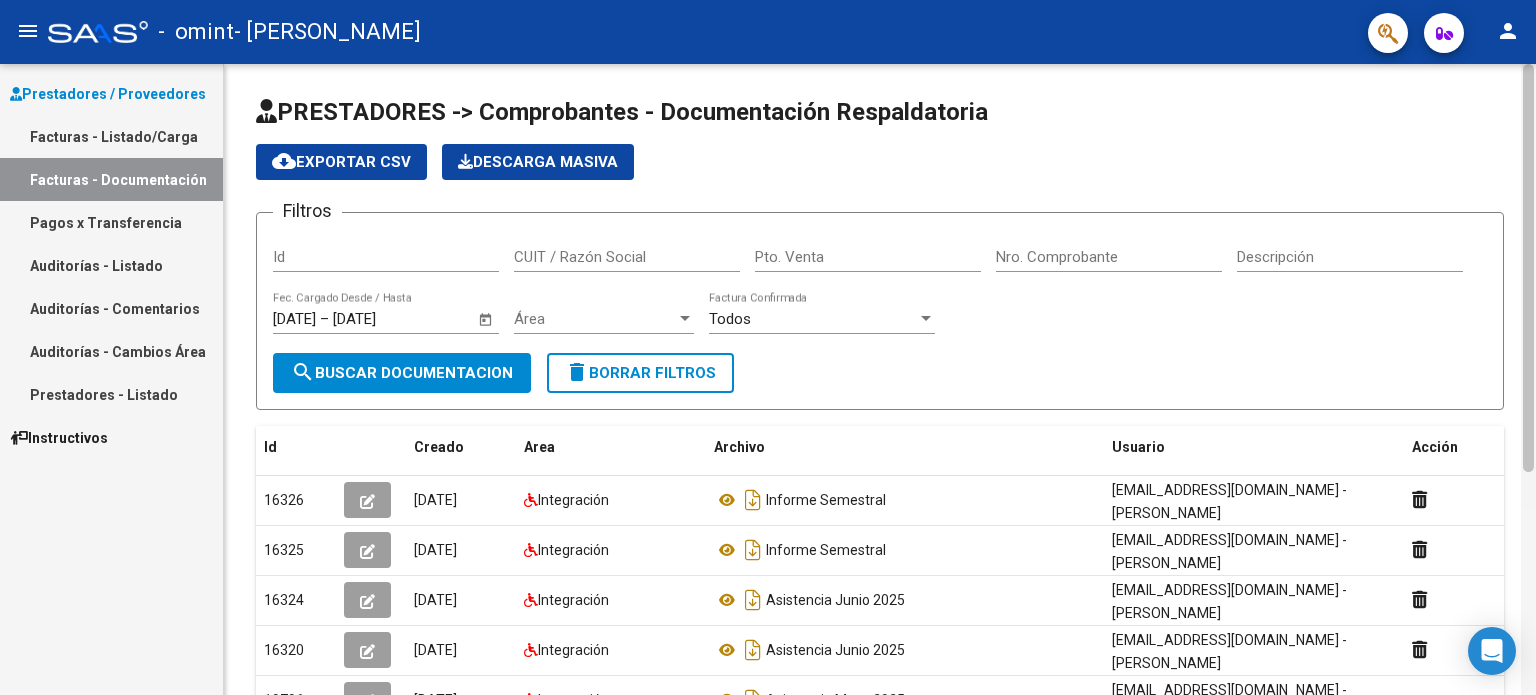 drag, startPoint x: 1527, startPoint y: 316, endPoint x: 1535, endPoint y: 68, distance: 248.129 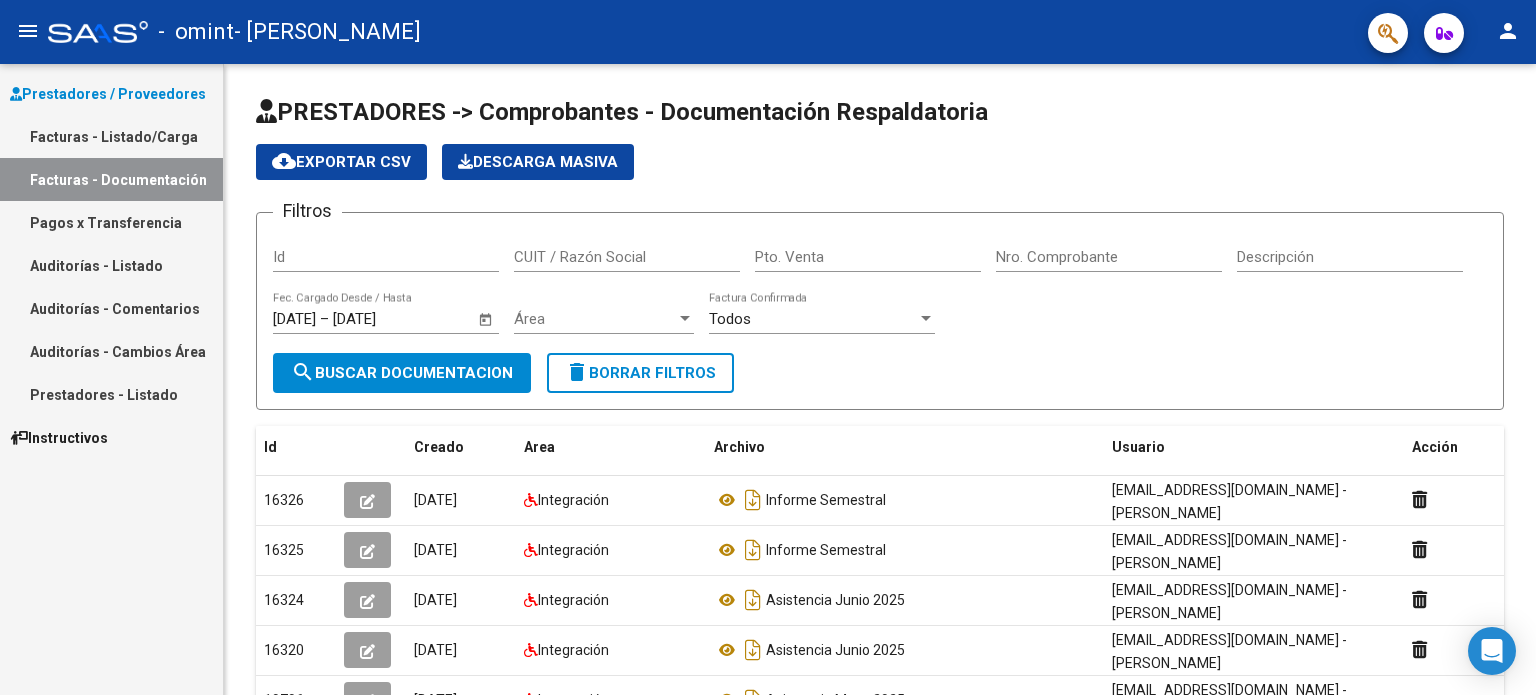 click on "Facturas - Listado/Carga" at bounding box center (111, 136) 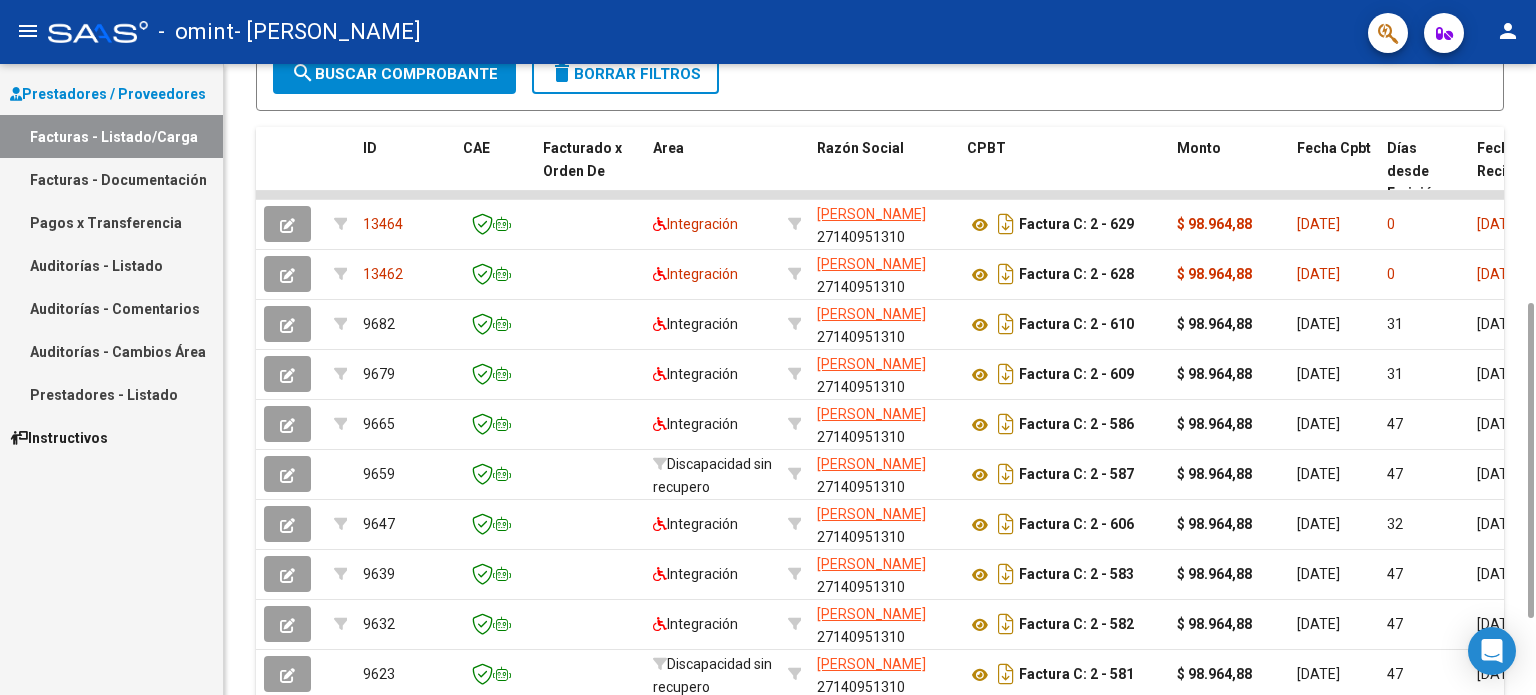scroll, scrollTop: 503, scrollLeft: 0, axis: vertical 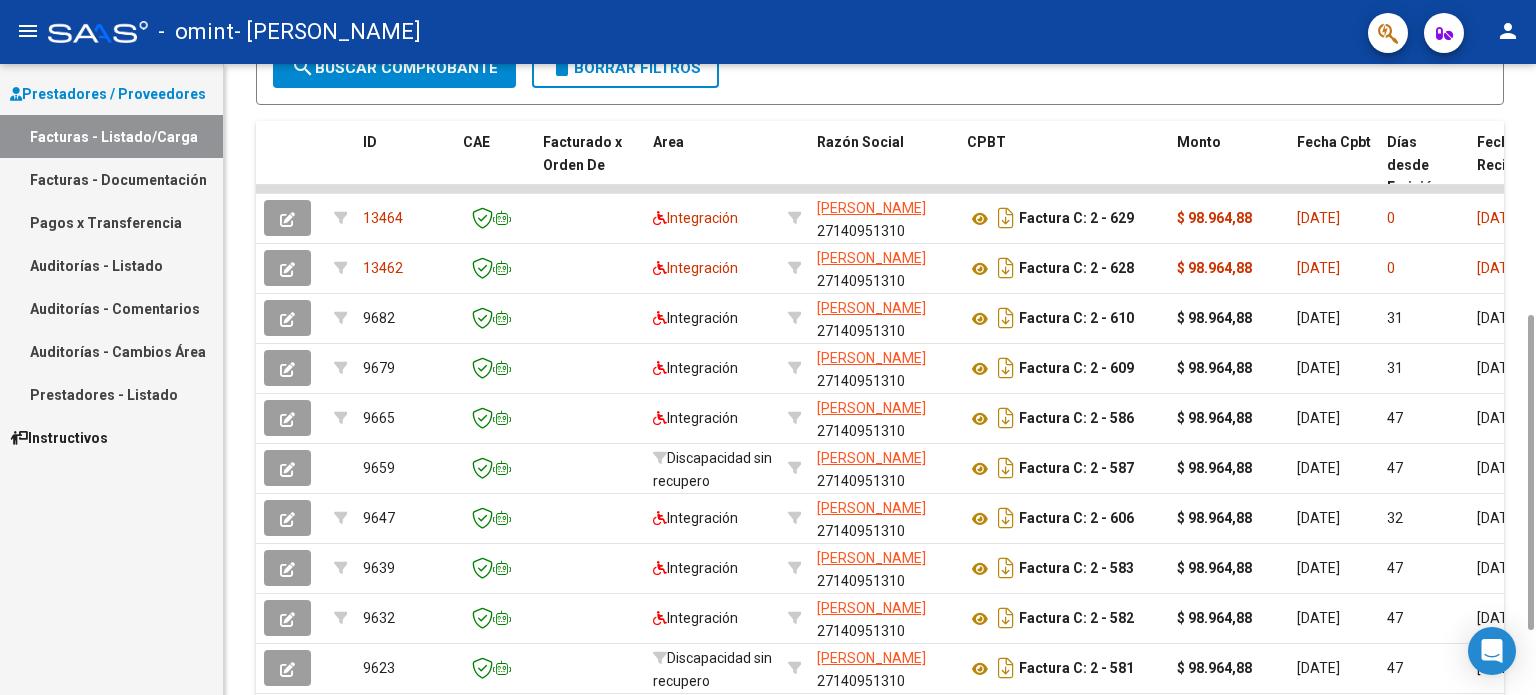 drag, startPoint x: 1532, startPoint y: 401, endPoint x: 1524, endPoint y: 727, distance: 326.09814 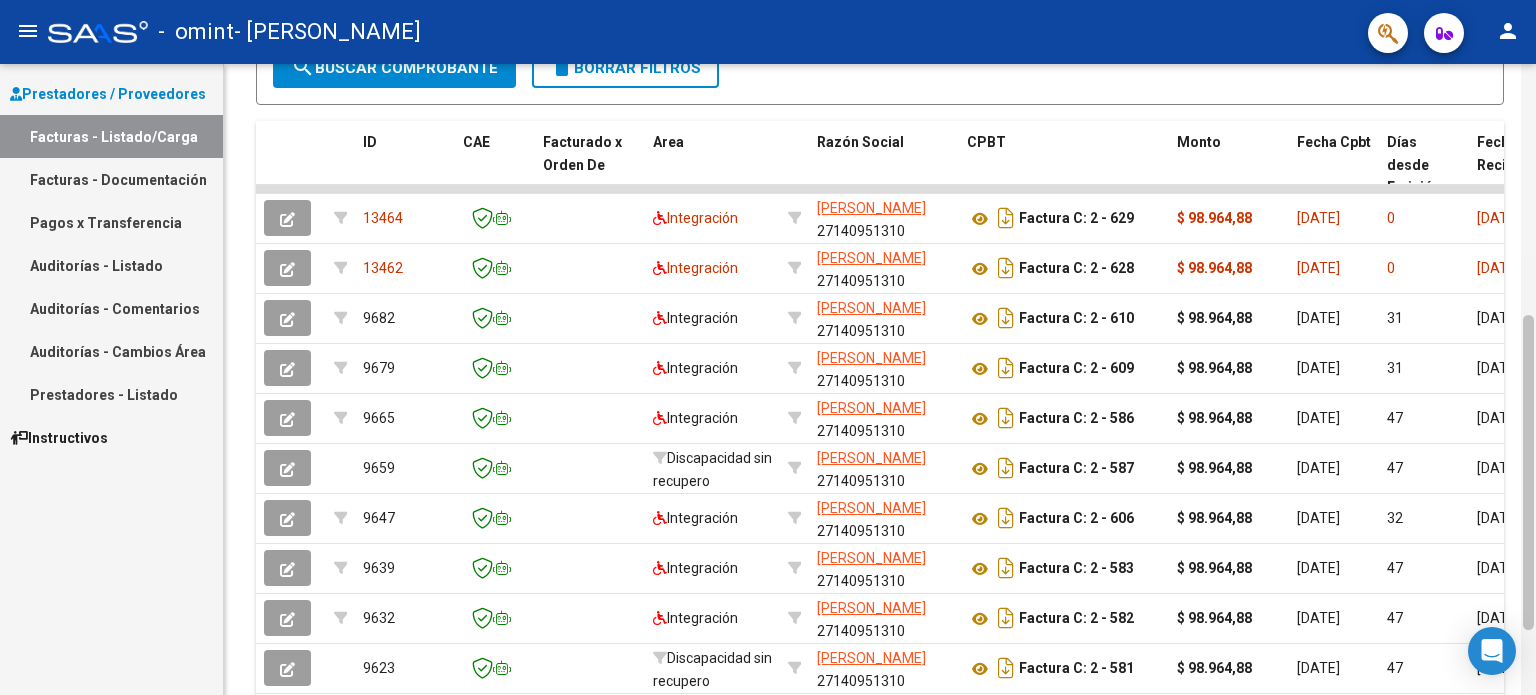 scroll, scrollTop: 635, scrollLeft: 0, axis: vertical 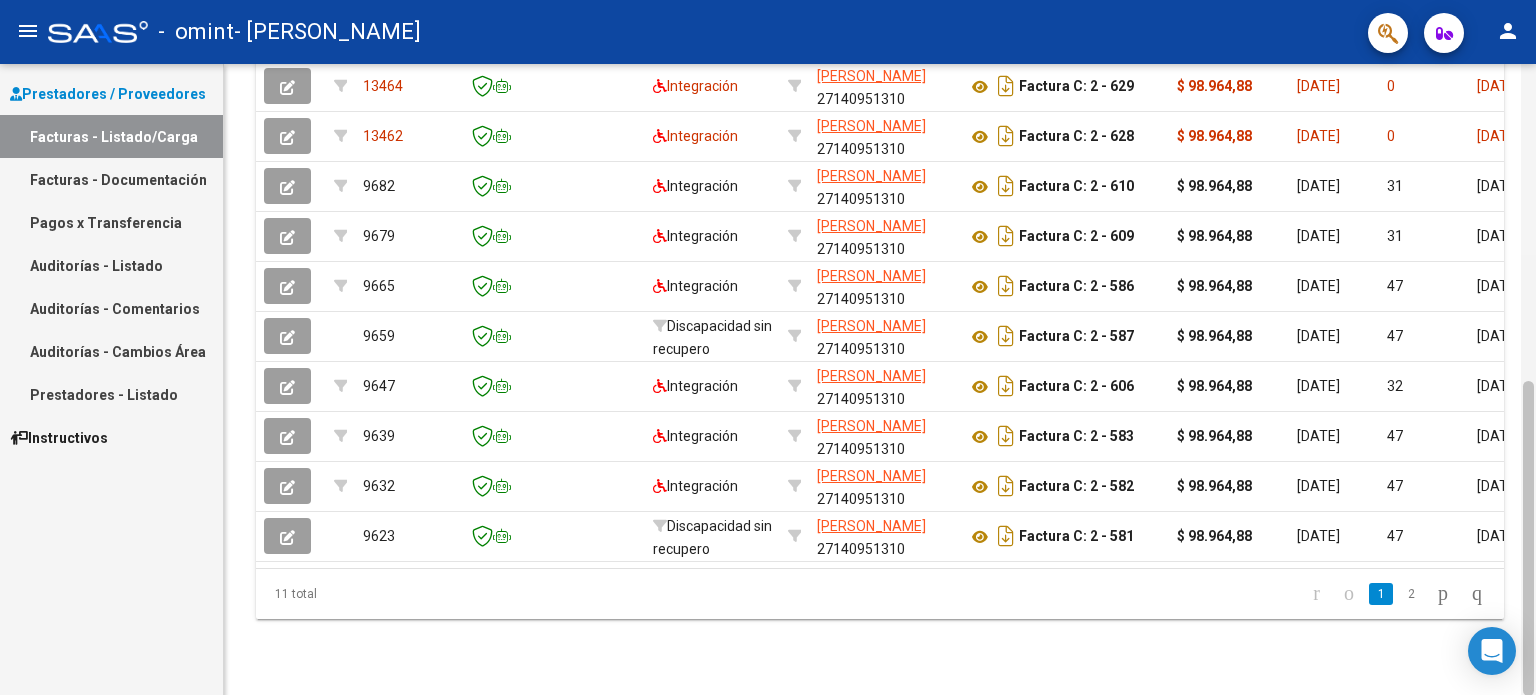 drag, startPoint x: 1534, startPoint y: 590, endPoint x: 1534, endPoint y: 636, distance: 46 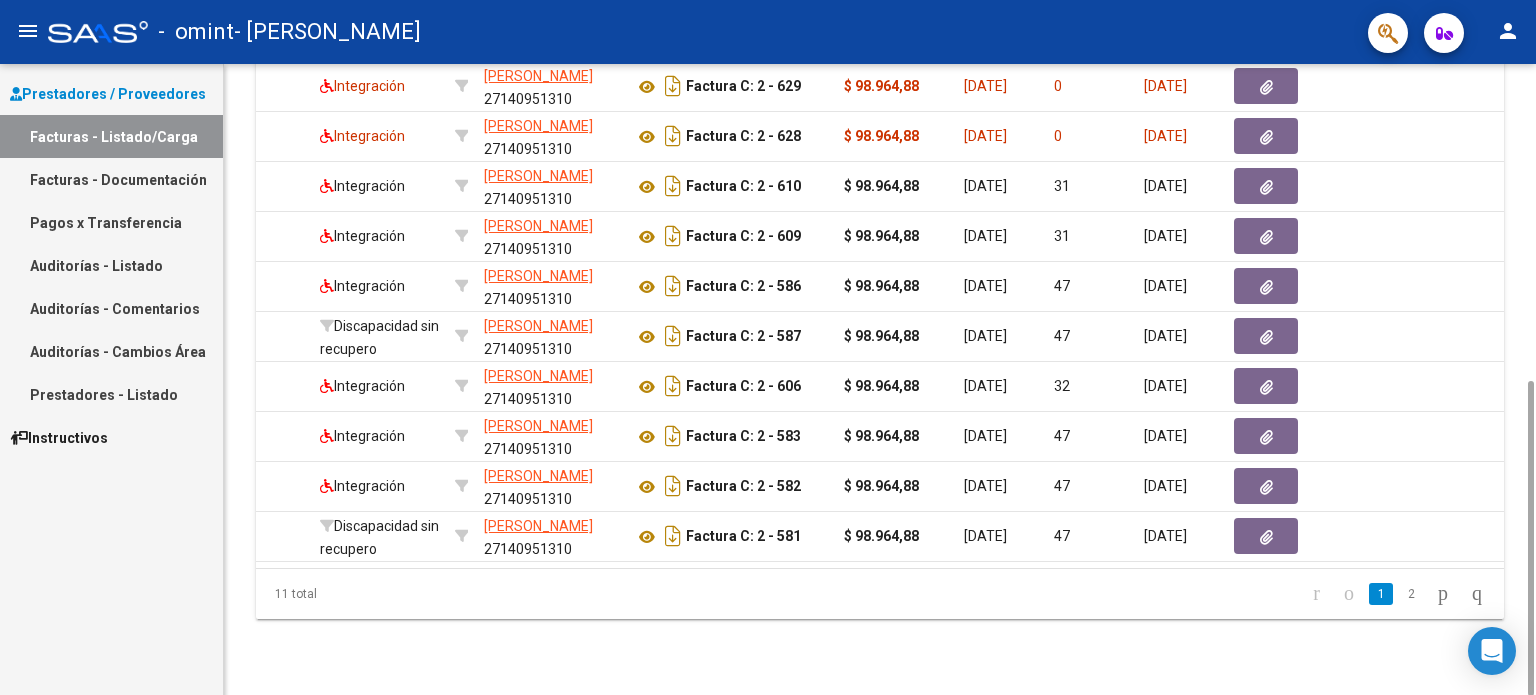 scroll, scrollTop: 0, scrollLeft: 520, axis: horizontal 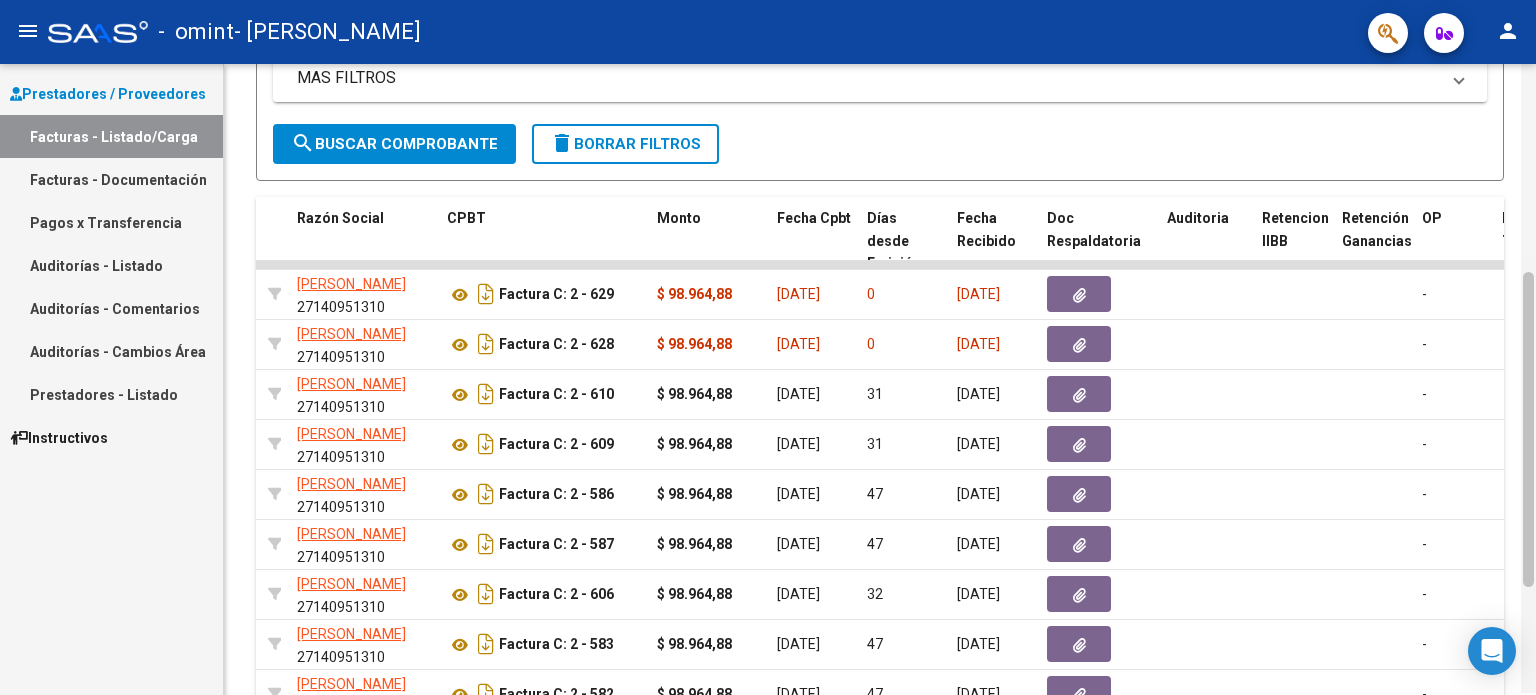 drag, startPoint x: 1525, startPoint y: 499, endPoint x: 1535, endPoint y: 395, distance: 104.47966 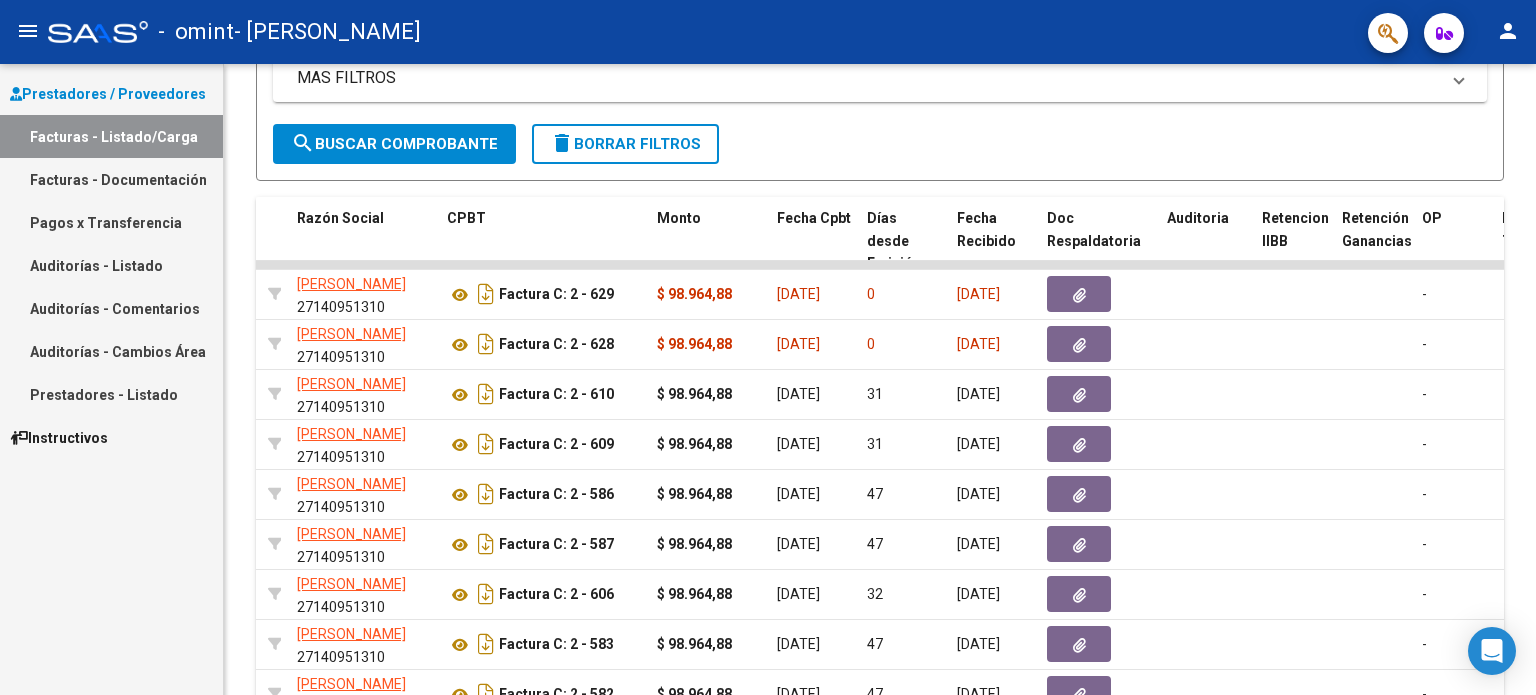 click on "Auditorías - Listado" at bounding box center (111, 265) 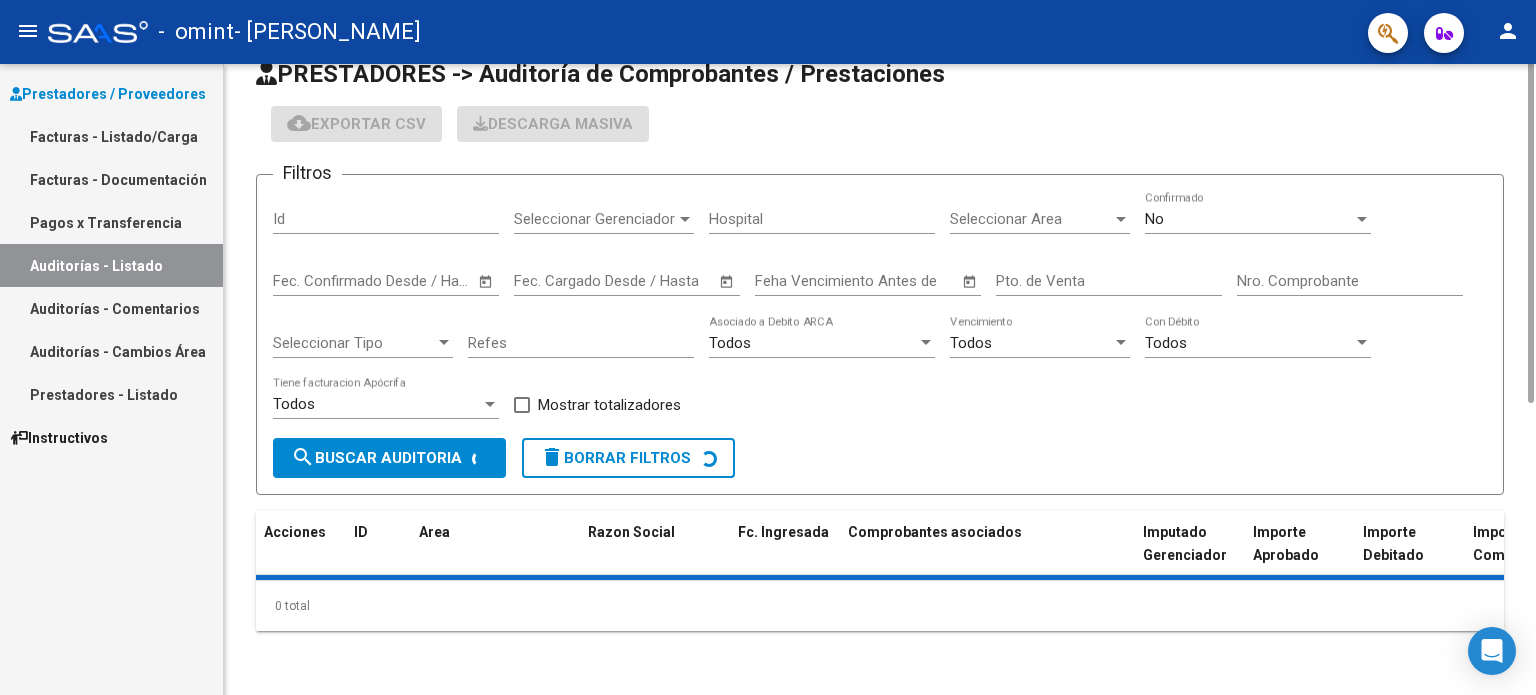 scroll, scrollTop: 0, scrollLeft: 0, axis: both 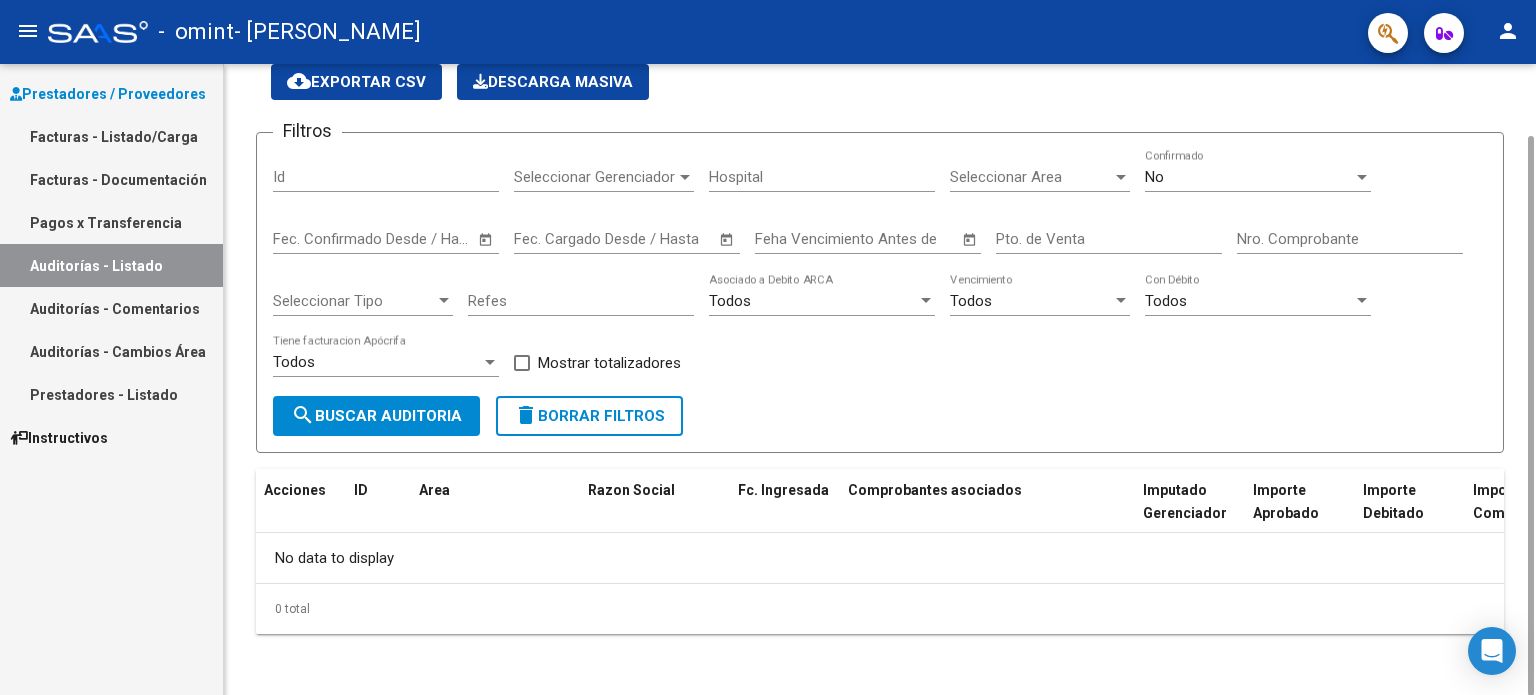 drag, startPoint x: 1525, startPoint y: 350, endPoint x: 1512, endPoint y: 486, distance: 136.6199 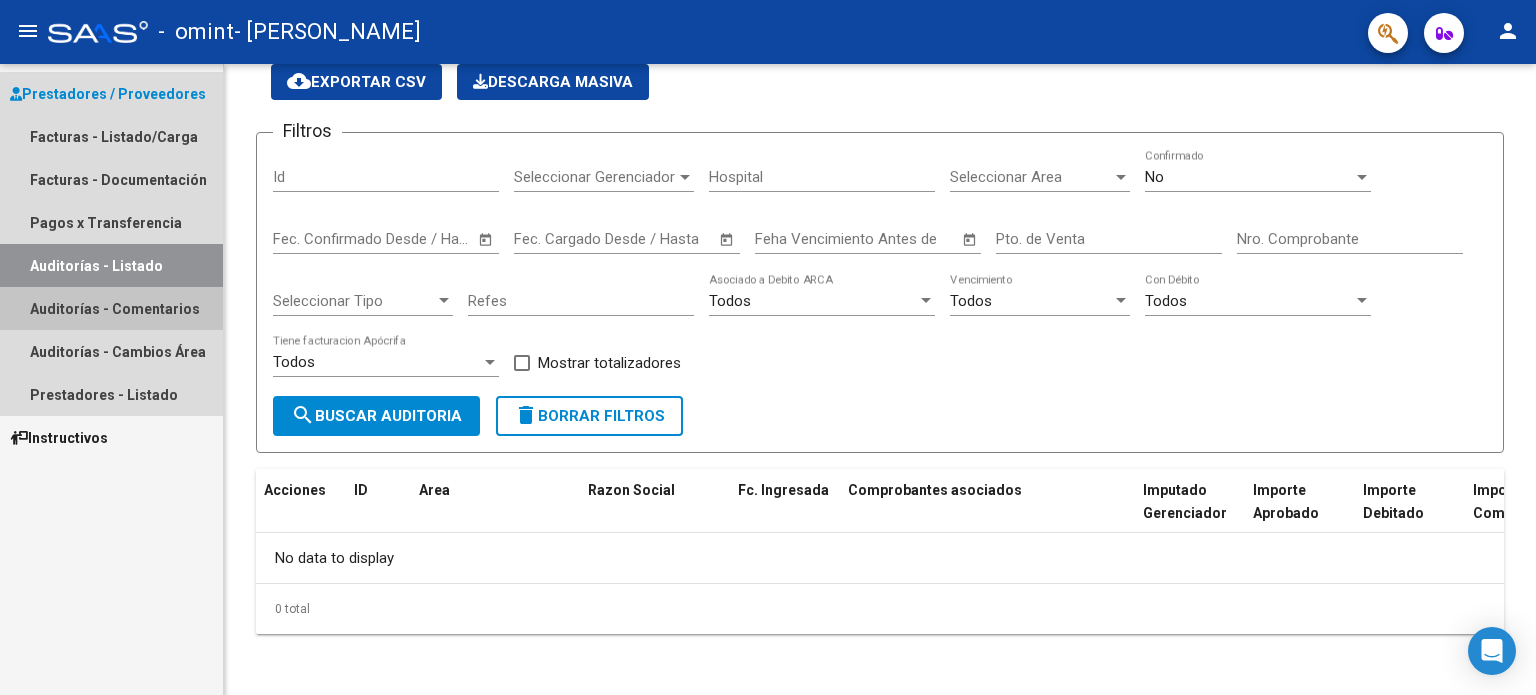 click on "Auditorías - Comentarios" at bounding box center (111, 308) 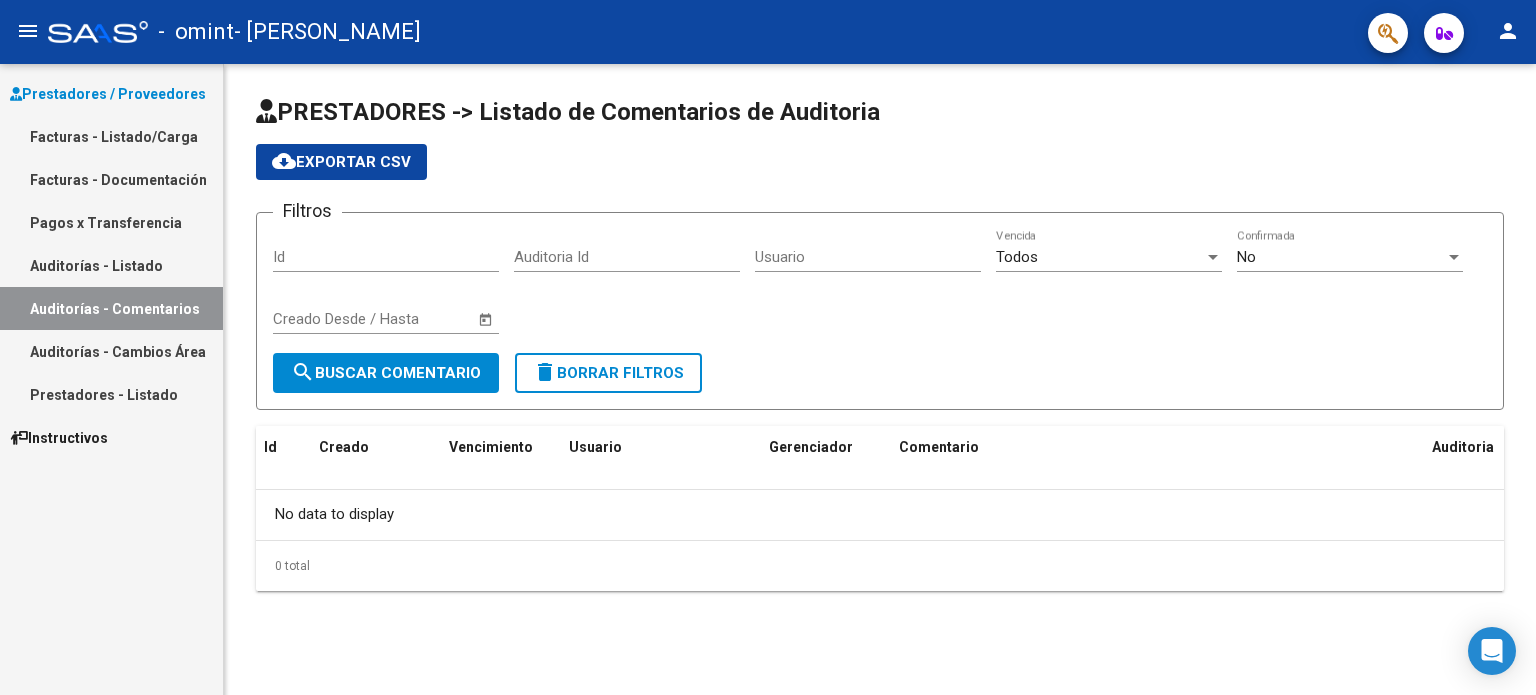 click on "Pagos x Transferencia" at bounding box center (111, 222) 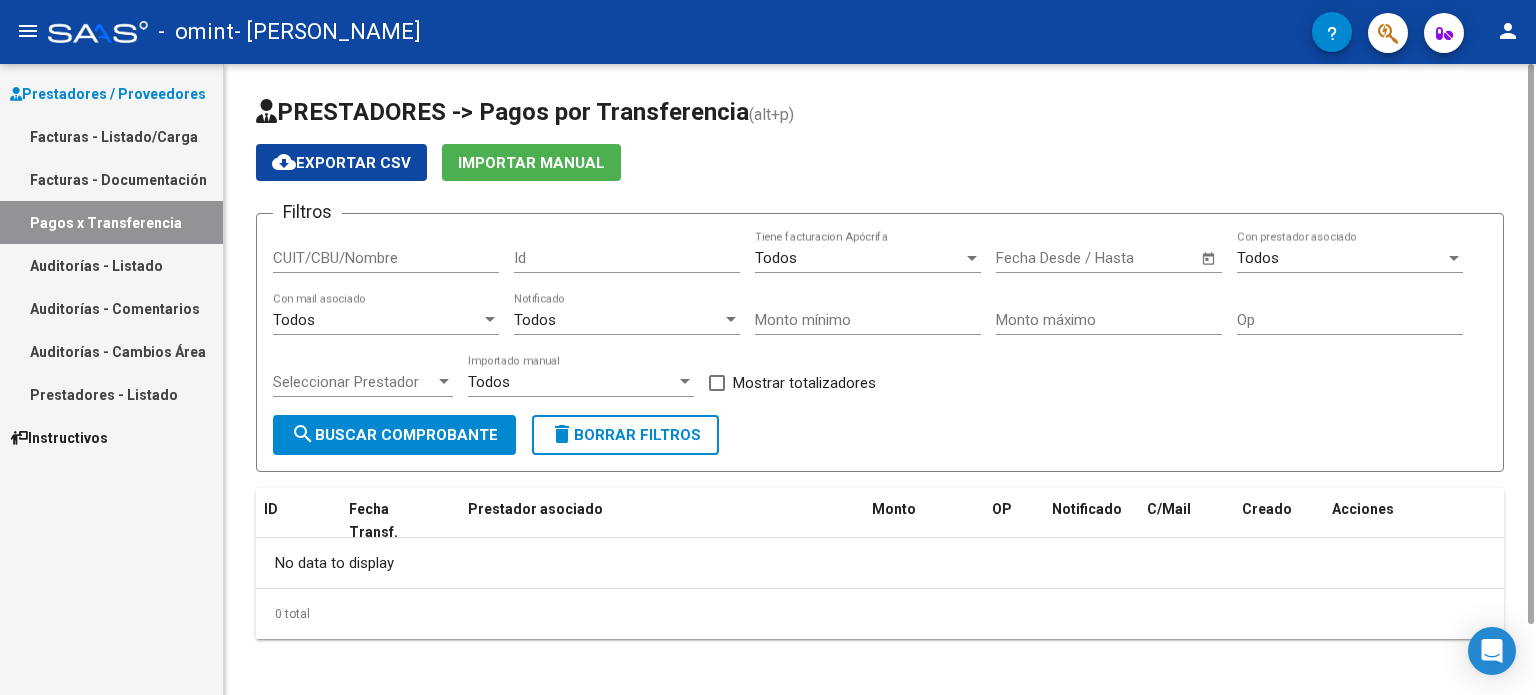 click on "No data to display" 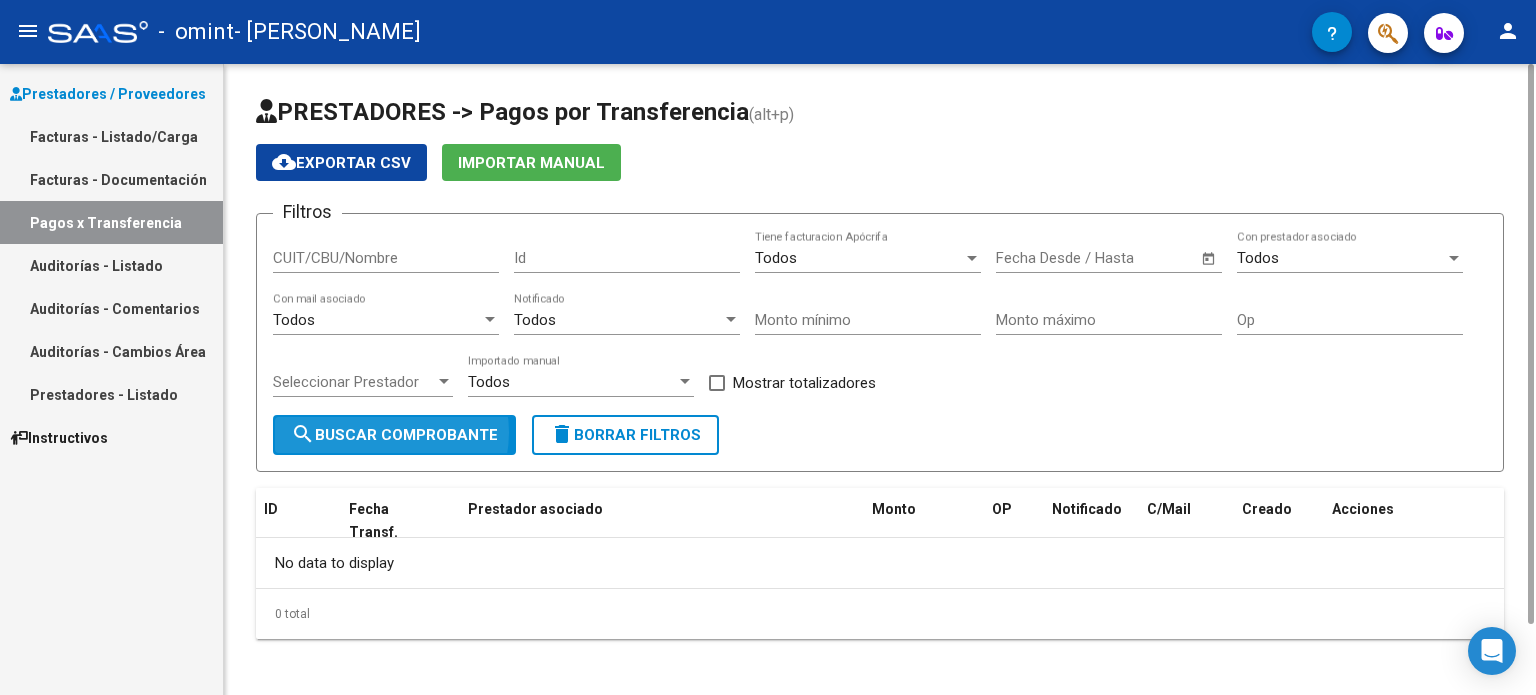 click on "search  Buscar Comprobante" 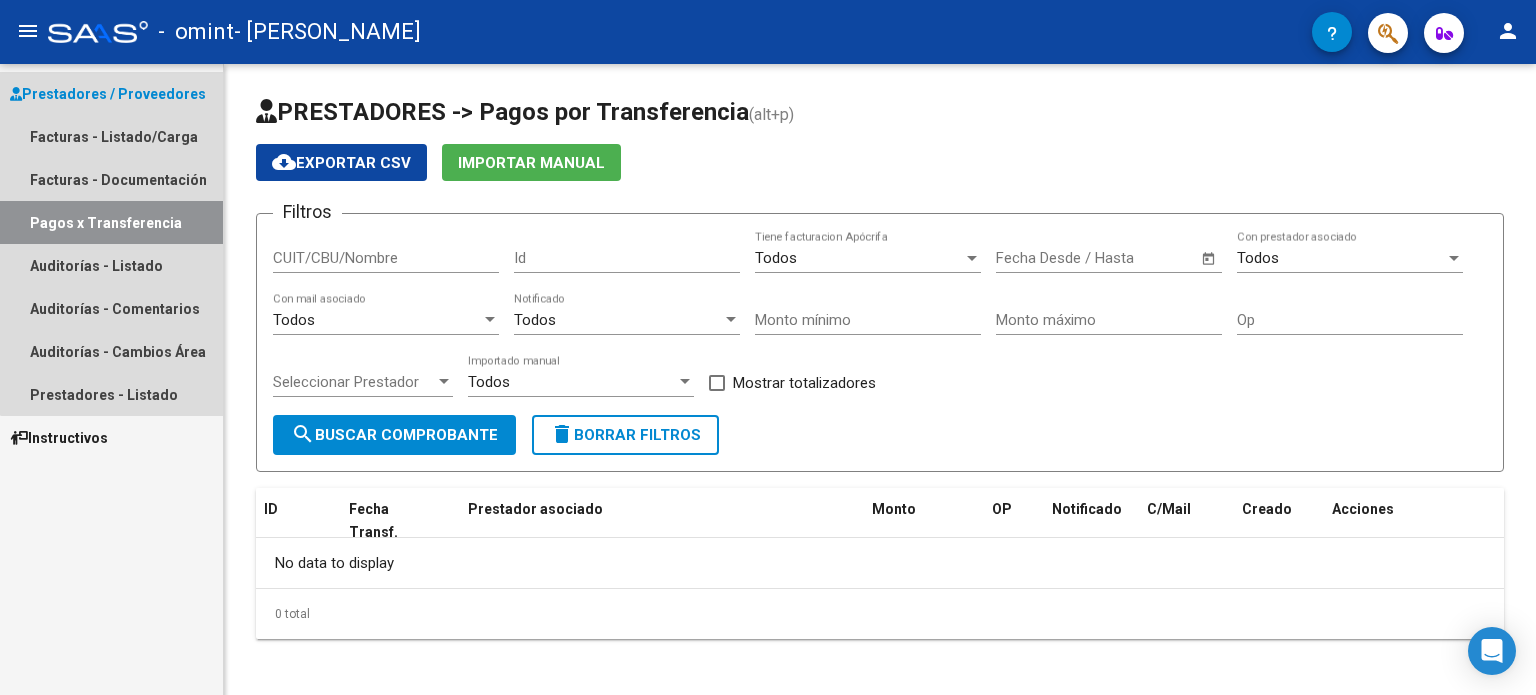 click on "Prestadores / Proveedores" at bounding box center [108, 94] 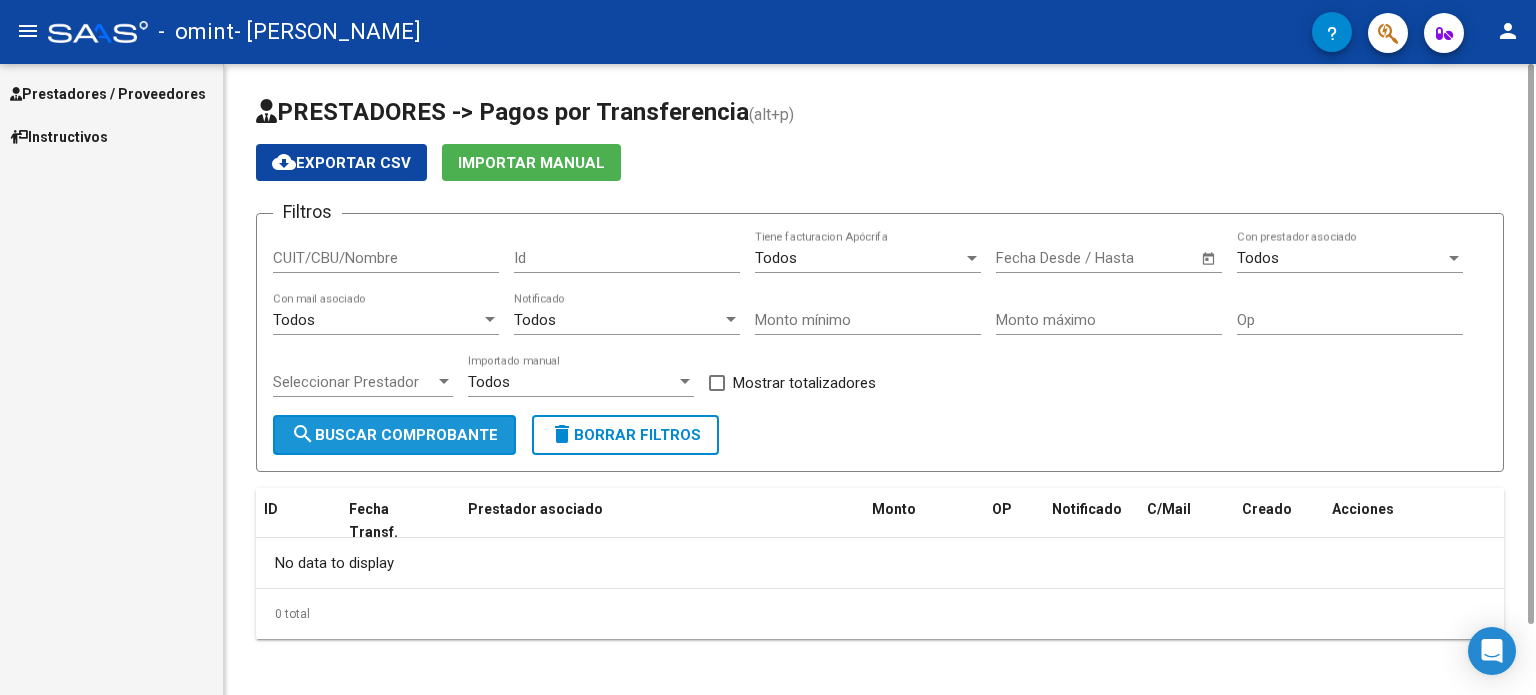 click on "search  Buscar Comprobante" 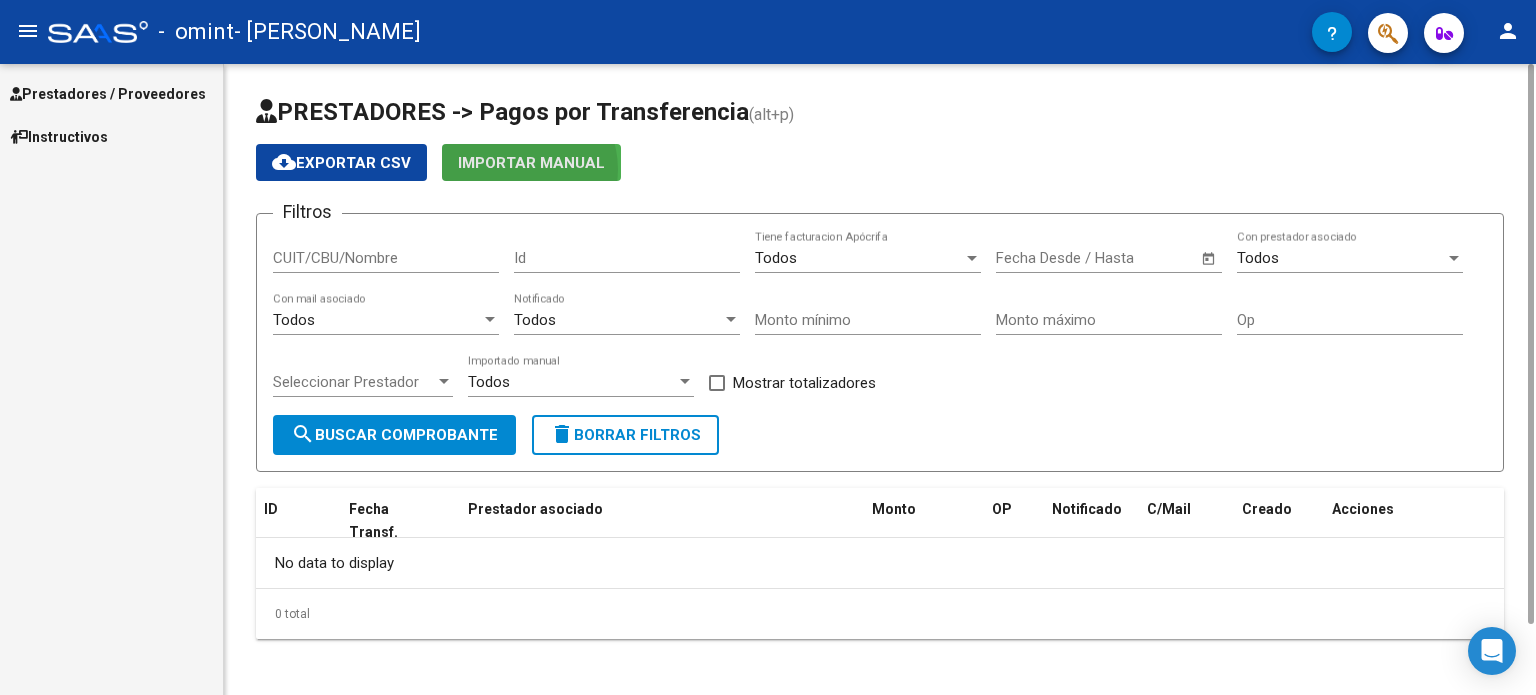 click on "Importar Manual" 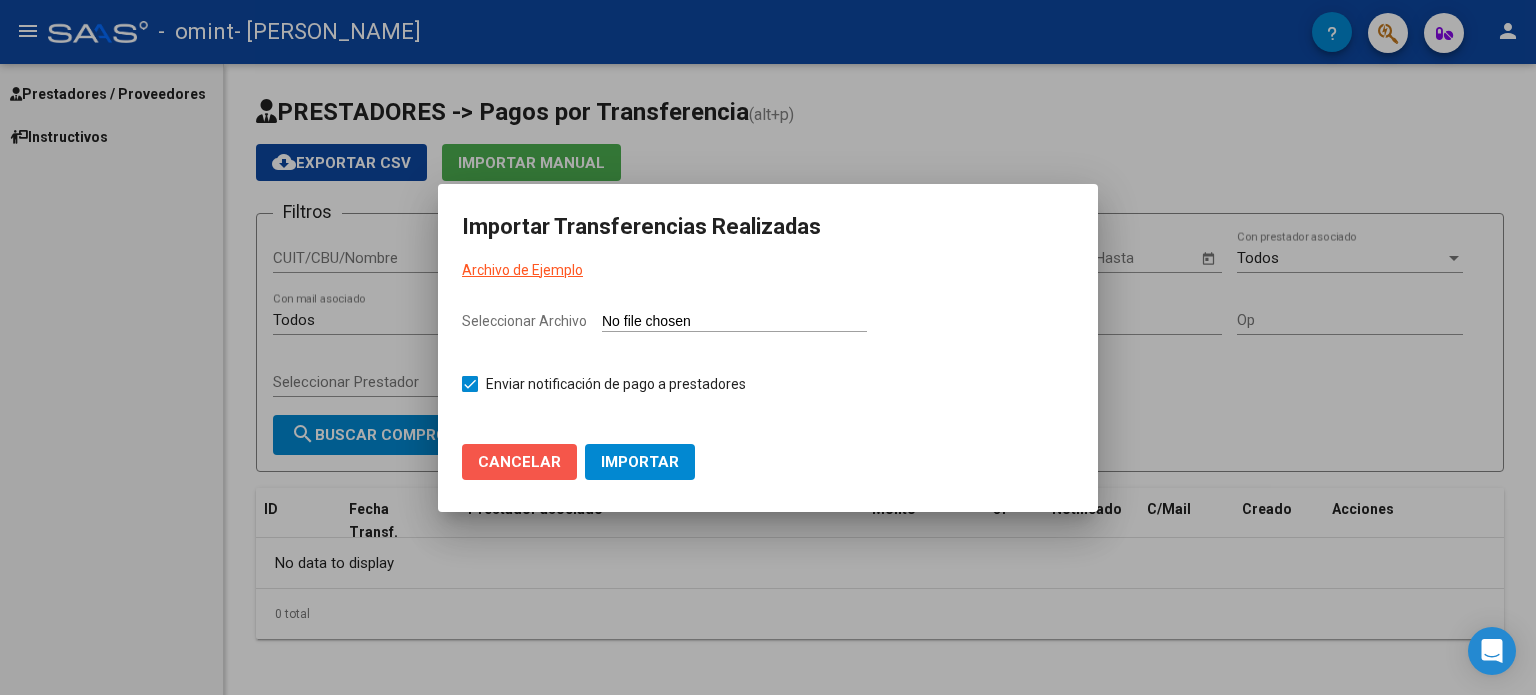 click on "Cancelar" 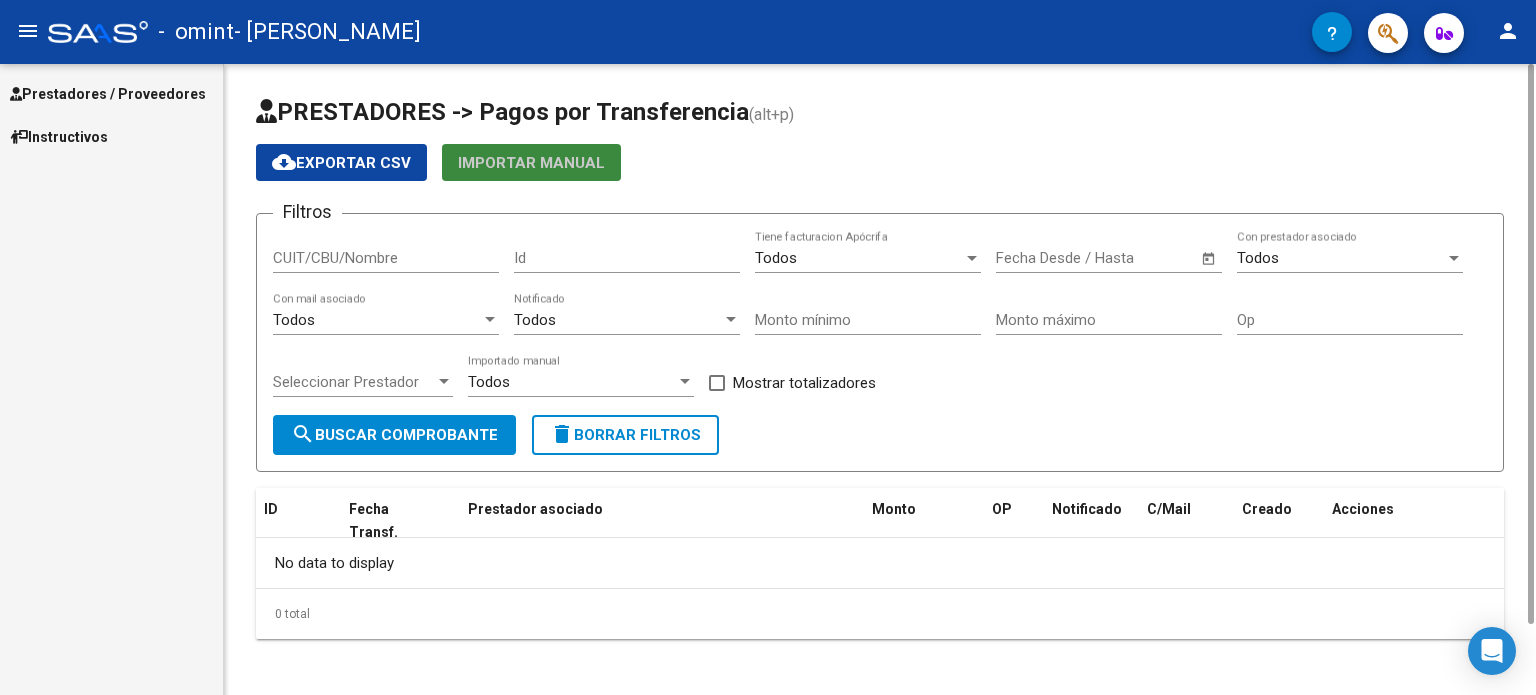 click on "Importar Manual" 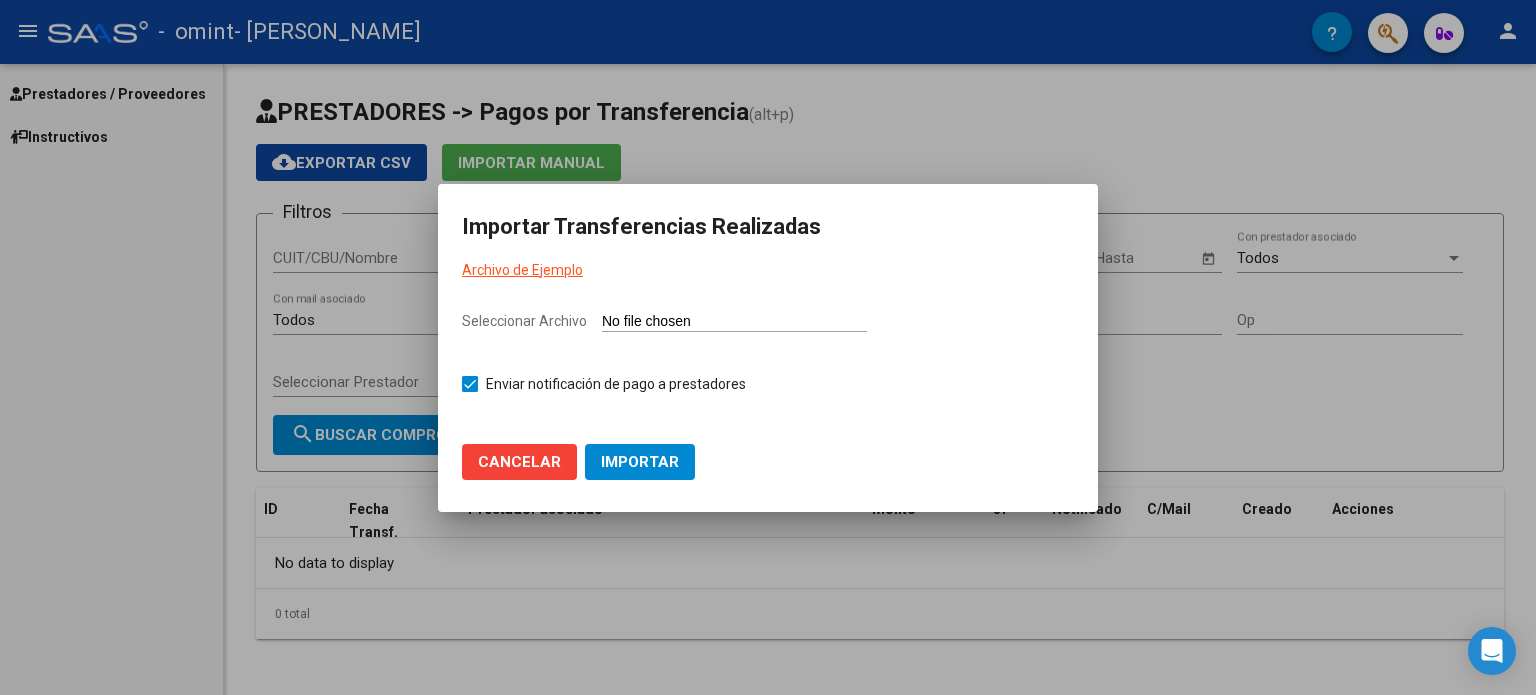 click at bounding box center [768, 347] 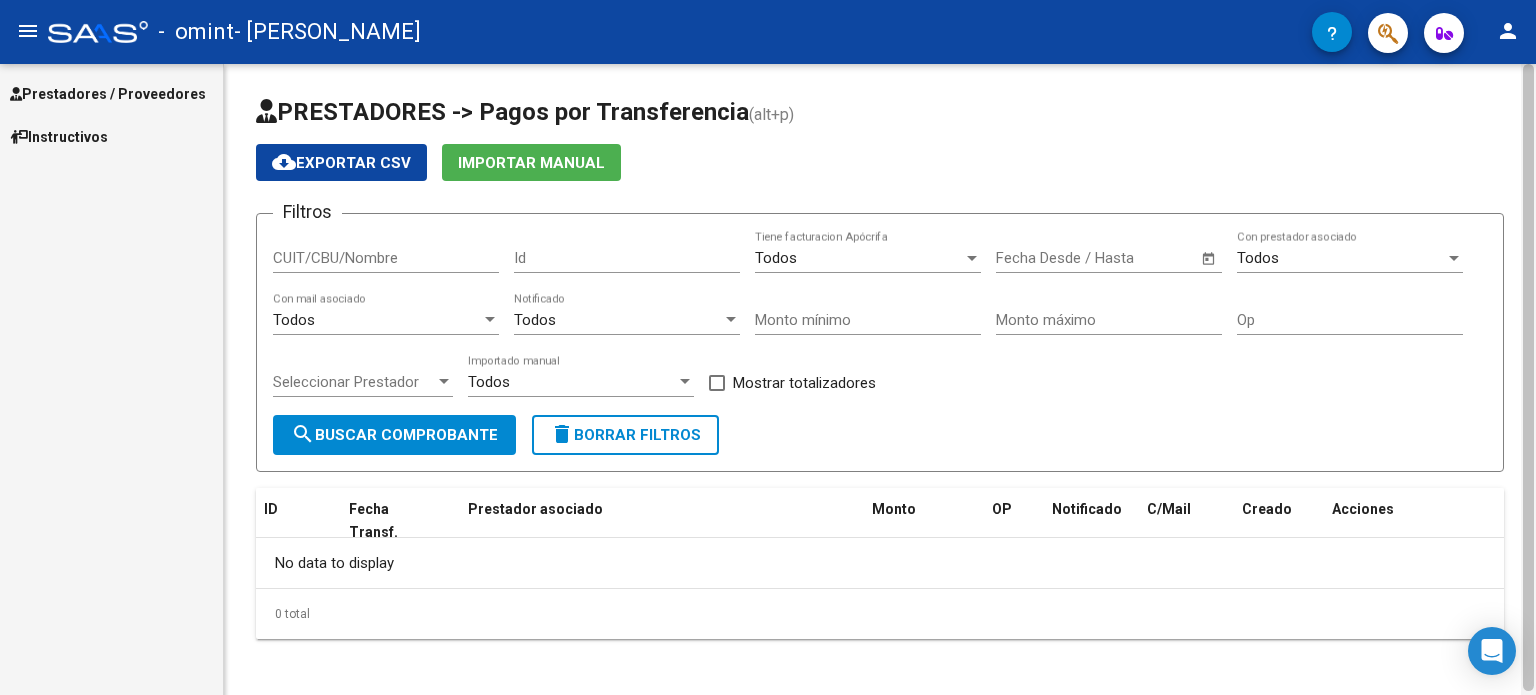 drag, startPoint x: 1530, startPoint y: 478, endPoint x: 1535, endPoint y: 263, distance: 215.05814 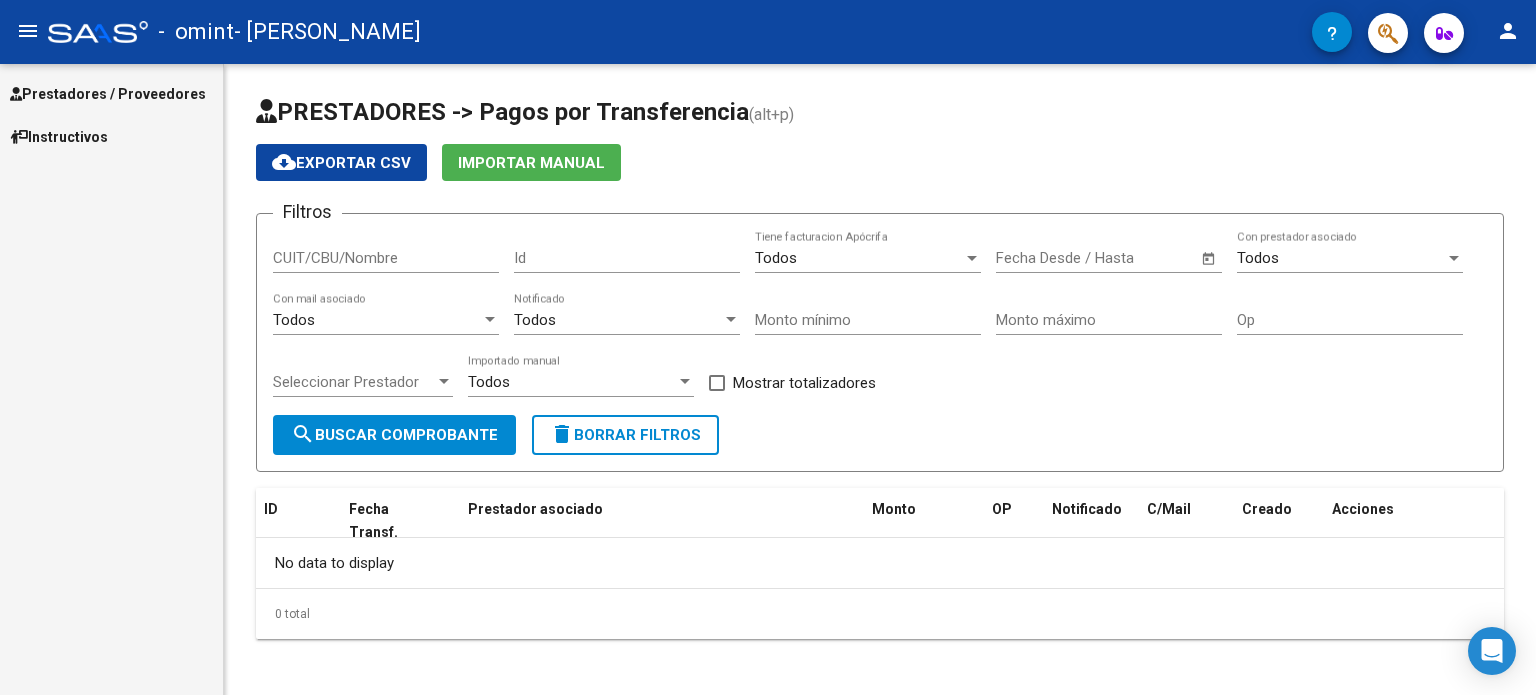 click on "Prestadores / Proveedores" at bounding box center (108, 94) 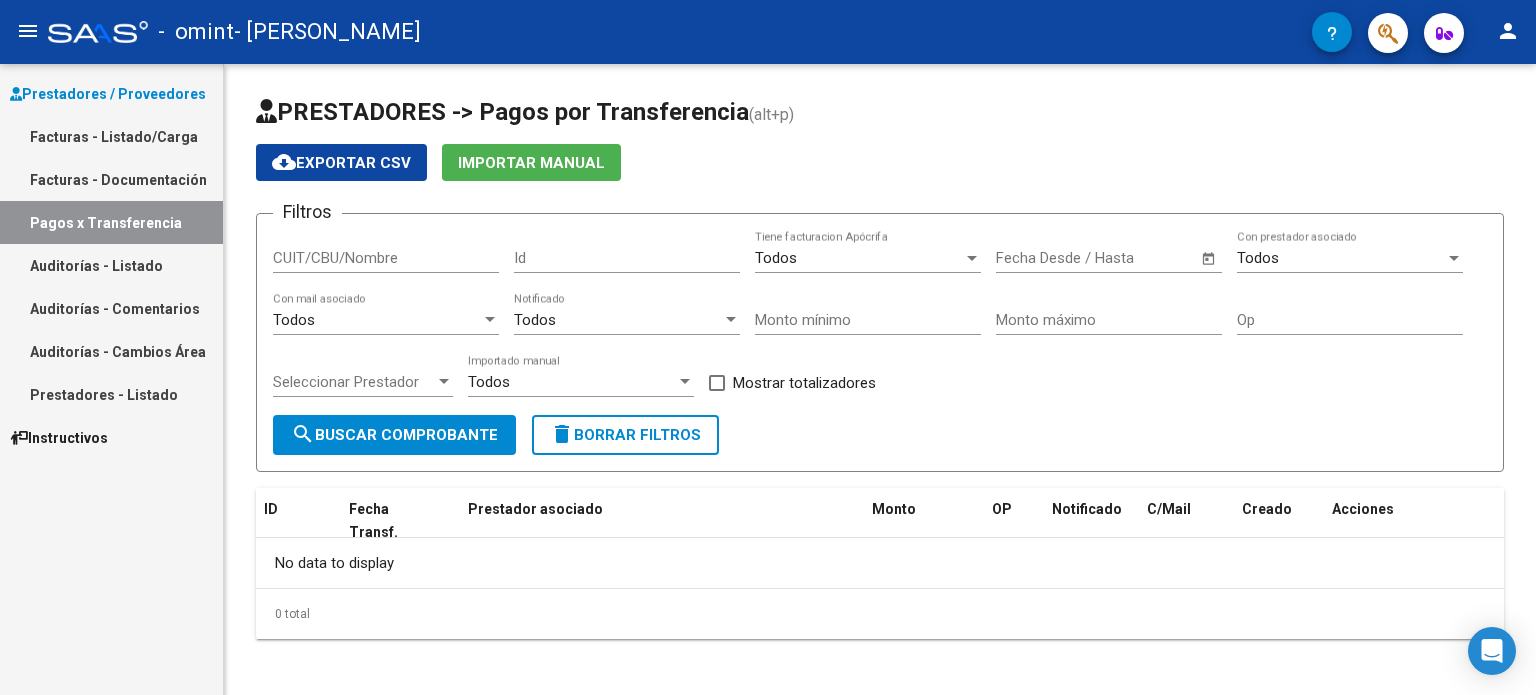 click on "Facturas - Listado/Carga" at bounding box center (111, 136) 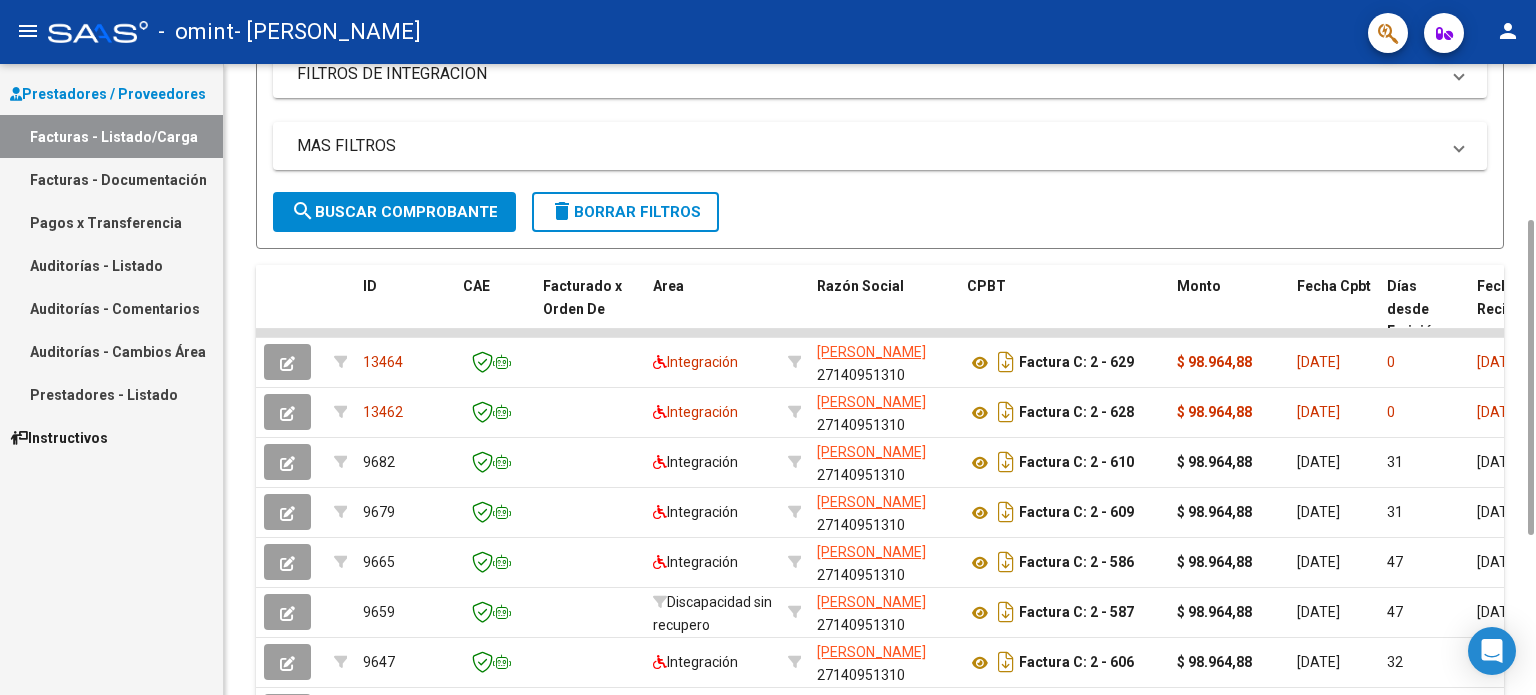 scroll, scrollTop: 374, scrollLeft: 0, axis: vertical 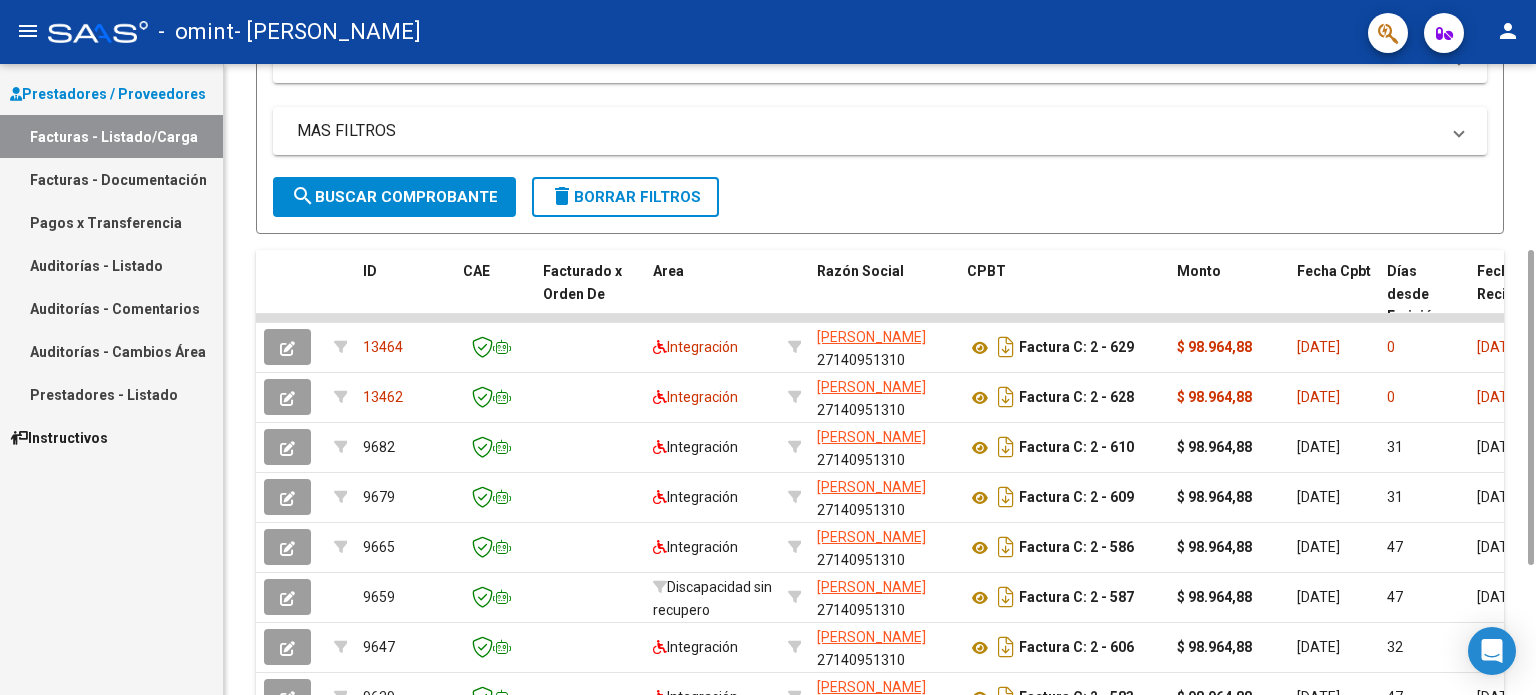 drag, startPoint x: 1531, startPoint y: 368, endPoint x: 1532, endPoint y: 742, distance: 374.00134 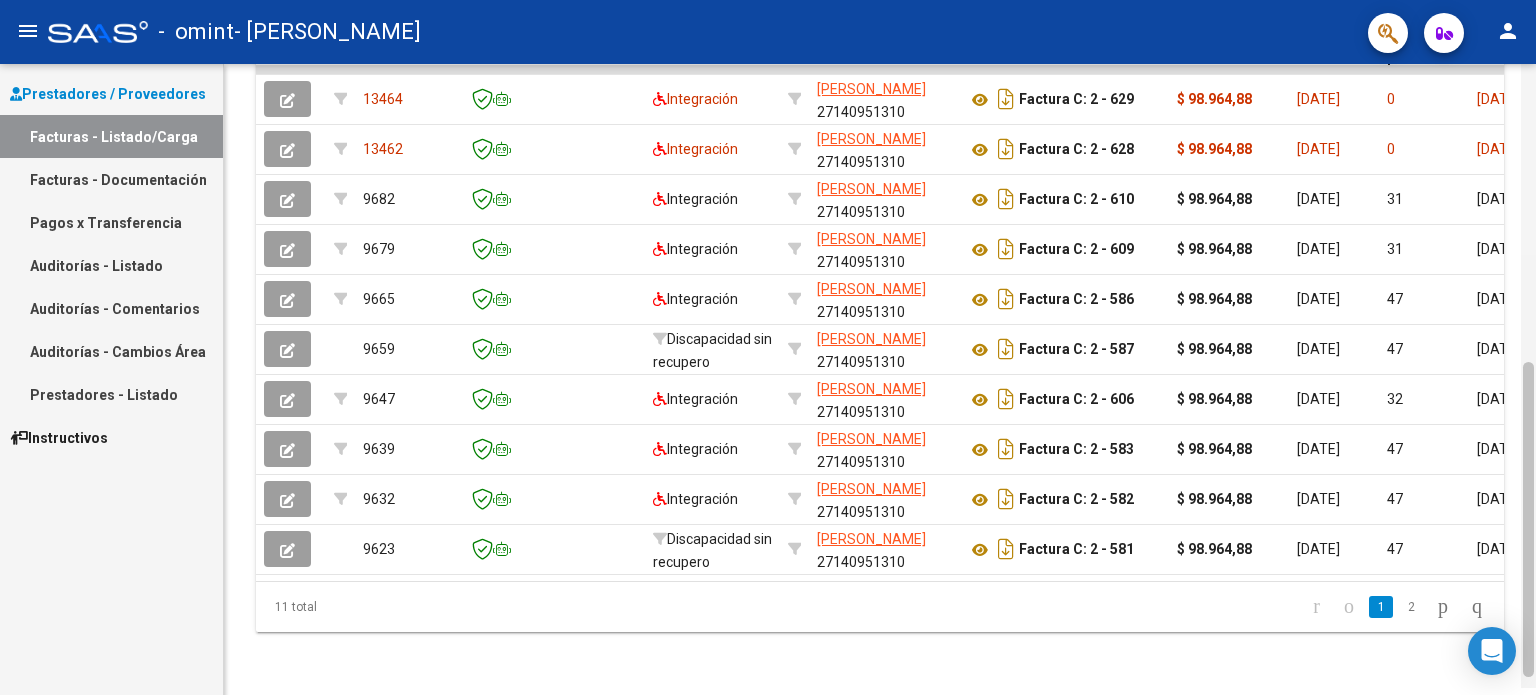 scroll, scrollTop: 636, scrollLeft: 0, axis: vertical 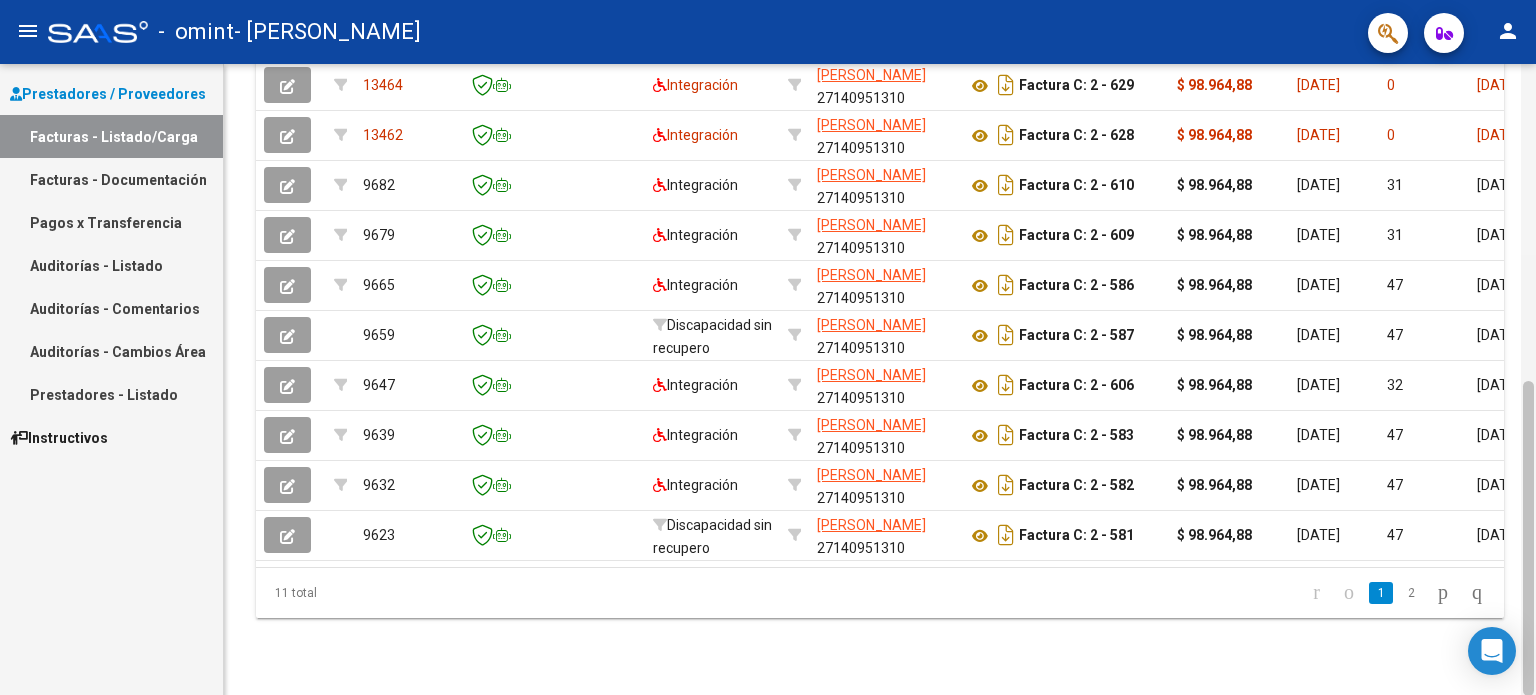 drag, startPoint x: 1528, startPoint y: 526, endPoint x: 1530, endPoint y: 672, distance: 146.0137 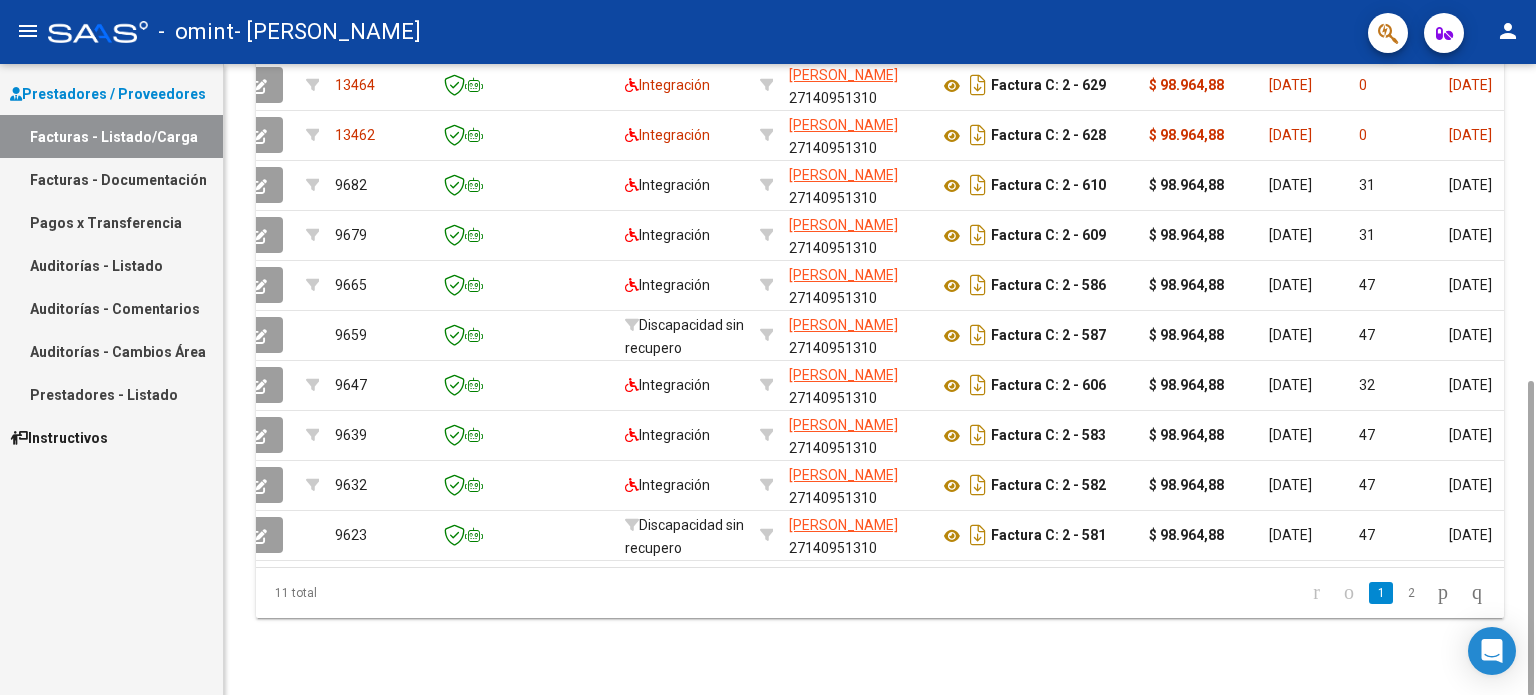 scroll, scrollTop: 0, scrollLeft: 0, axis: both 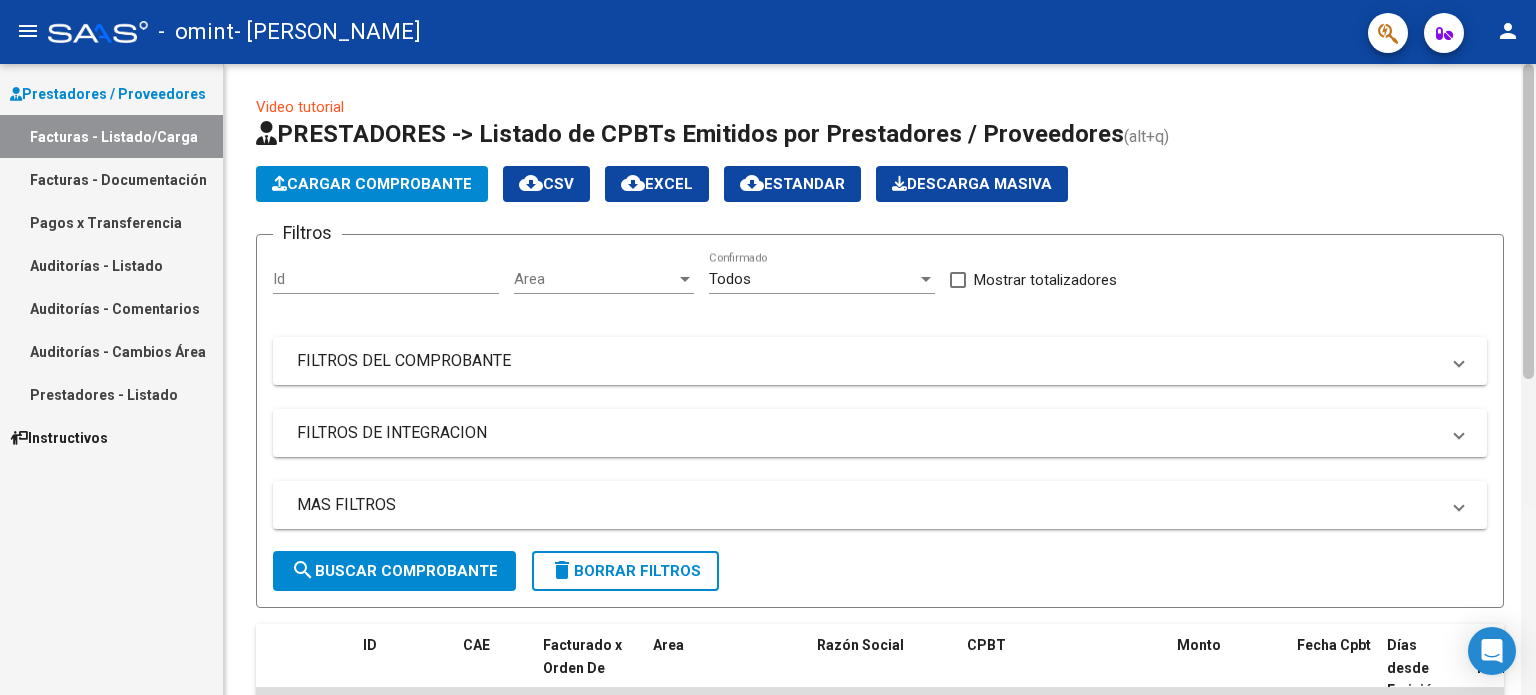 drag, startPoint x: 1524, startPoint y: 448, endPoint x: 1535, endPoint y: 109, distance: 339.1784 